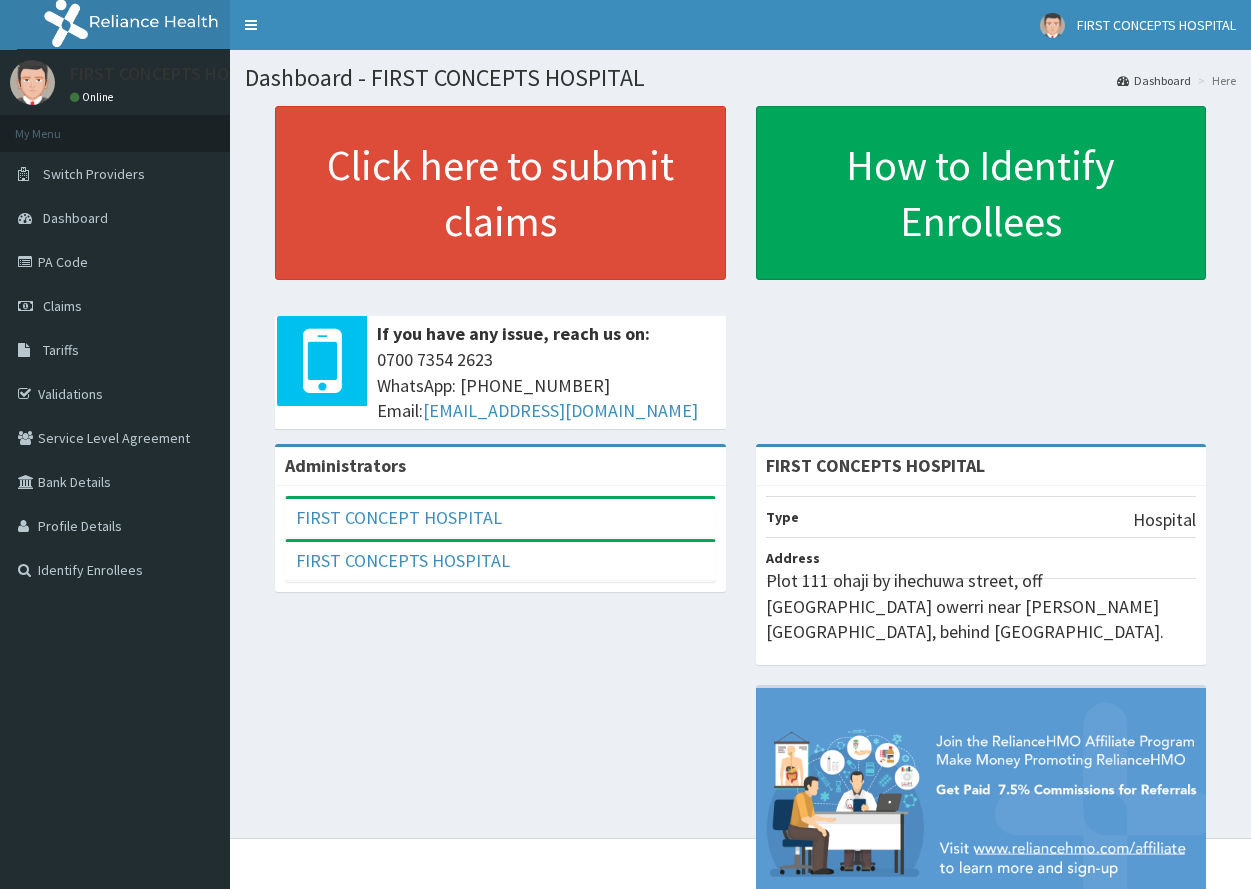 scroll, scrollTop: 0, scrollLeft: 0, axis: both 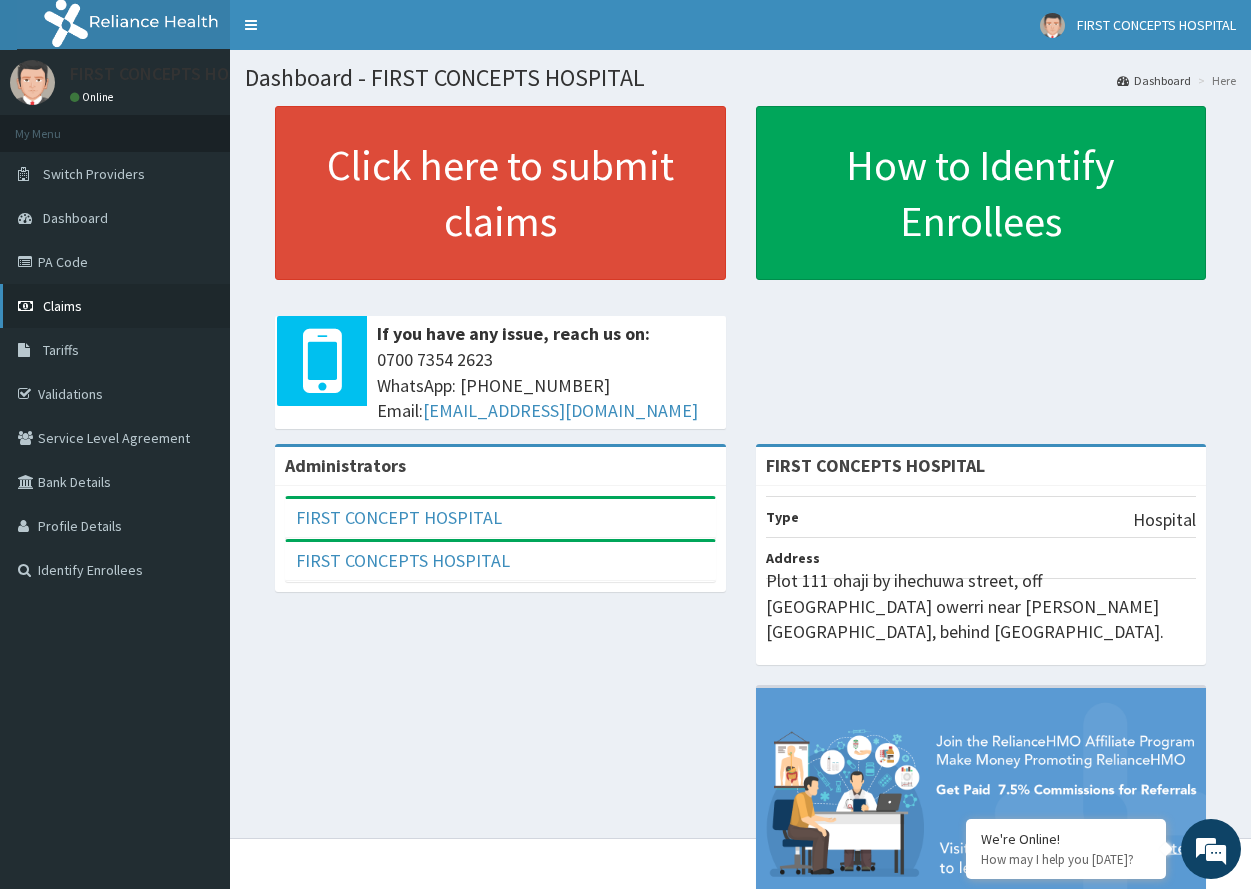 click on "Claims" at bounding box center [62, 306] 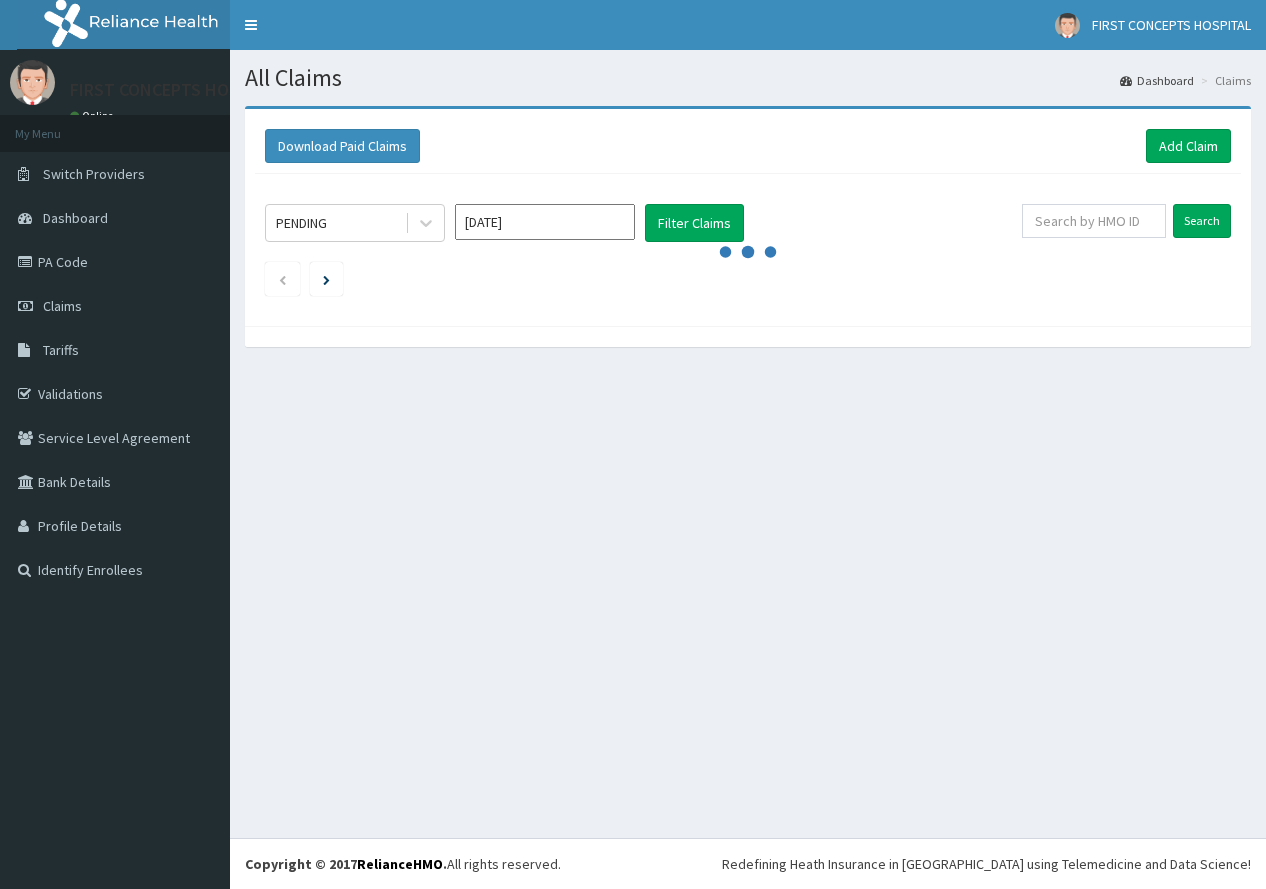 scroll, scrollTop: 0, scrollLeft: 0, axis: both 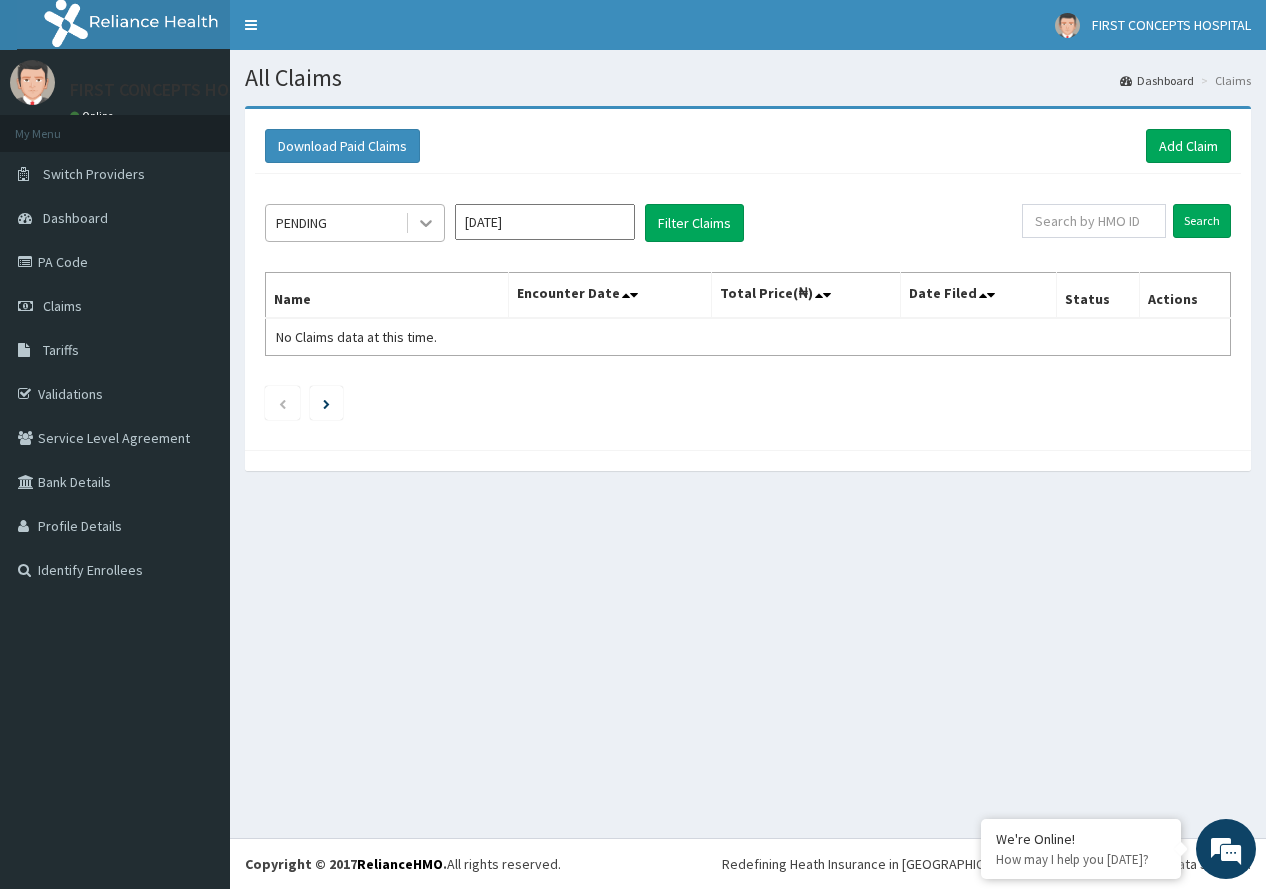 click 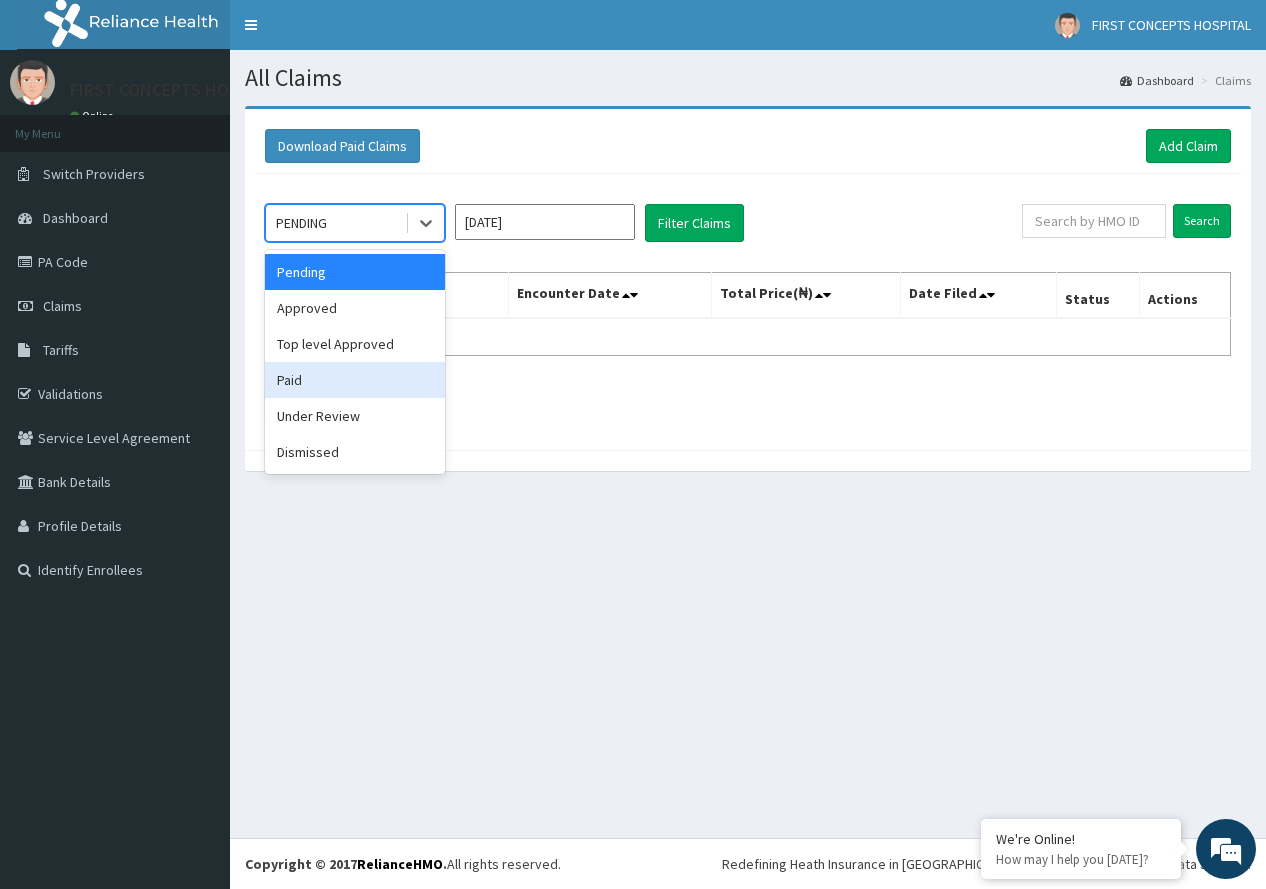 click on "Paid" at bounding box center [355, 380] 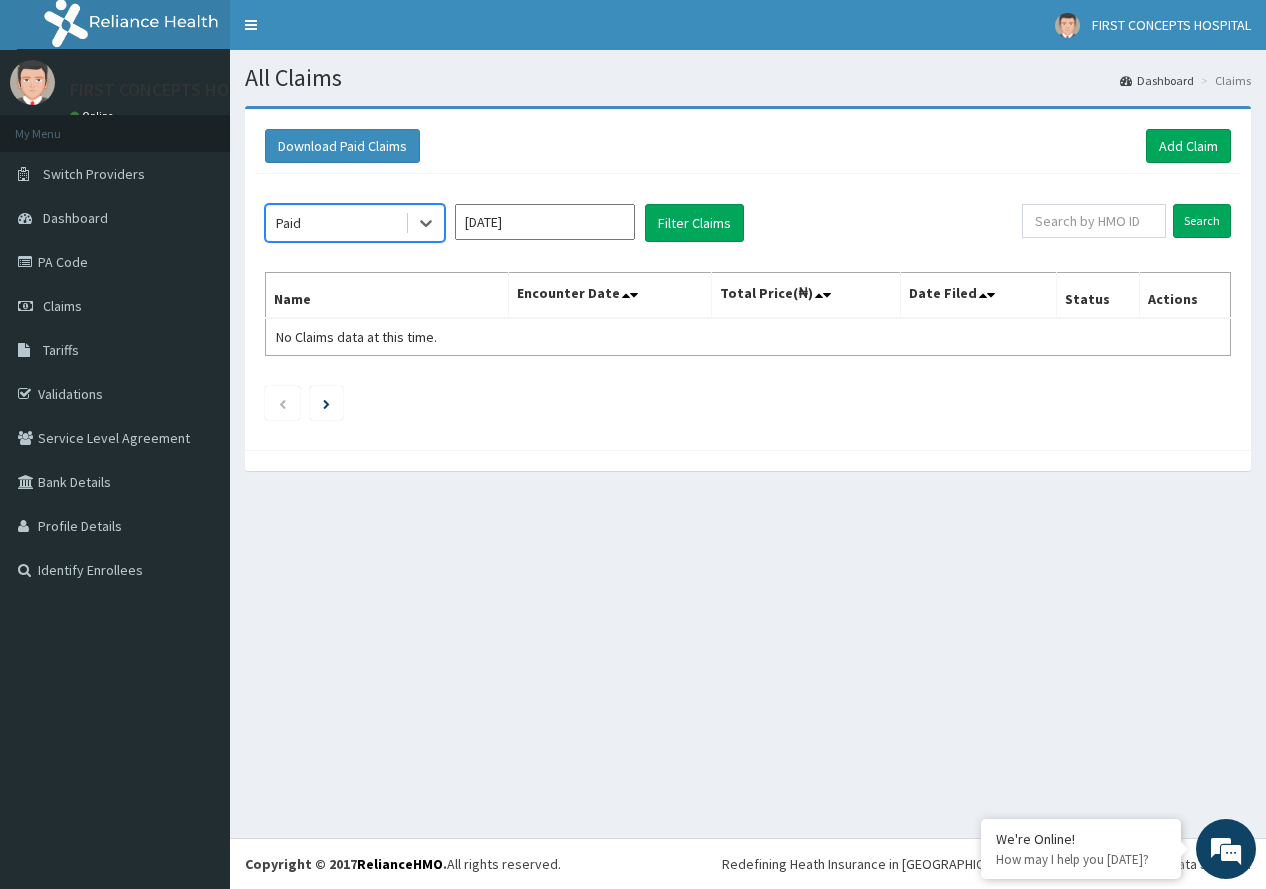 click on "[DATE]" at bounding box center [545, 222] 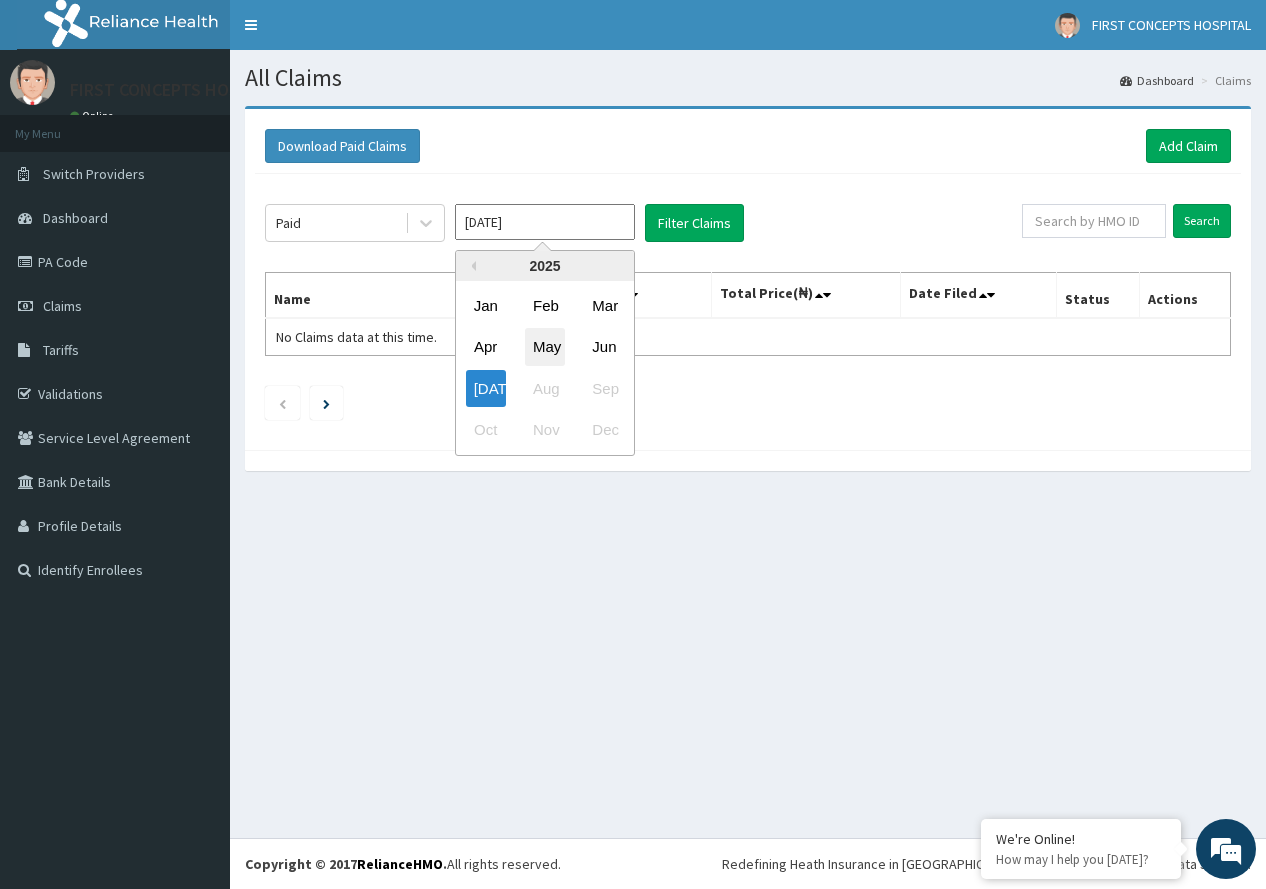 click on "May" at bounding box center [545, 347] 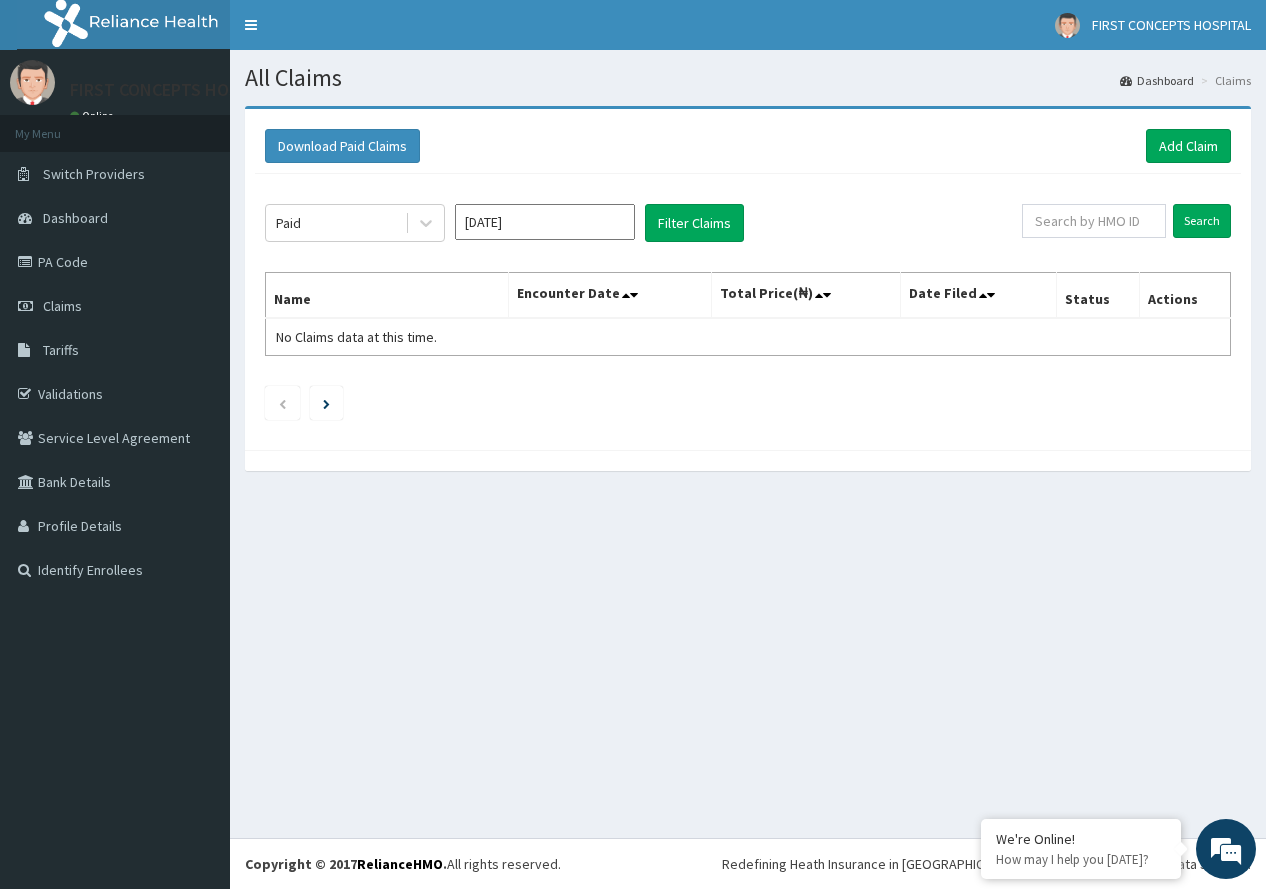 scroll, scrollTop: 0, scrollLeft: 0, axis: both 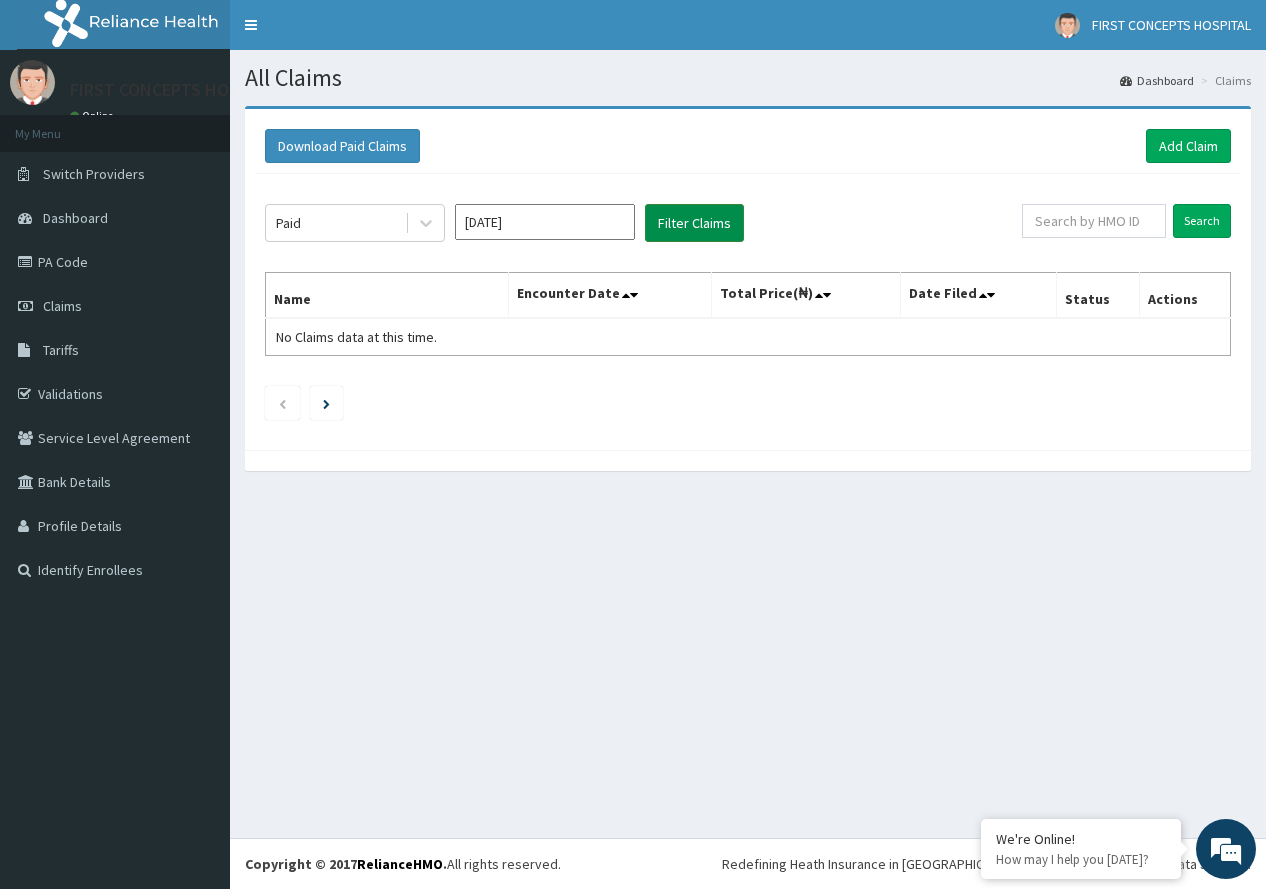click on "Filter Claims" at bounding box center [694, 223] 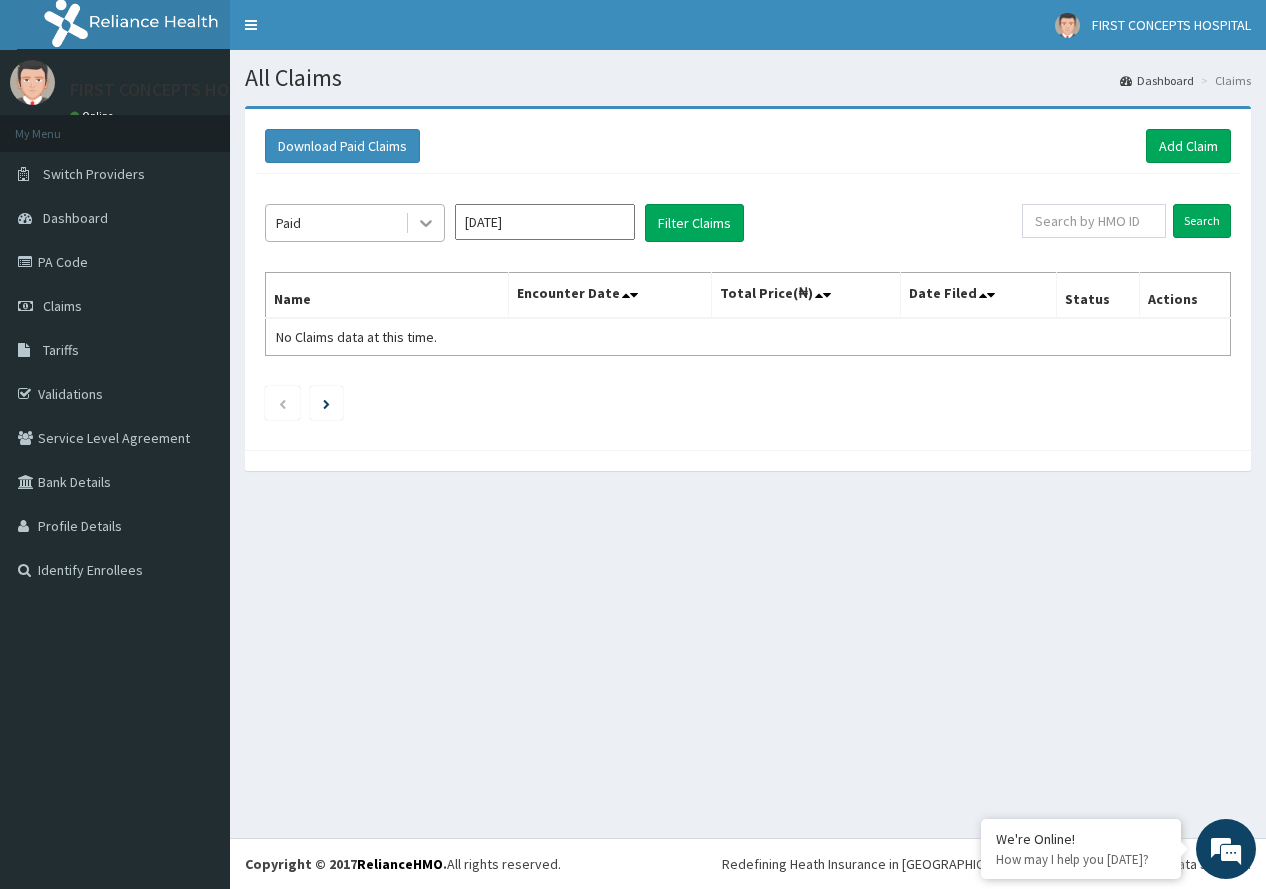 click 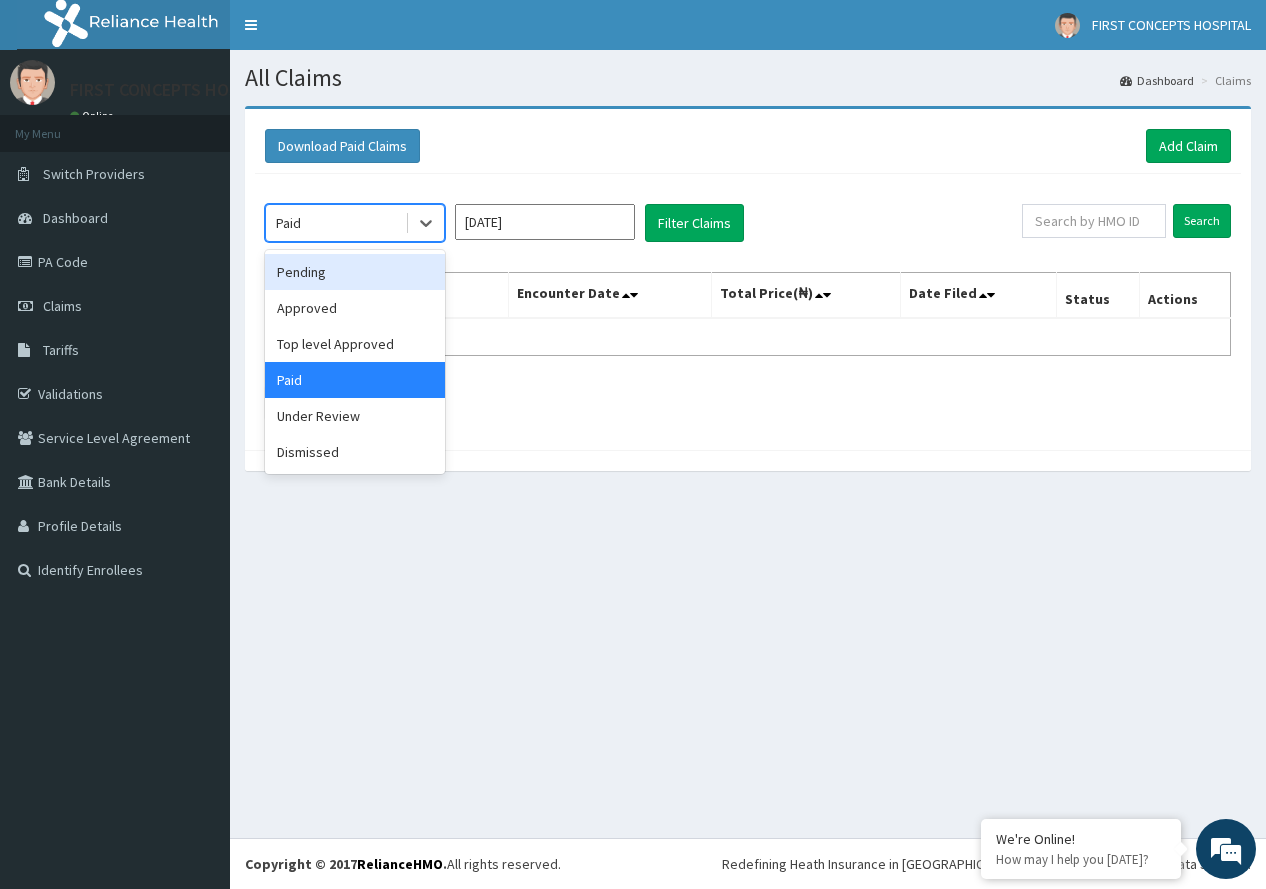 click on "Pending" at bounding box center (355, 272) 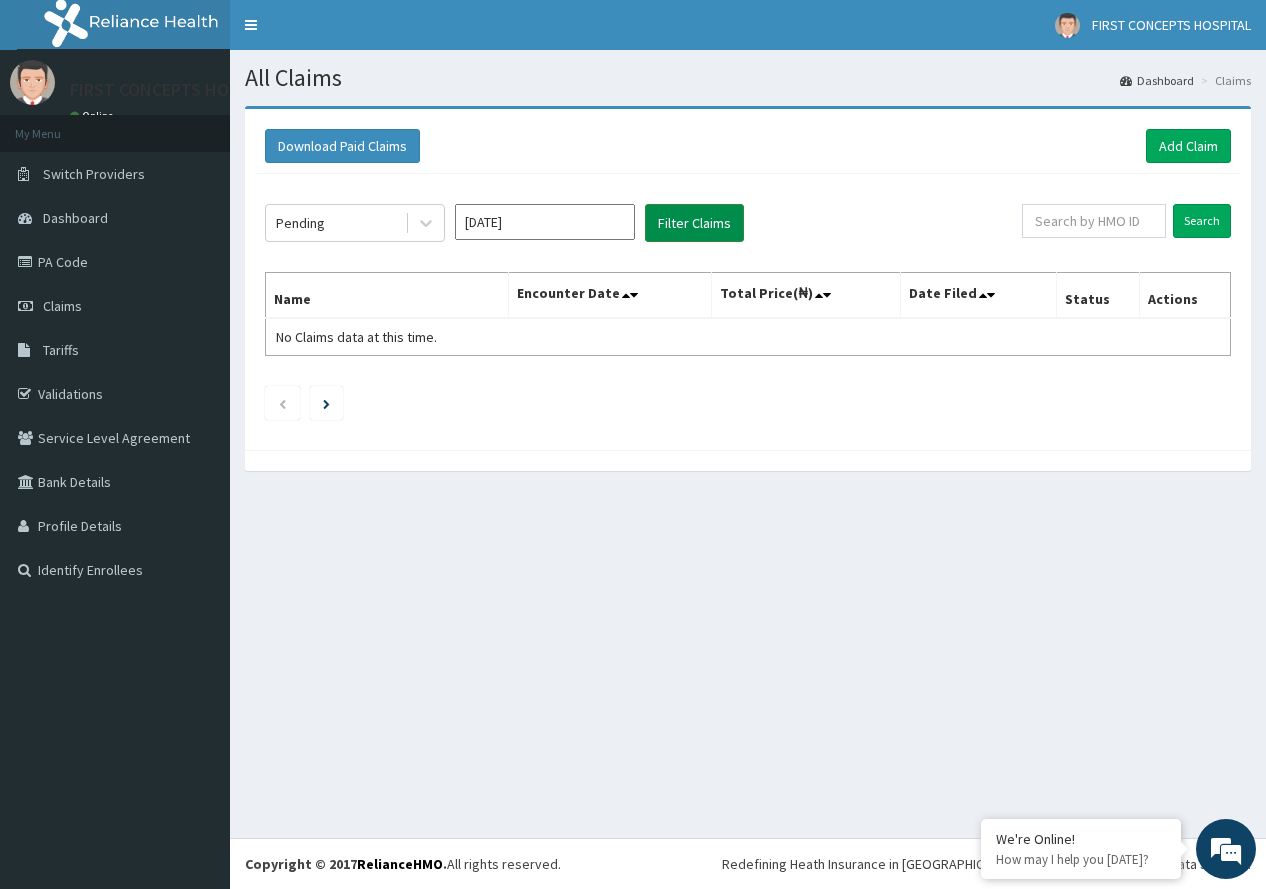 click on "Filter Claims" at bounding box center (694, 223) 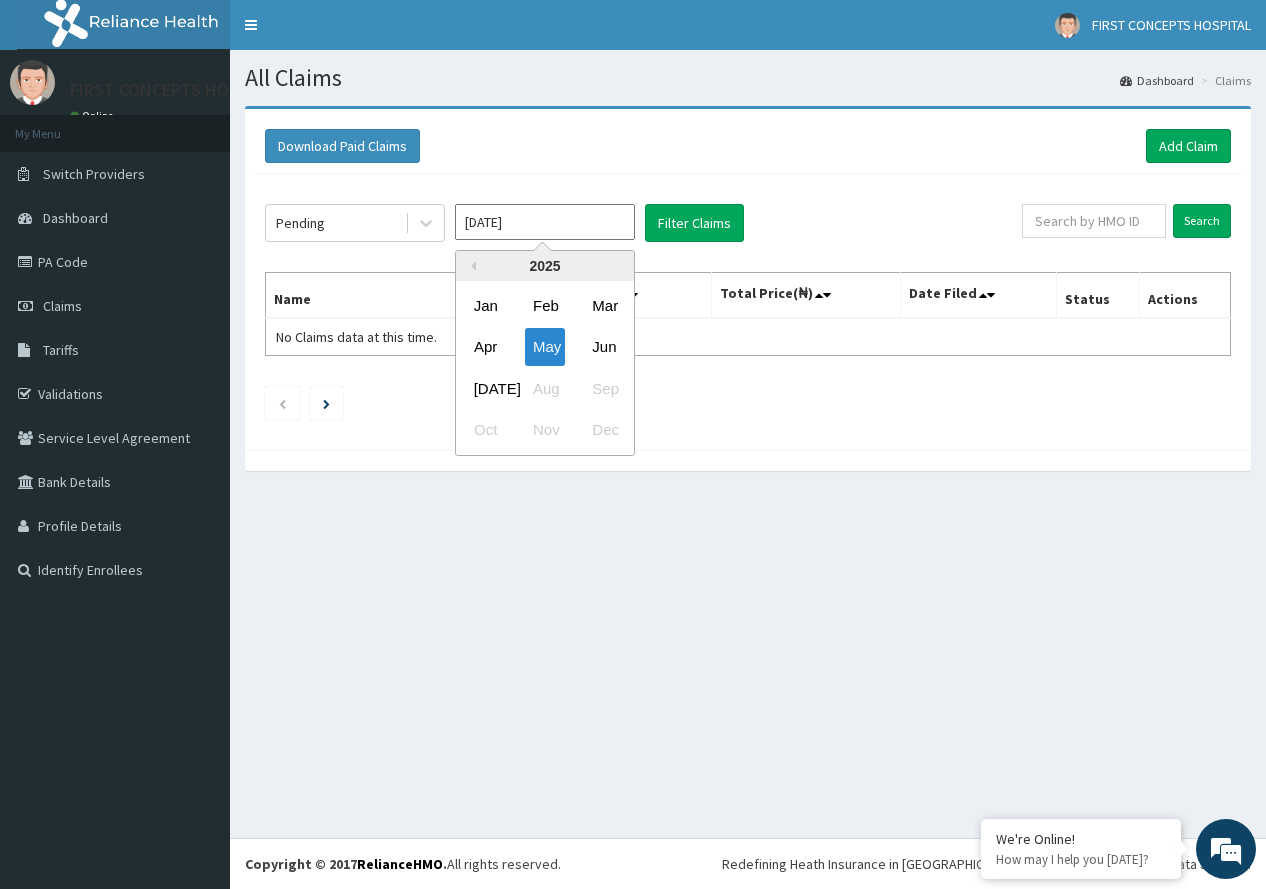 click on "May 2025" at bounding box center (545, 222) 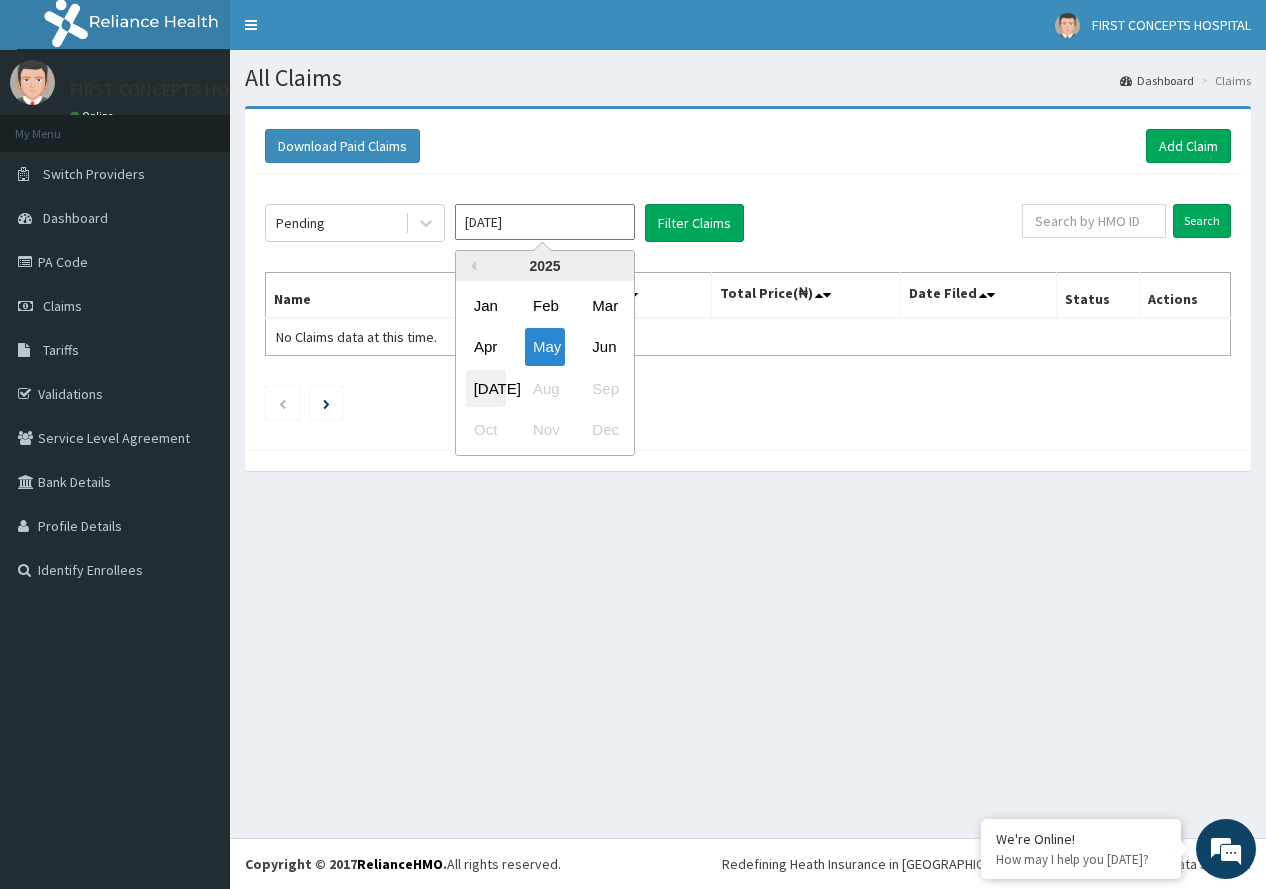 click on "Jul" at bounding box center (486, 388) 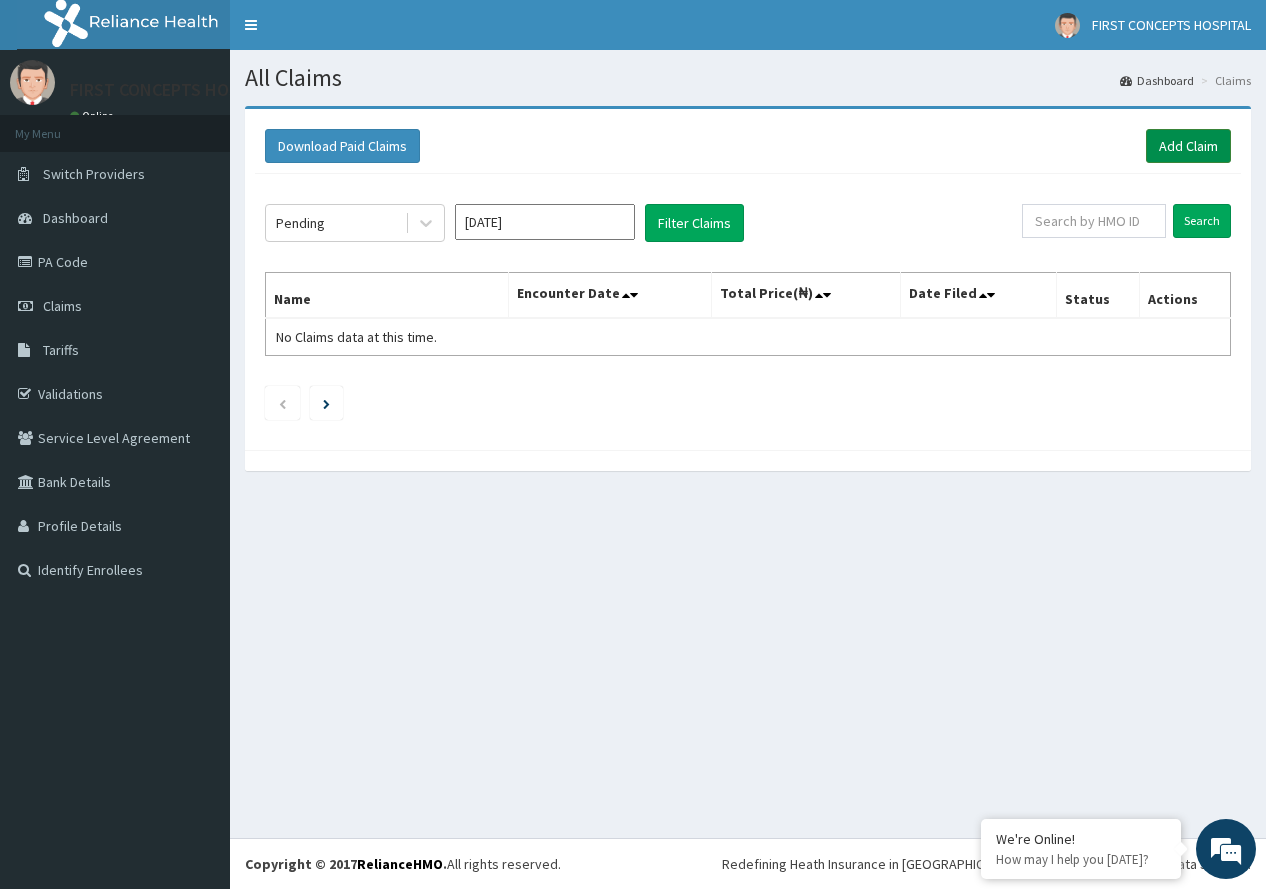 click on "Add Claim" at bounding box center (1188, 146) 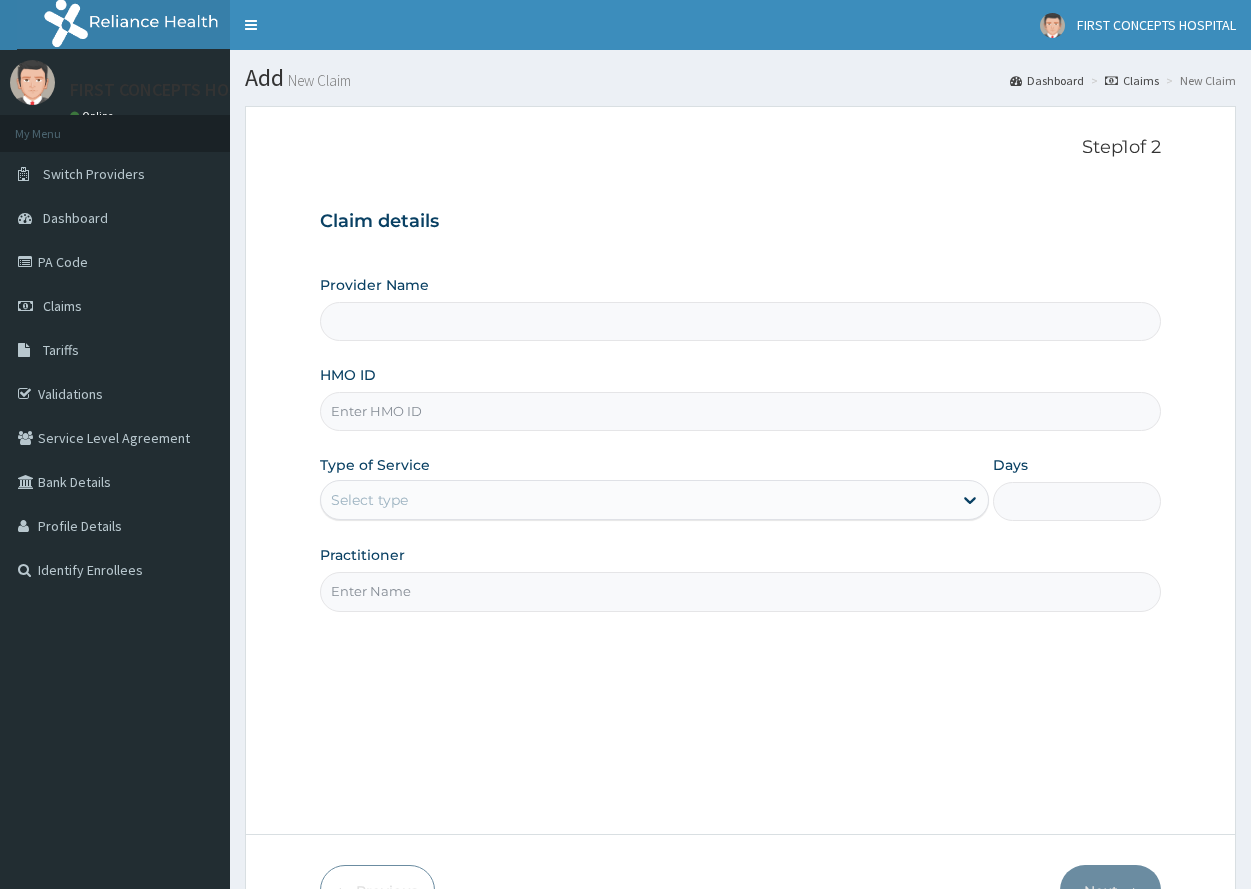 scroll, scrollTop: 0, scrollLeft: 0, axis: both 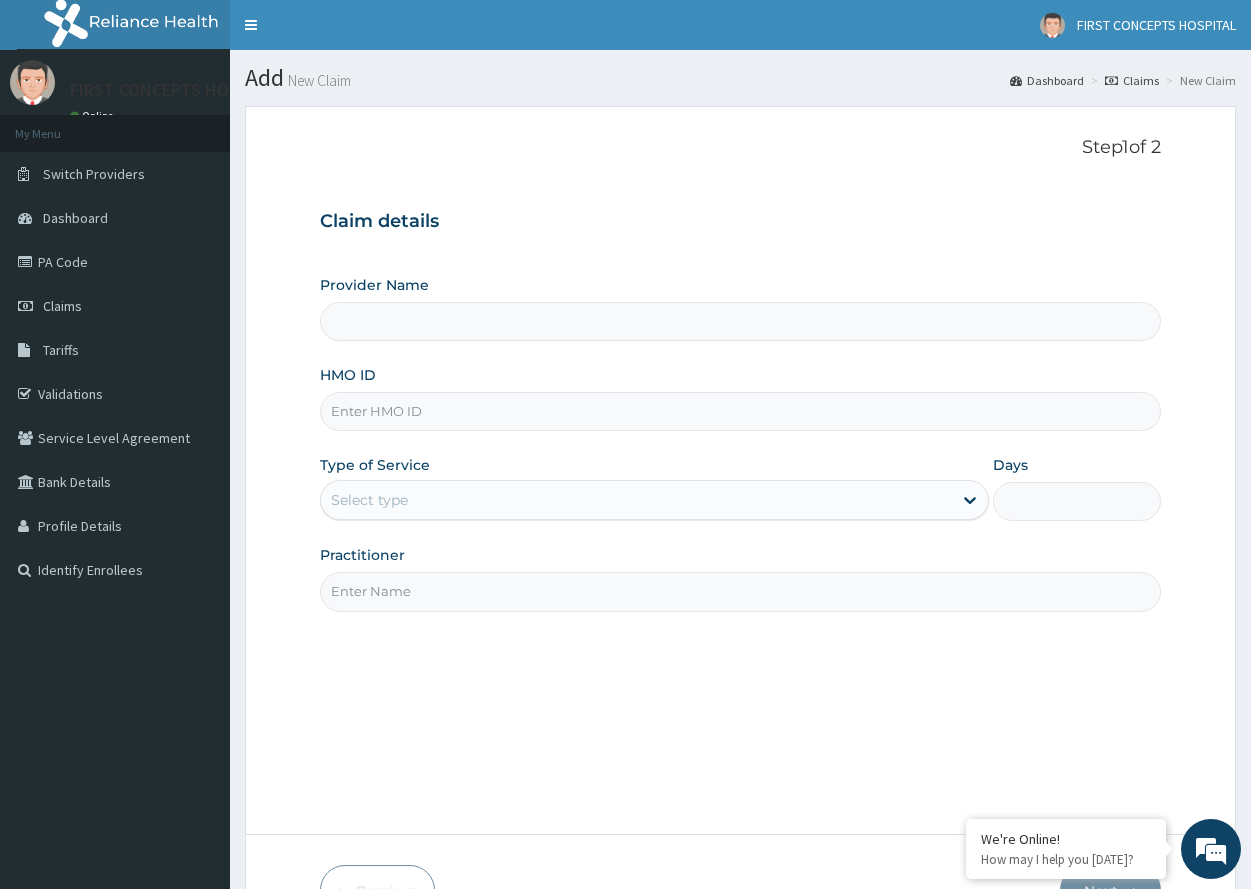 type on "FIRST CONCEPTS HOSPITAL" 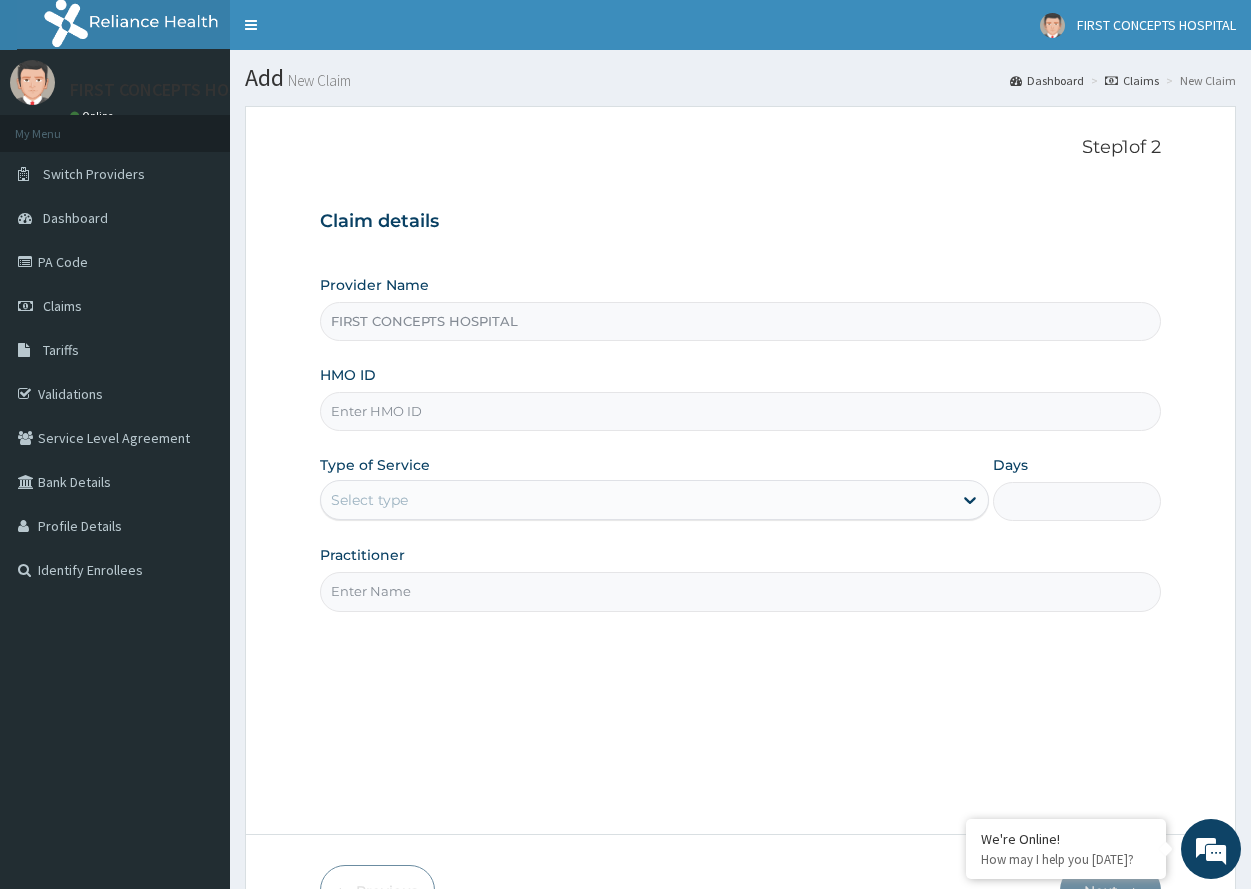 scroll, scrollTop: 0, scrollLeft: 0, axis: both 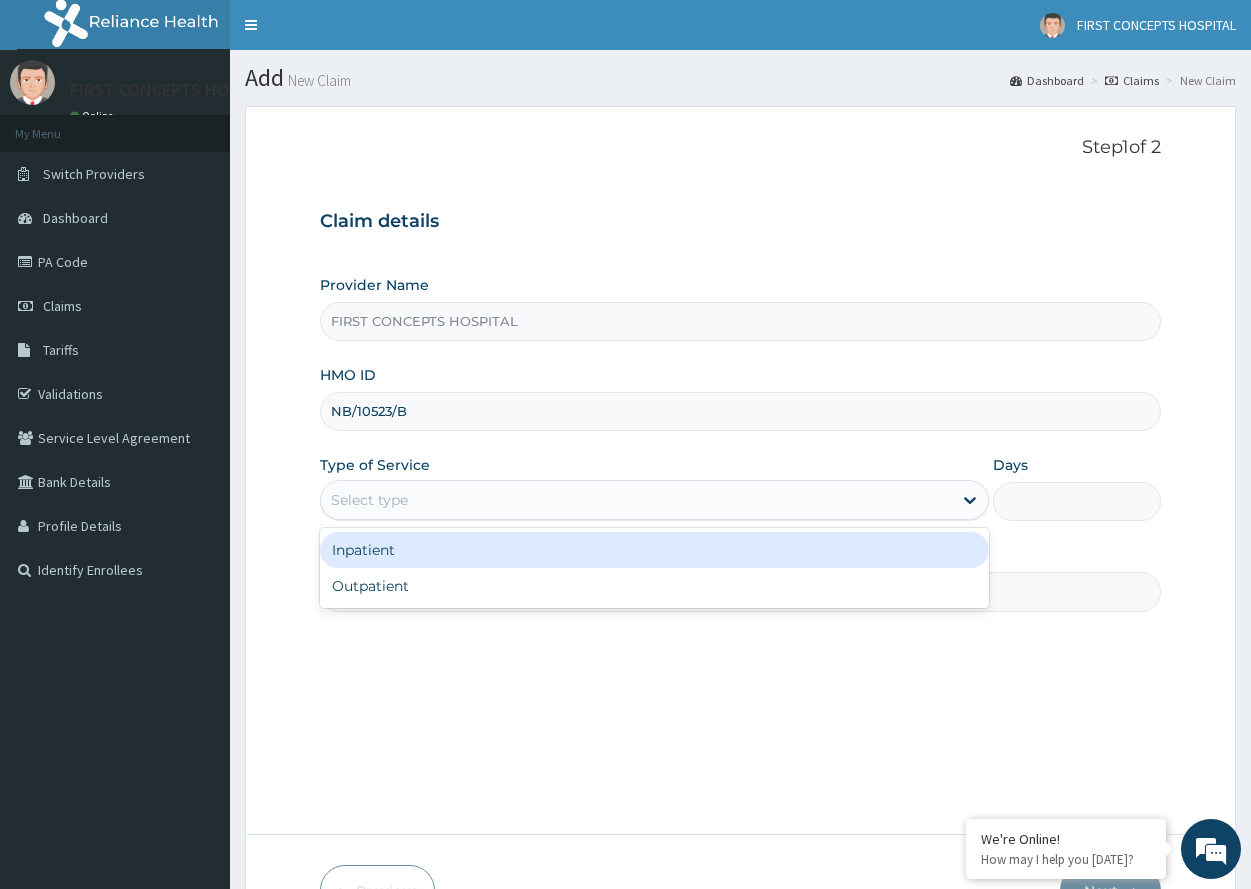 click on "Select type" at bounding box center [636, 500] 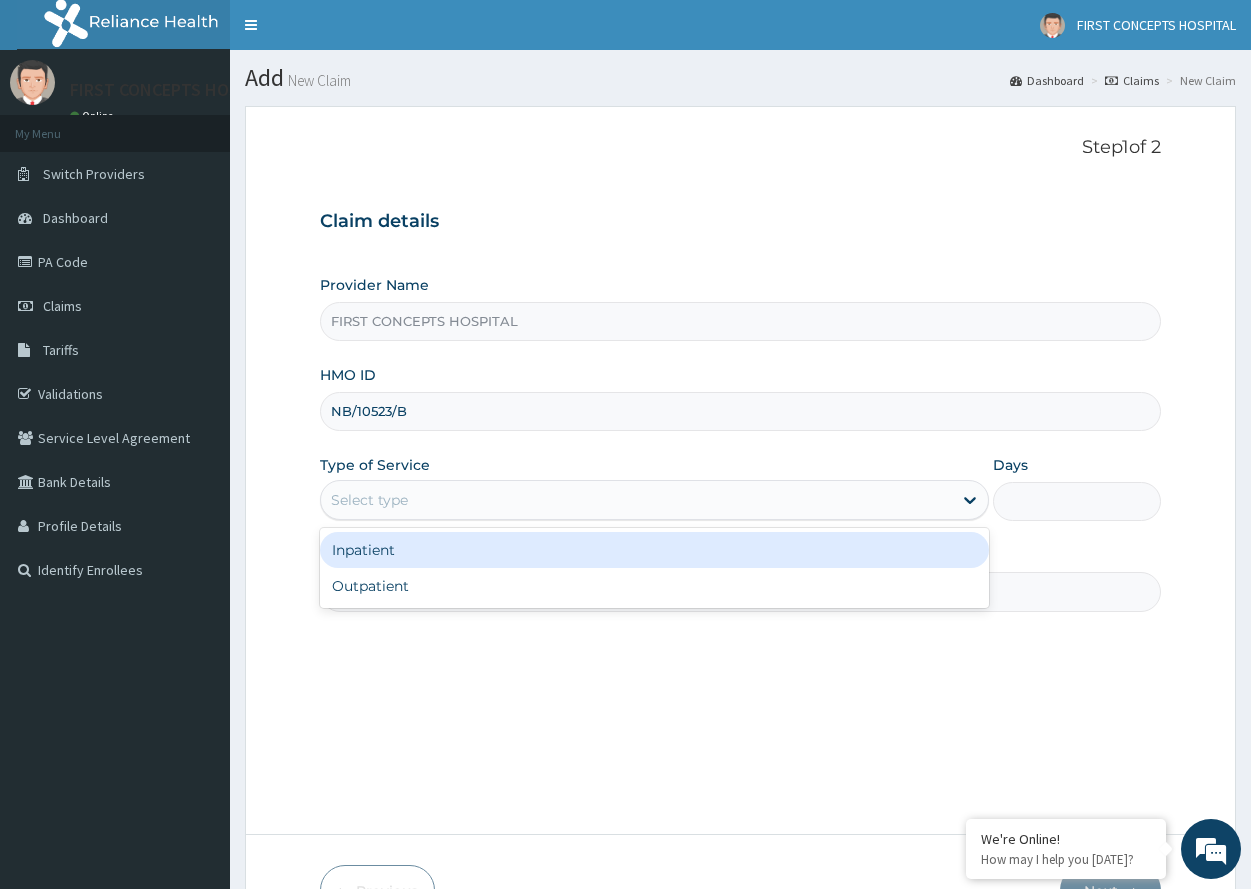 click on "NB/10523/B" at bounding box center [740, 411] 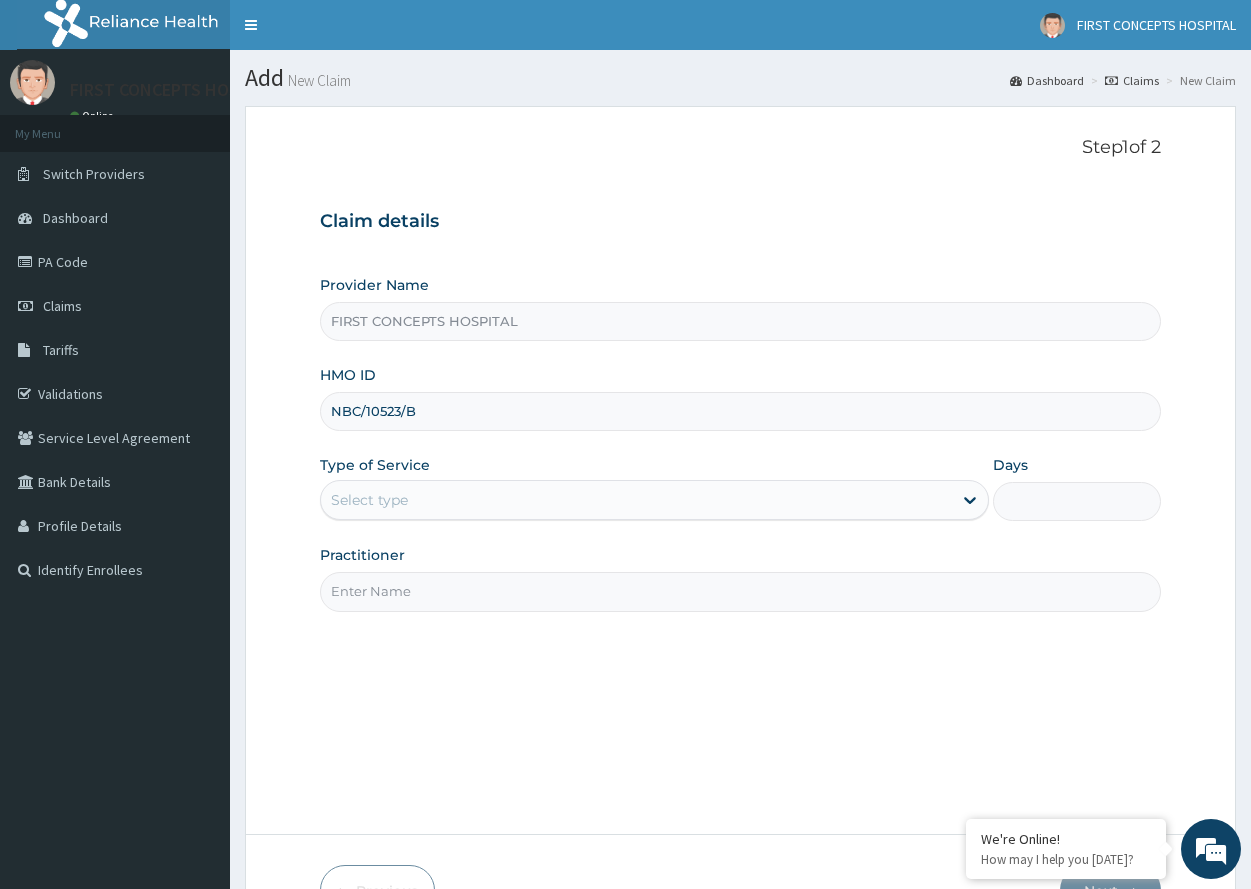 click on "NBC/10523/B" at bounding box center (740, 411) 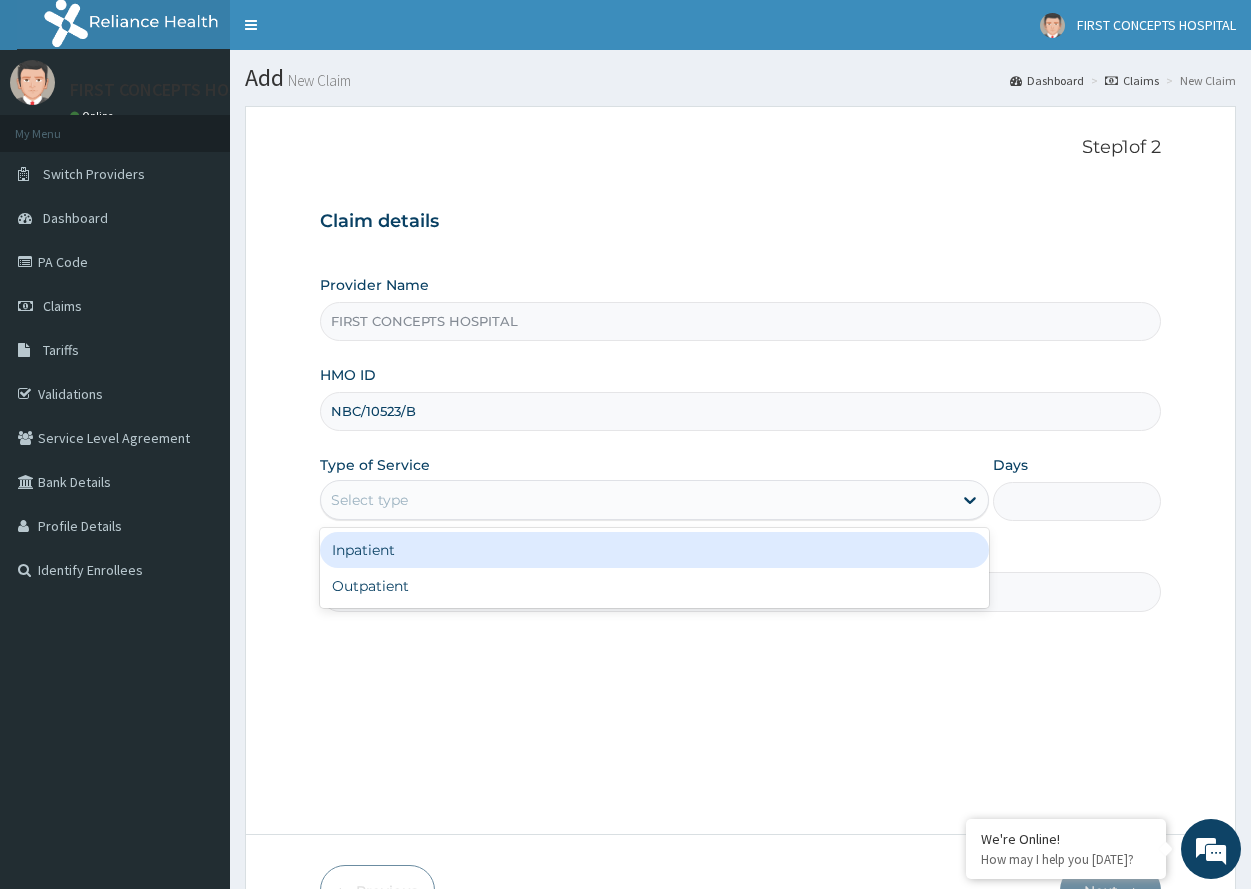 click on "Select type" at bounding box center [636, 500] 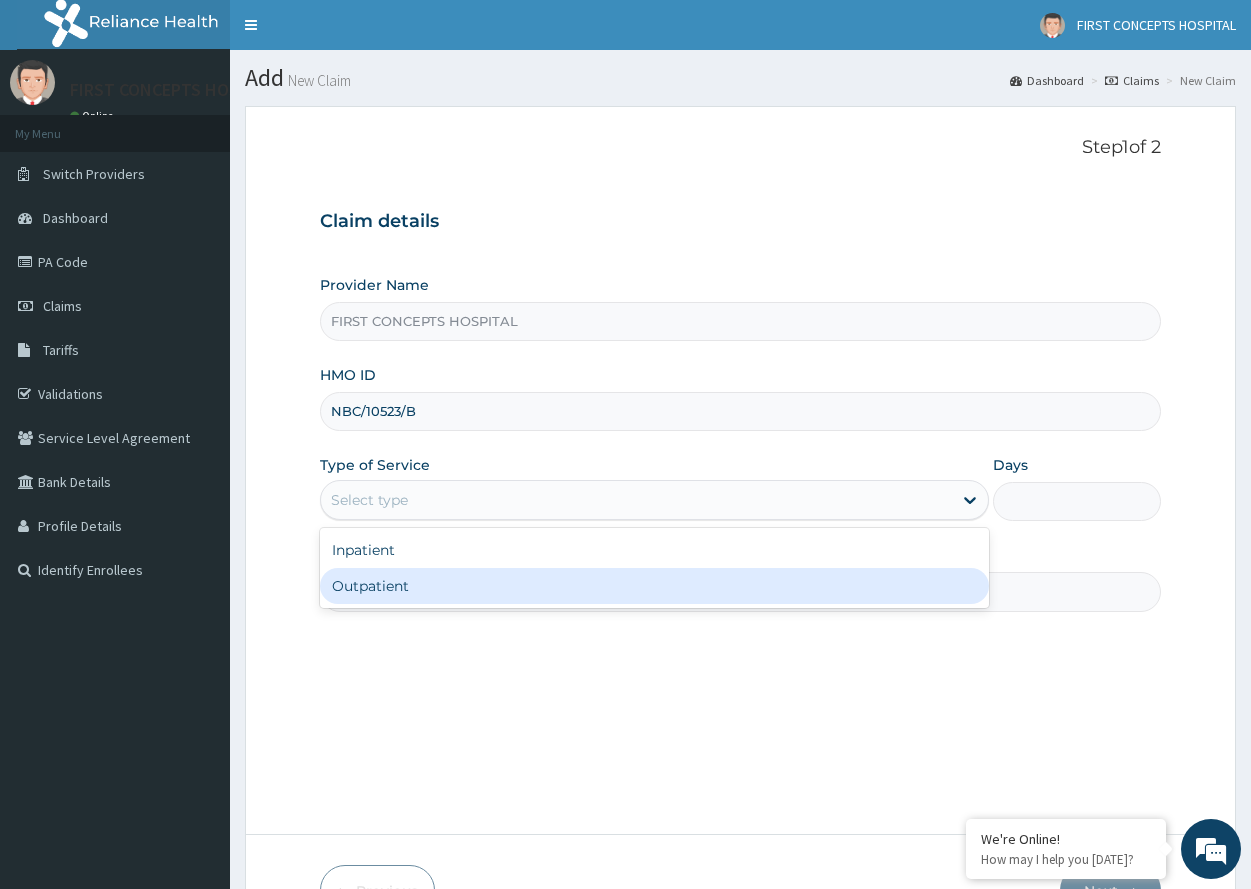 click on "Outpatient" at bounding box center [654, 586] 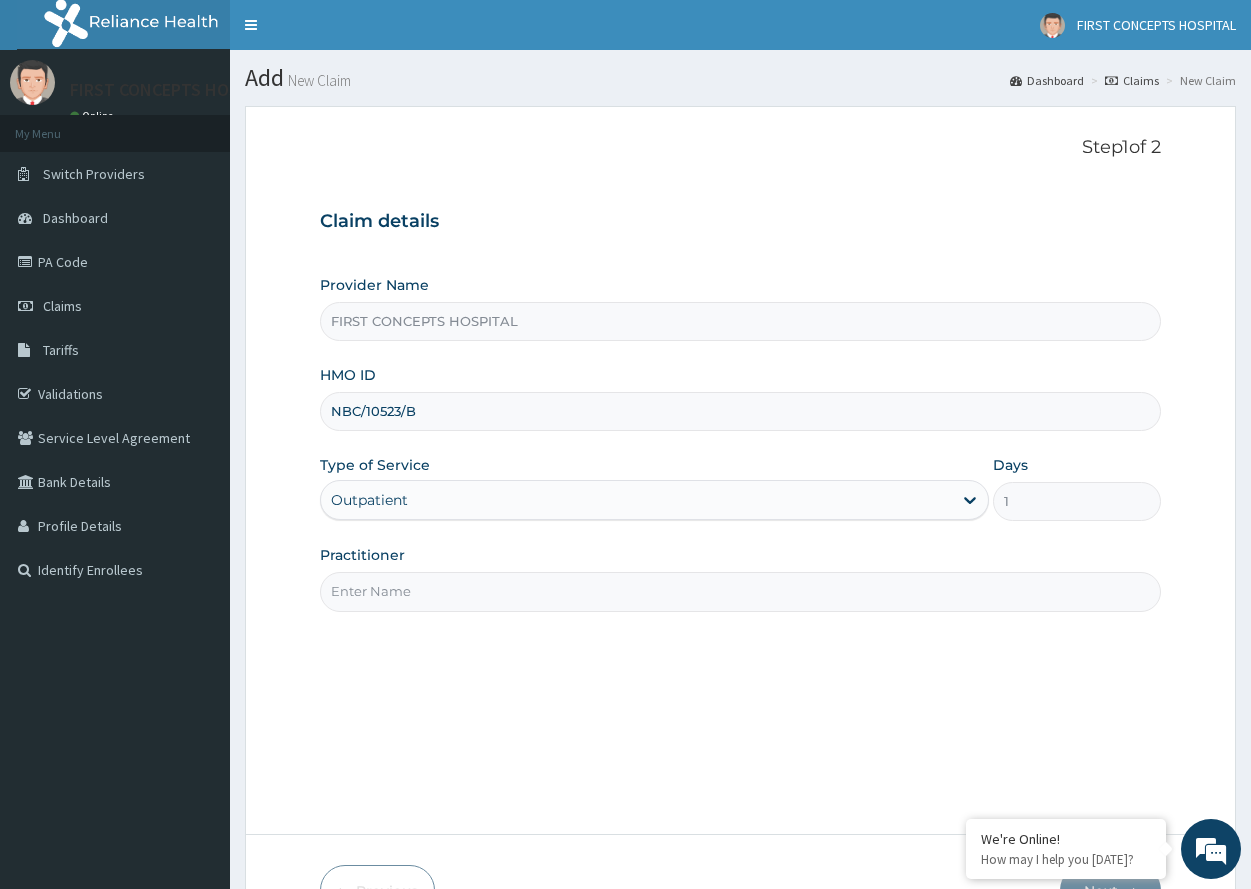 click on "Practitioner" at bounding box center (740, 591) 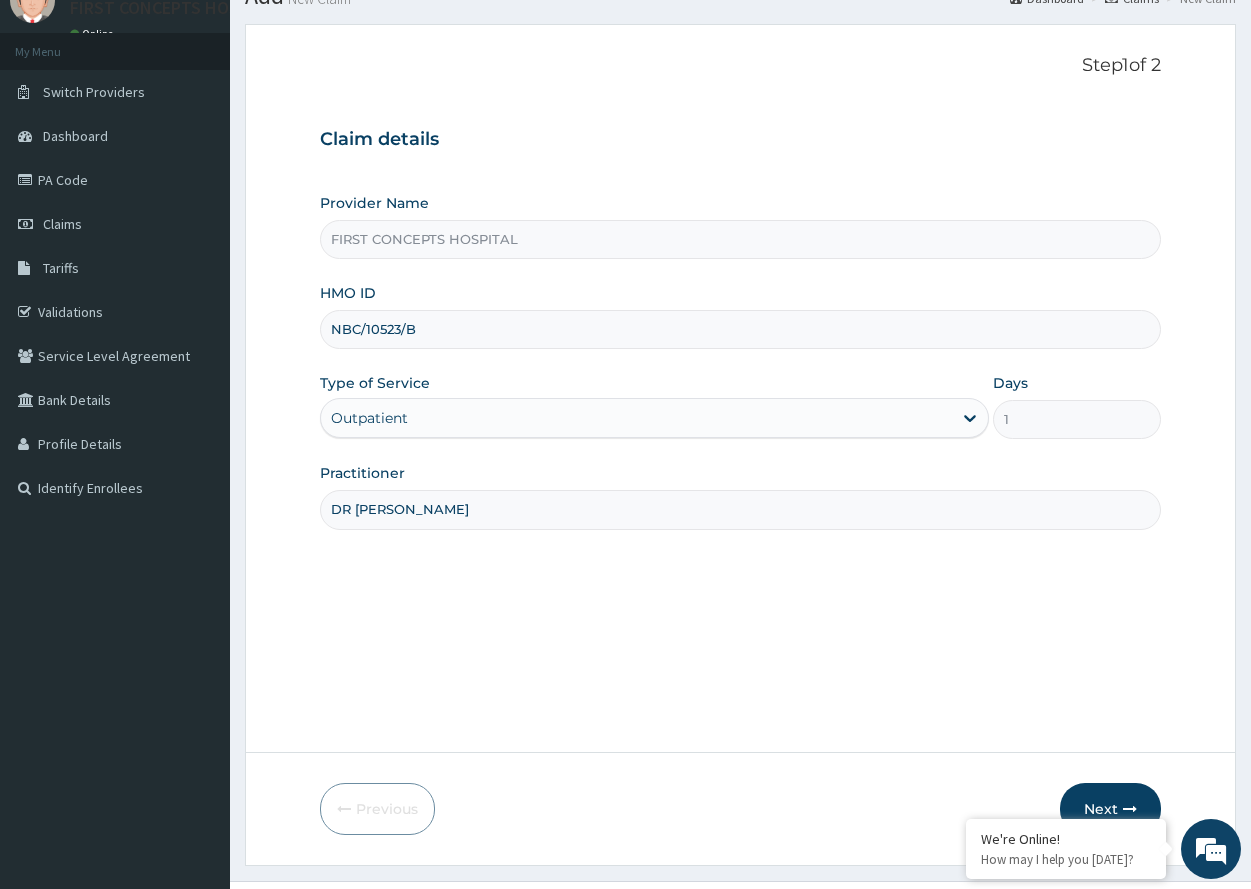 scroll, scrollTop: 125, scrollLeft: 0, axis: vertical 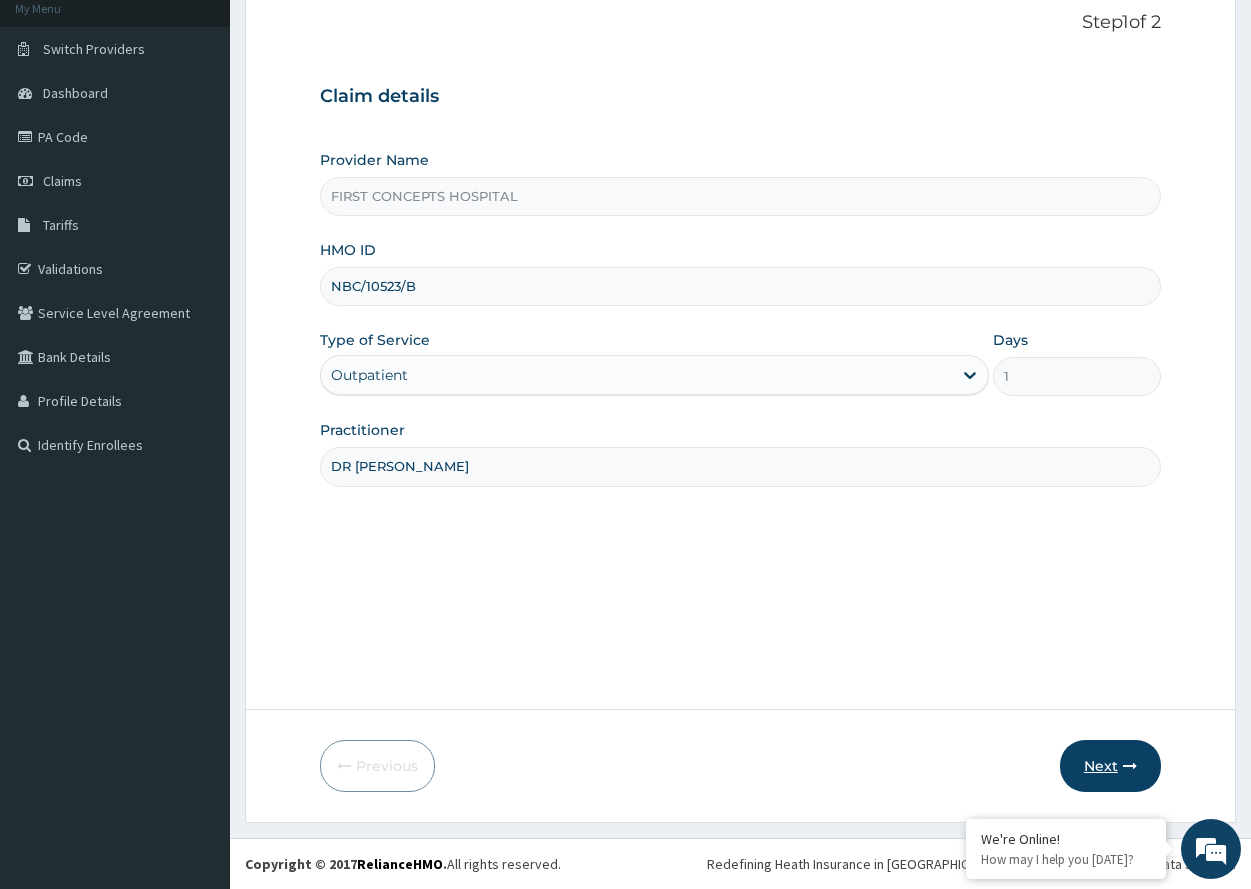 click on "Next" at bounding box center [1110, 766] 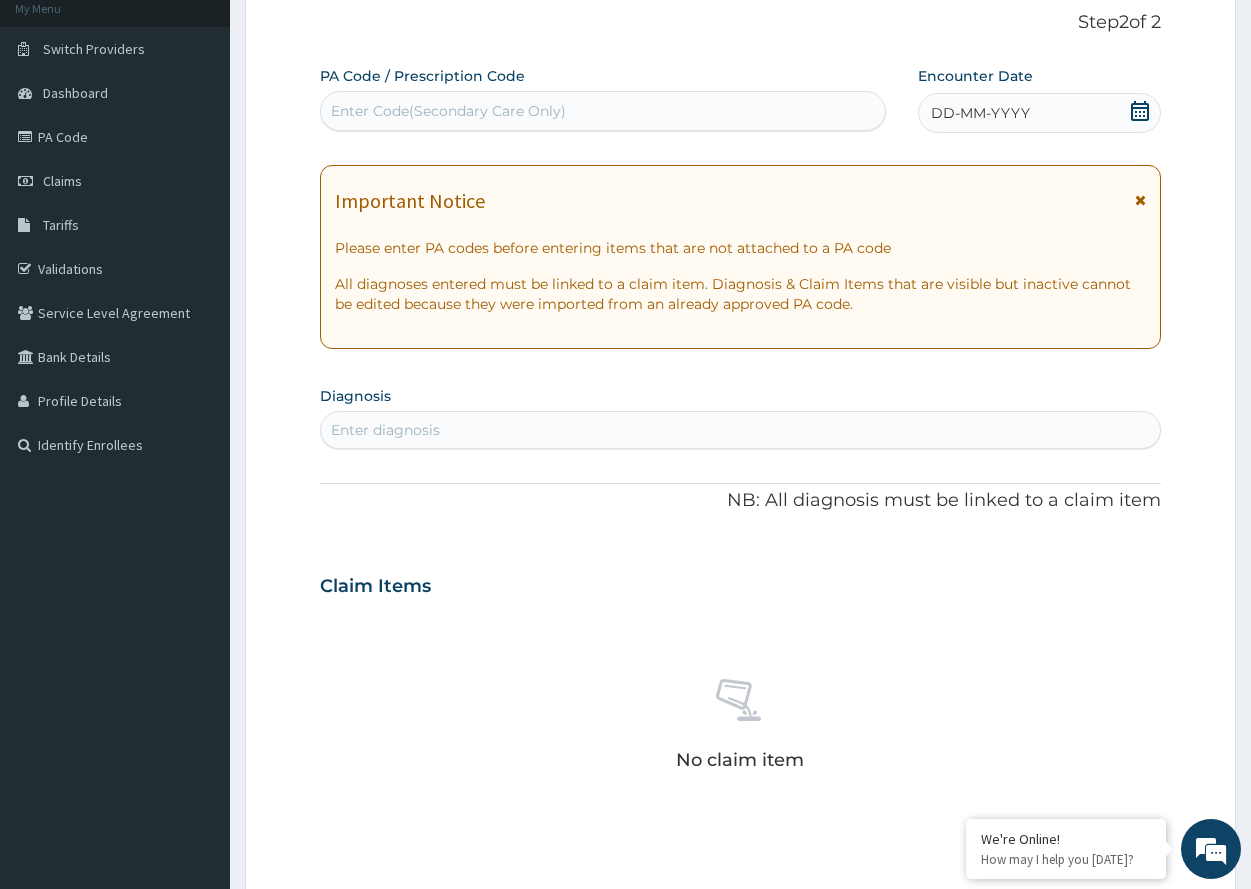 click 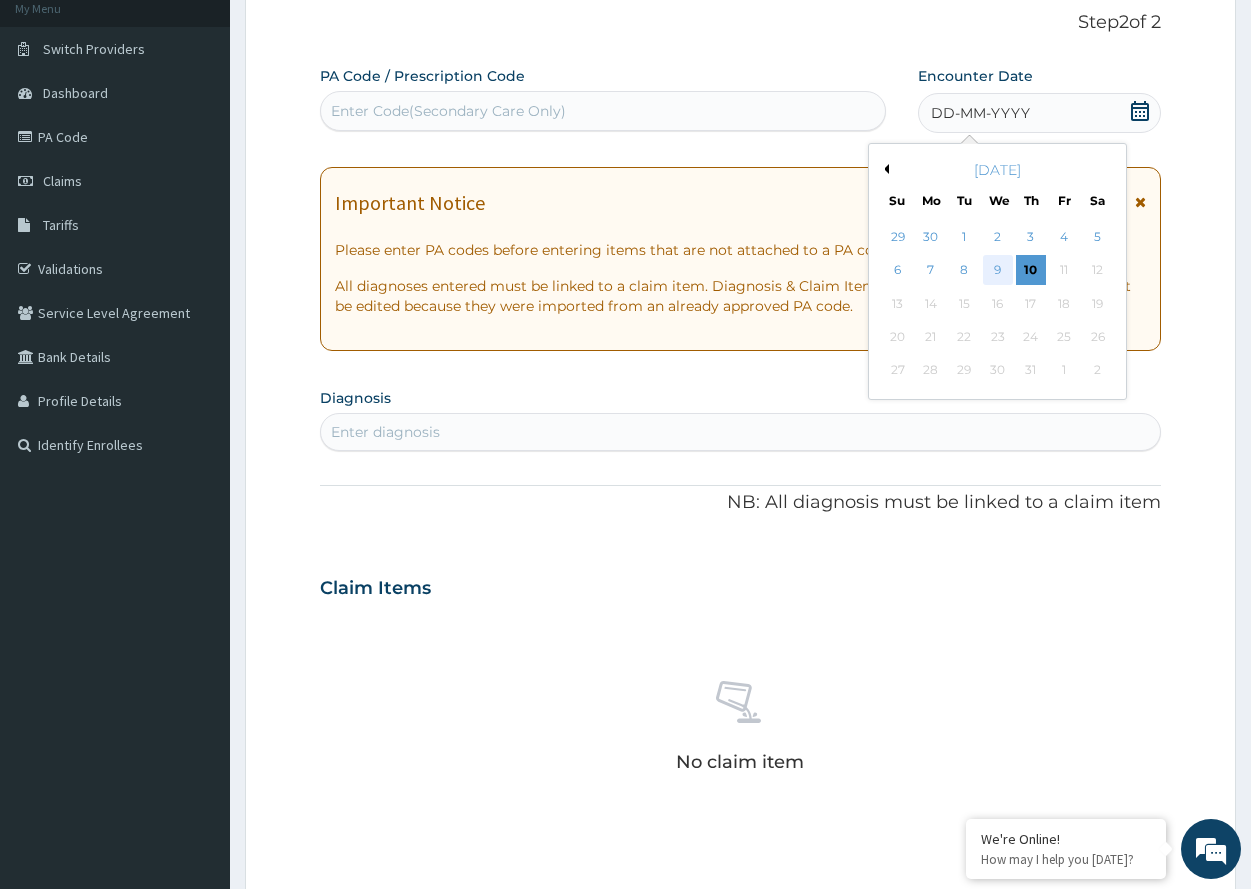 click on "9" at bounding box center [998, 271] 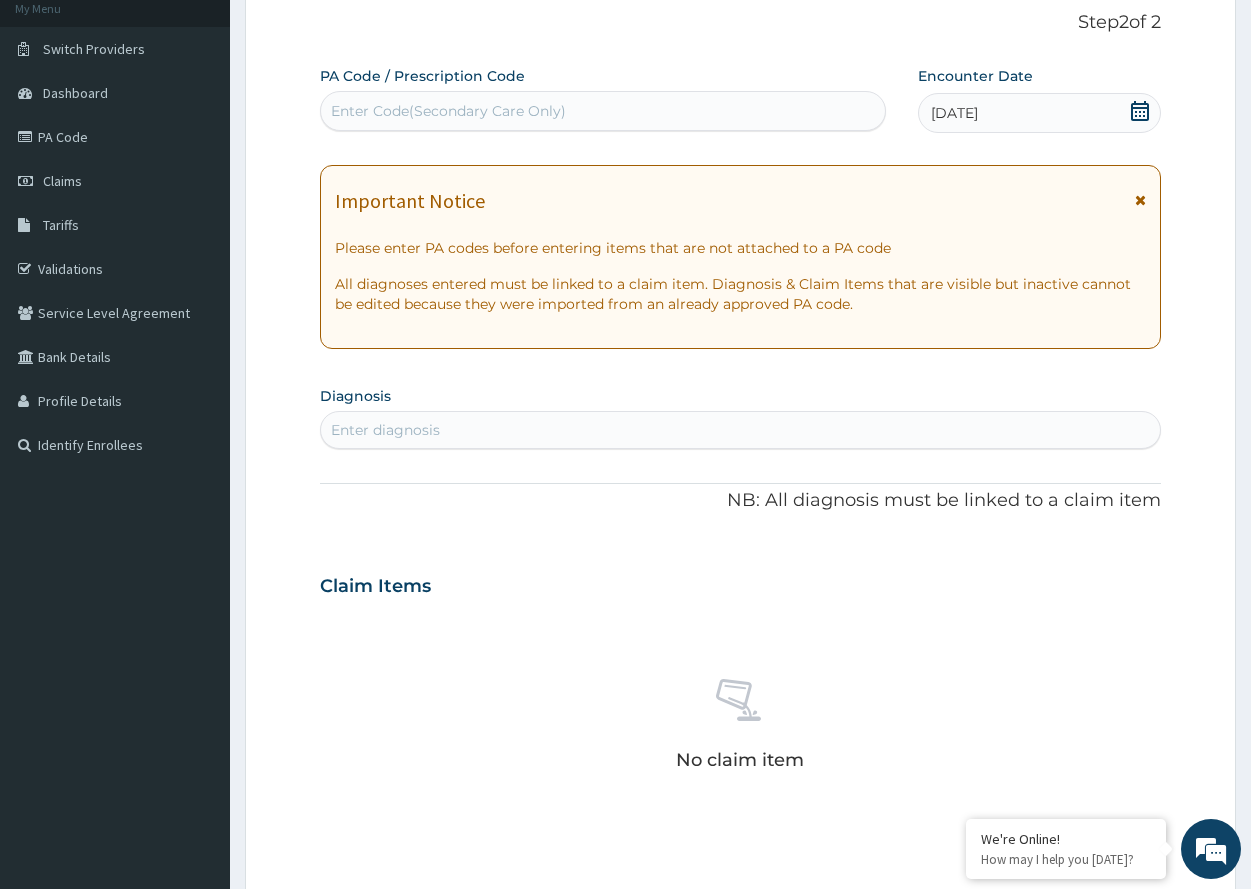 click on "Enter diagnosis" at bounding box center [740, 430] 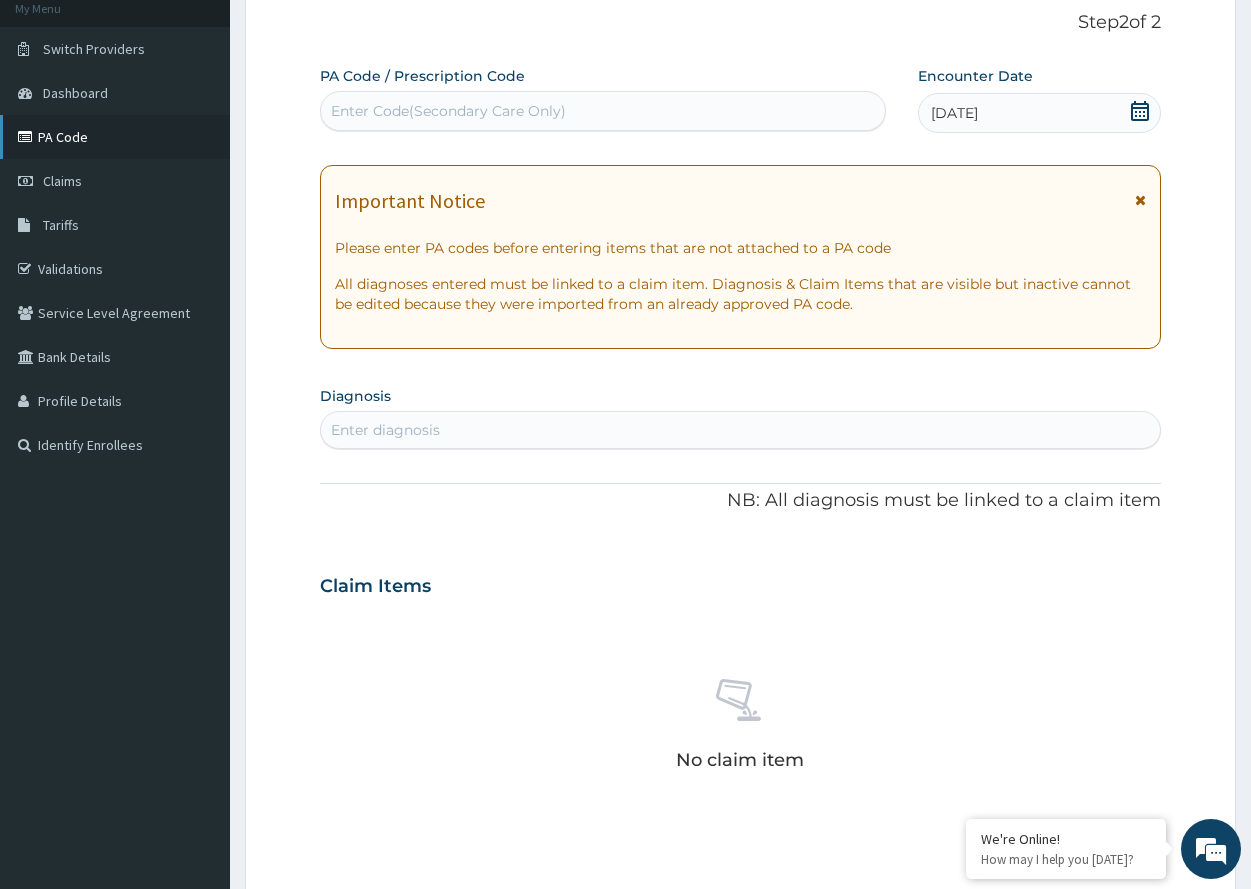 click on "PA Code" at bounding box center [115, 137] 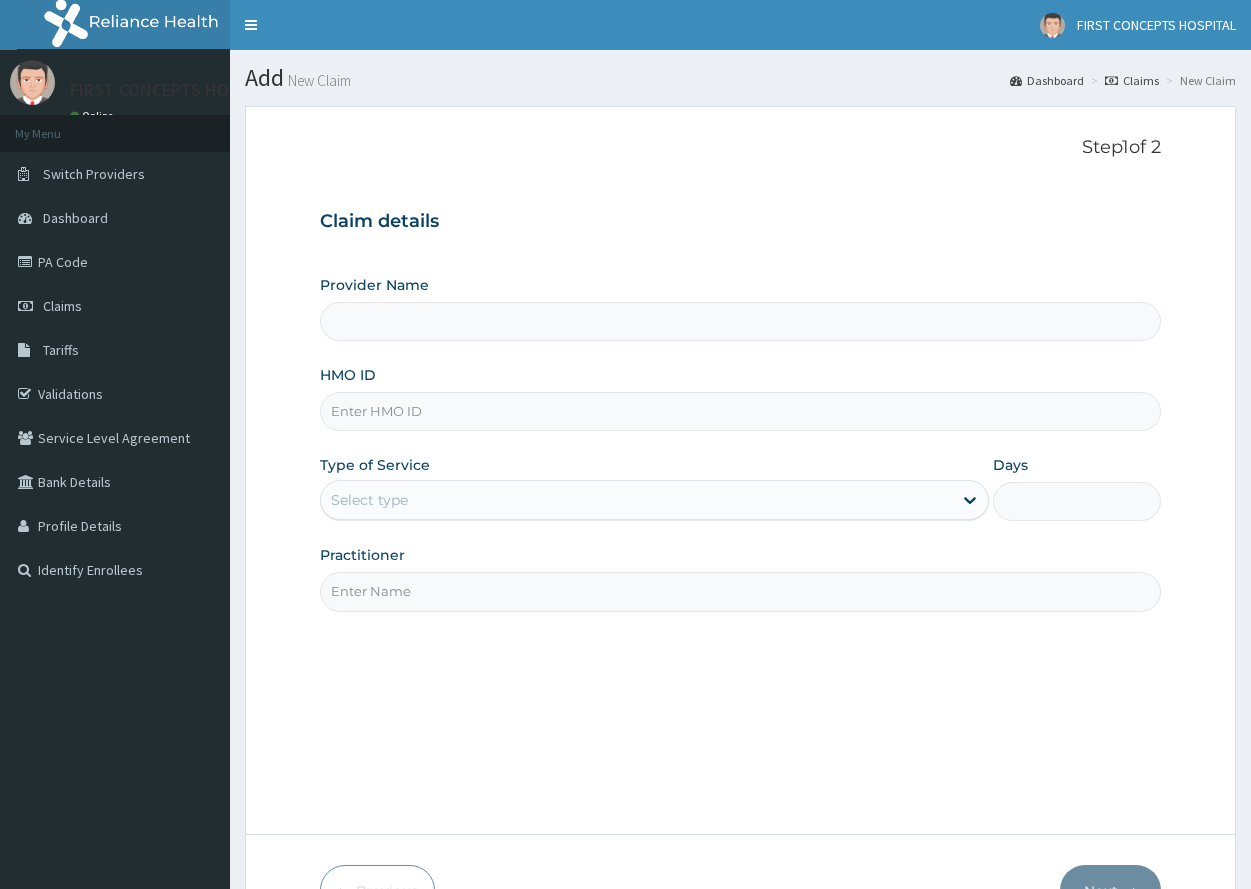 scroll, scrollTop: 0, scrollLeft: 0, axis: both 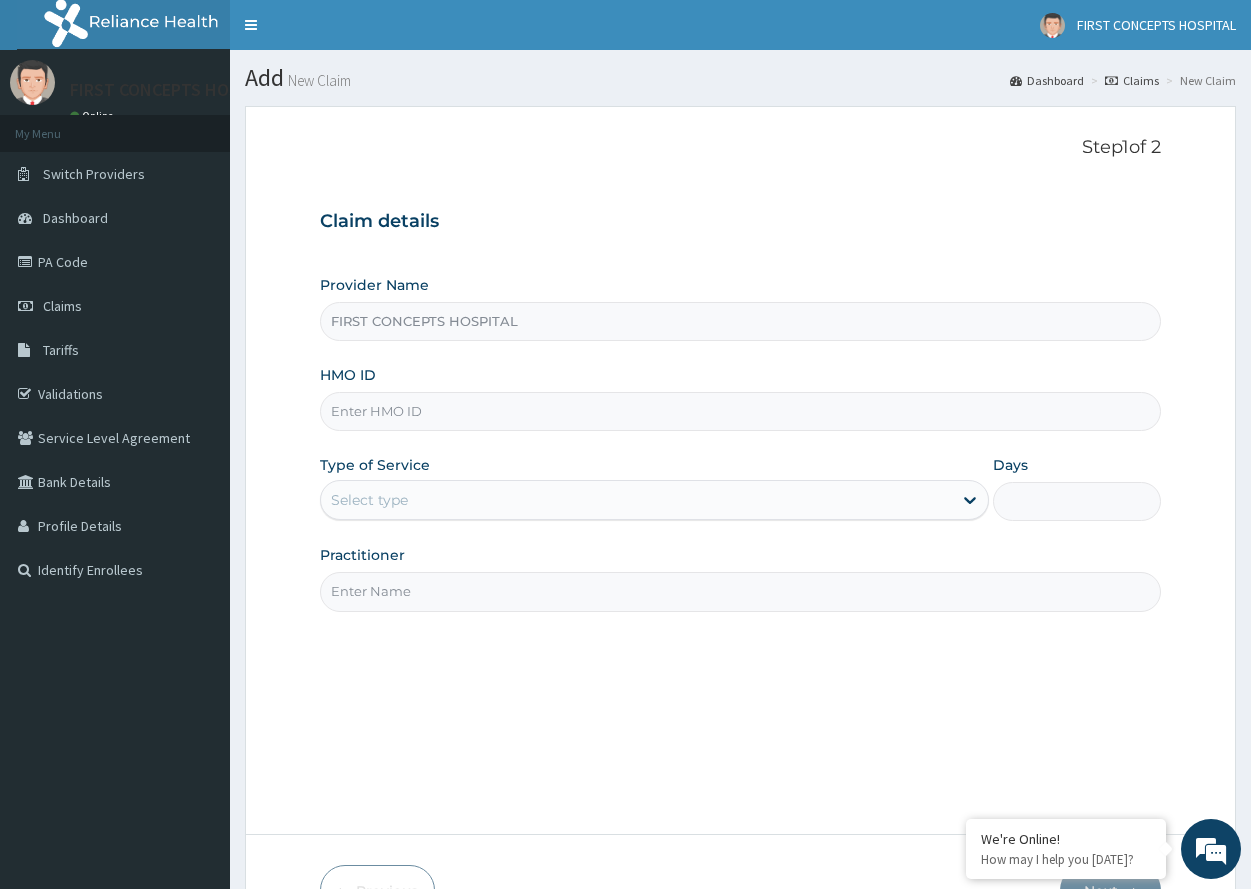 click on "HMO ID" at bounding box center [740, 411] 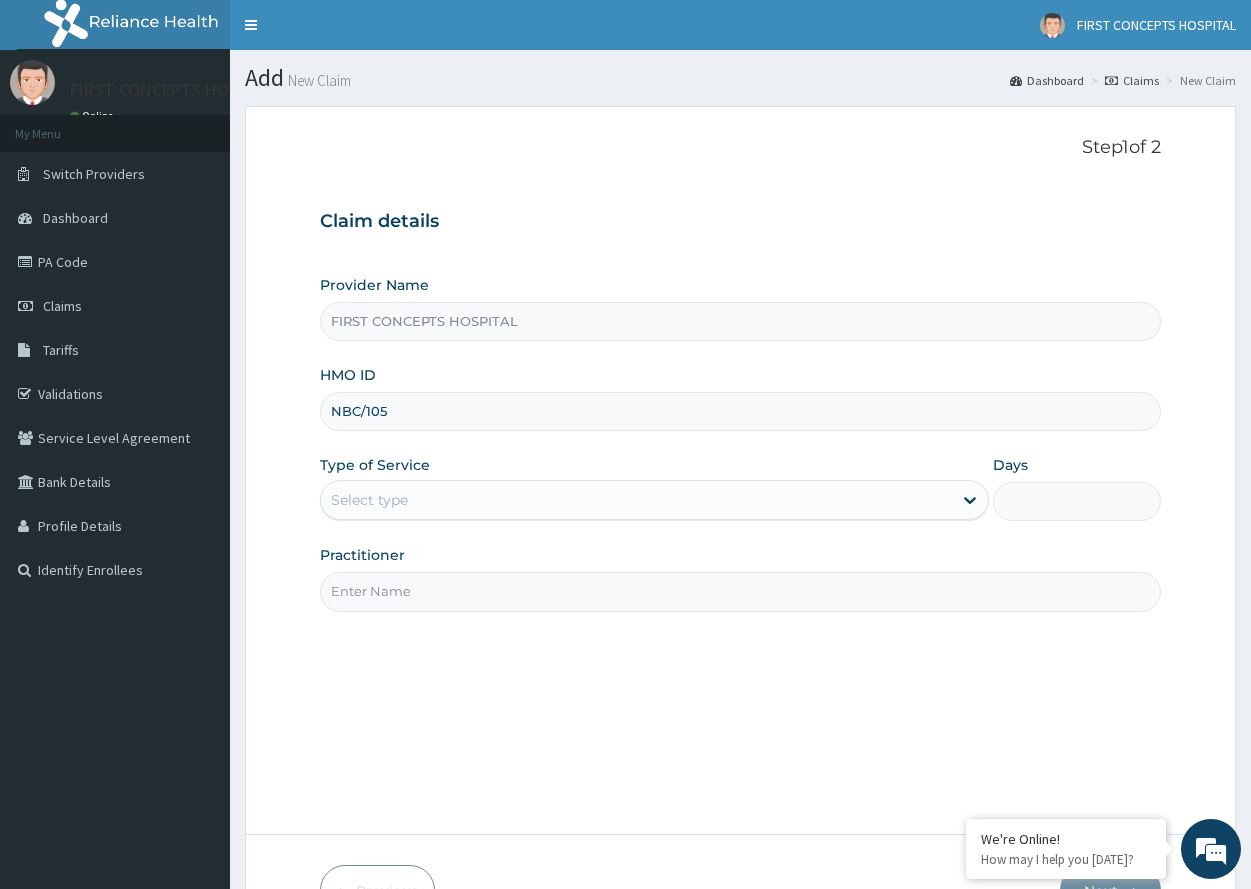 type on "NBC/10523/C" 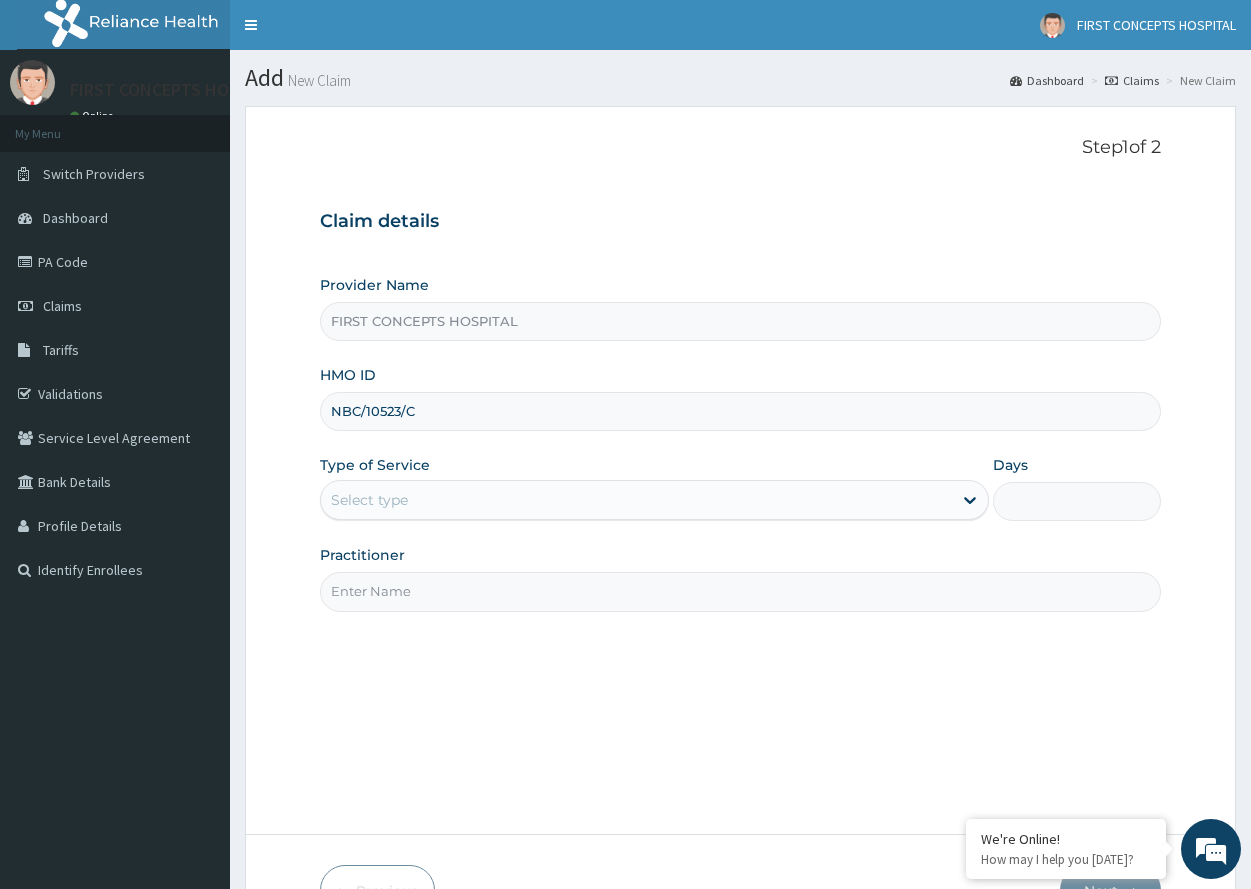 scroll, scrollTop: 0, scrollLeft: 0, axis: both 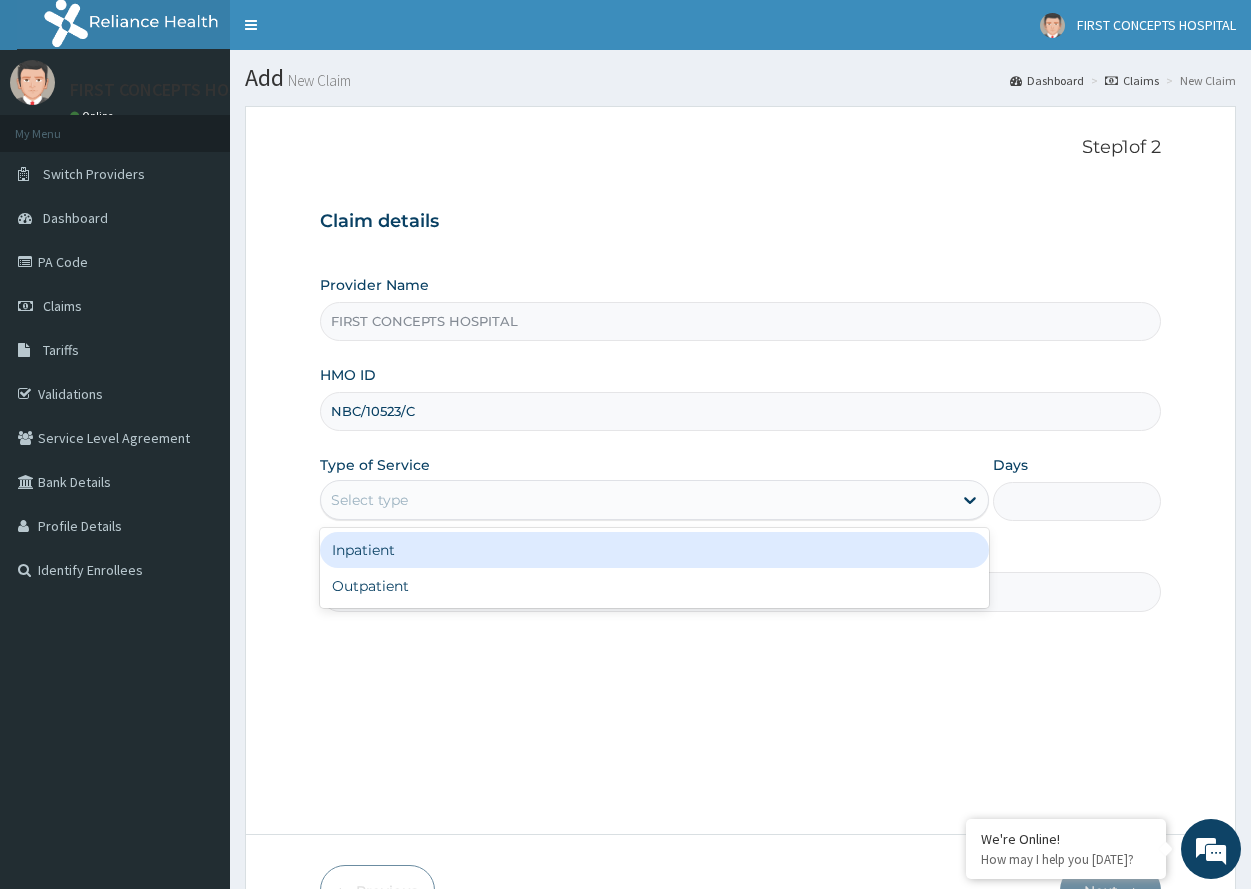 click on "Select type" at bounding box center [636, 500] 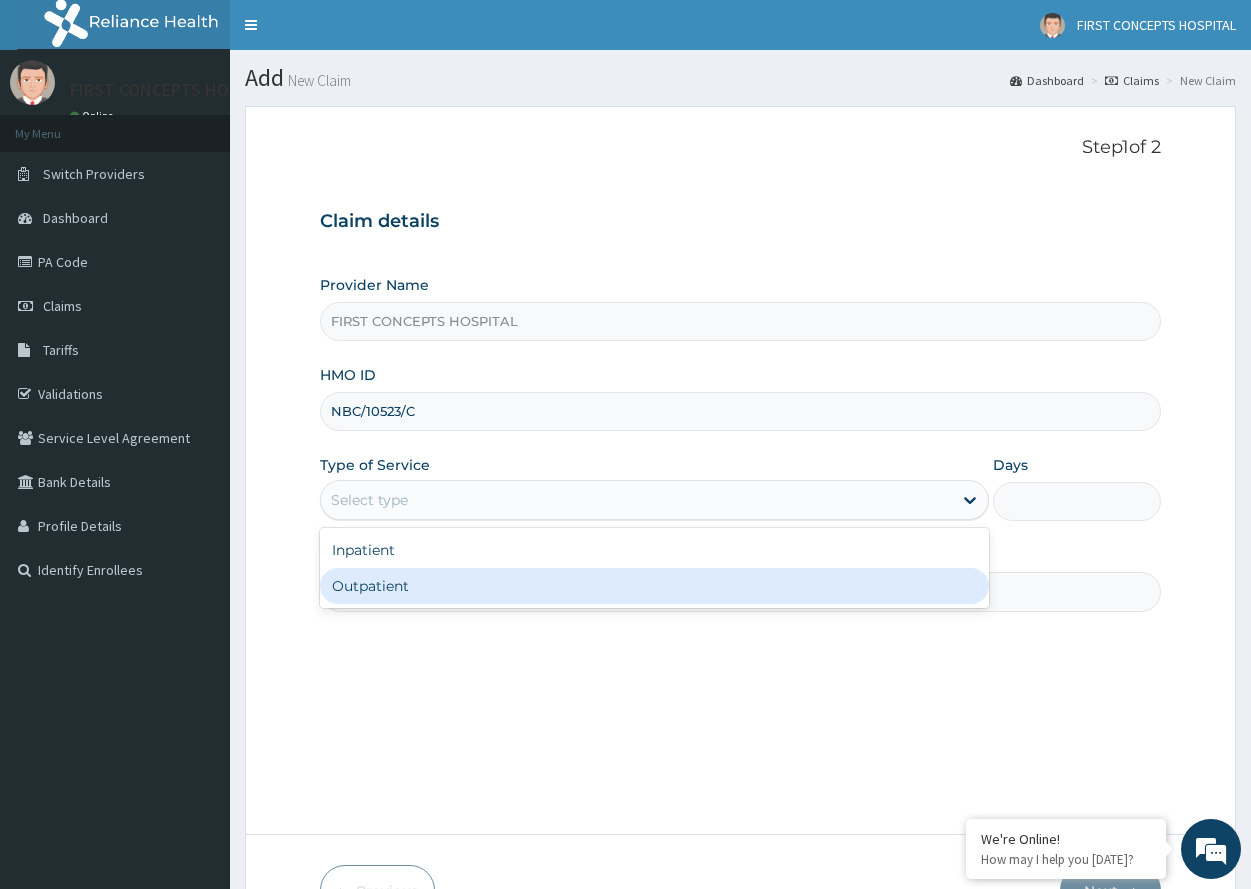click on "Outpatient" at bounding box center (654, 586) 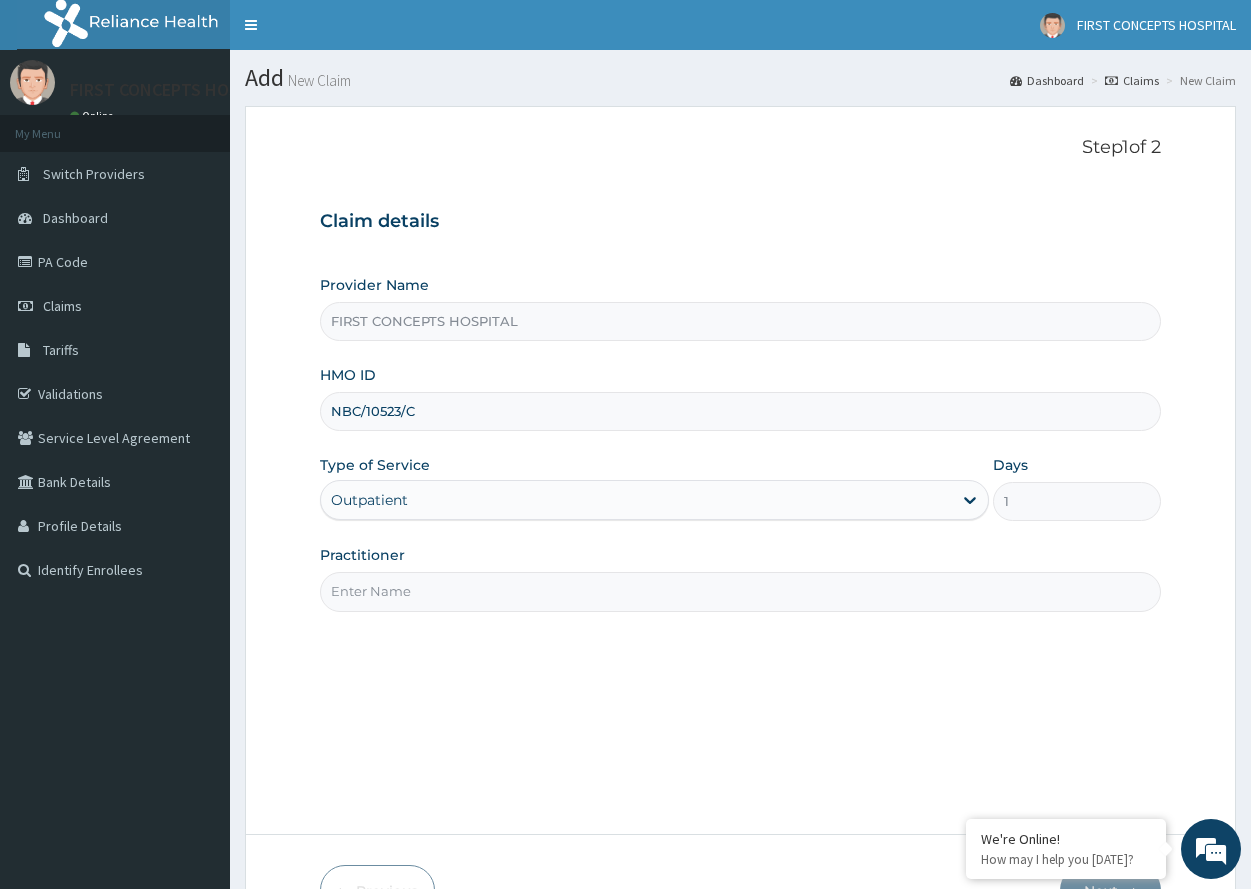 click on "Practitioner" at bounding box center [740, 591] 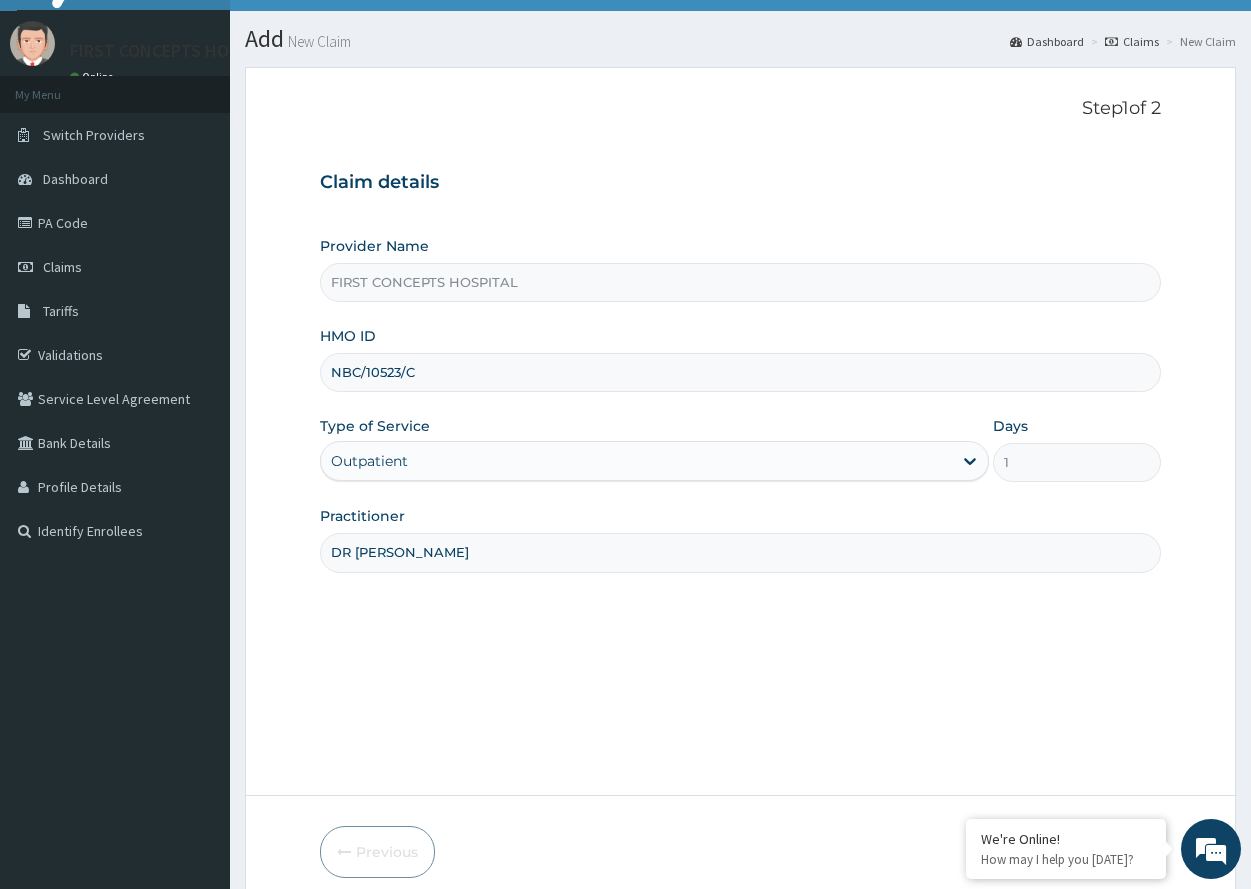 scroll, scrollTop: 125, scrollLeft: 0, axis: vertical 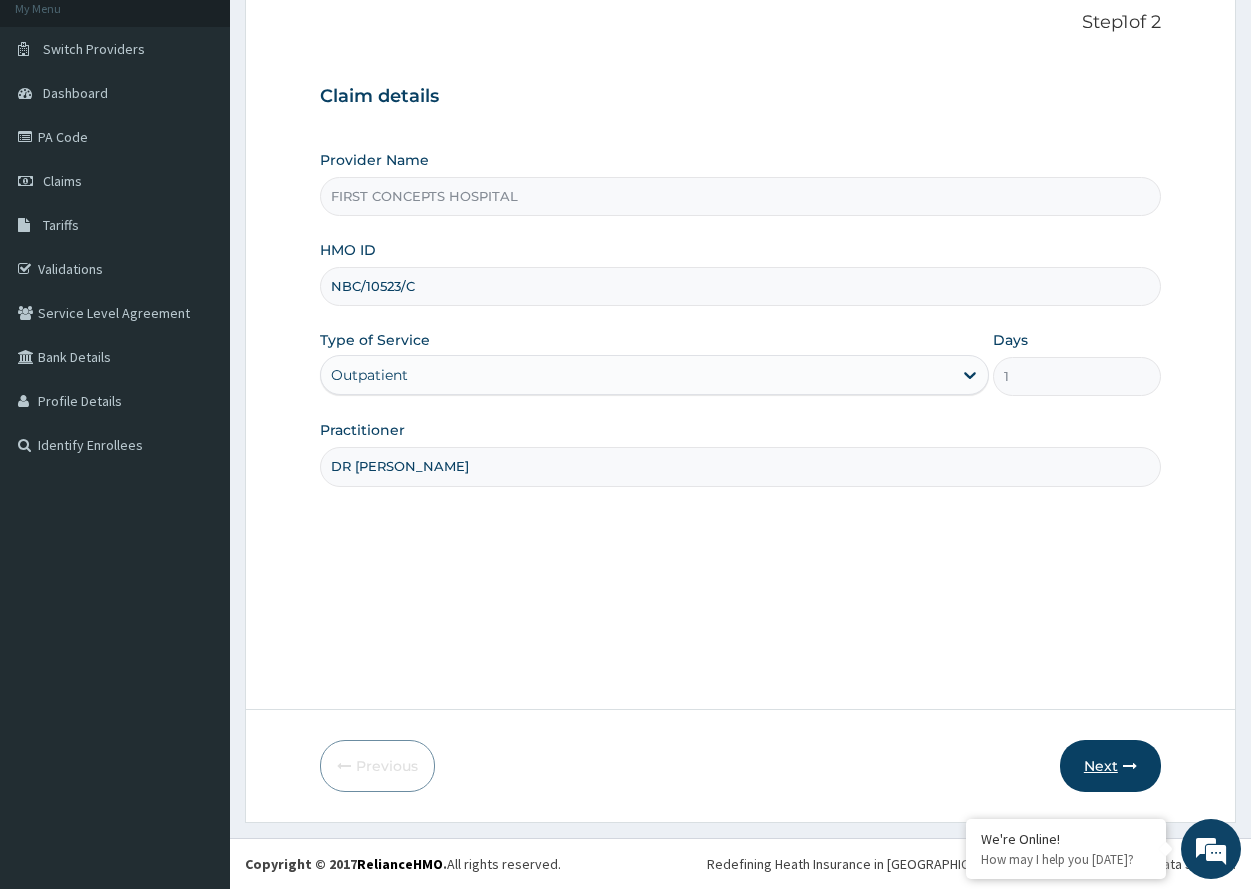 click on "Next" at bounding box center (1110, 766) 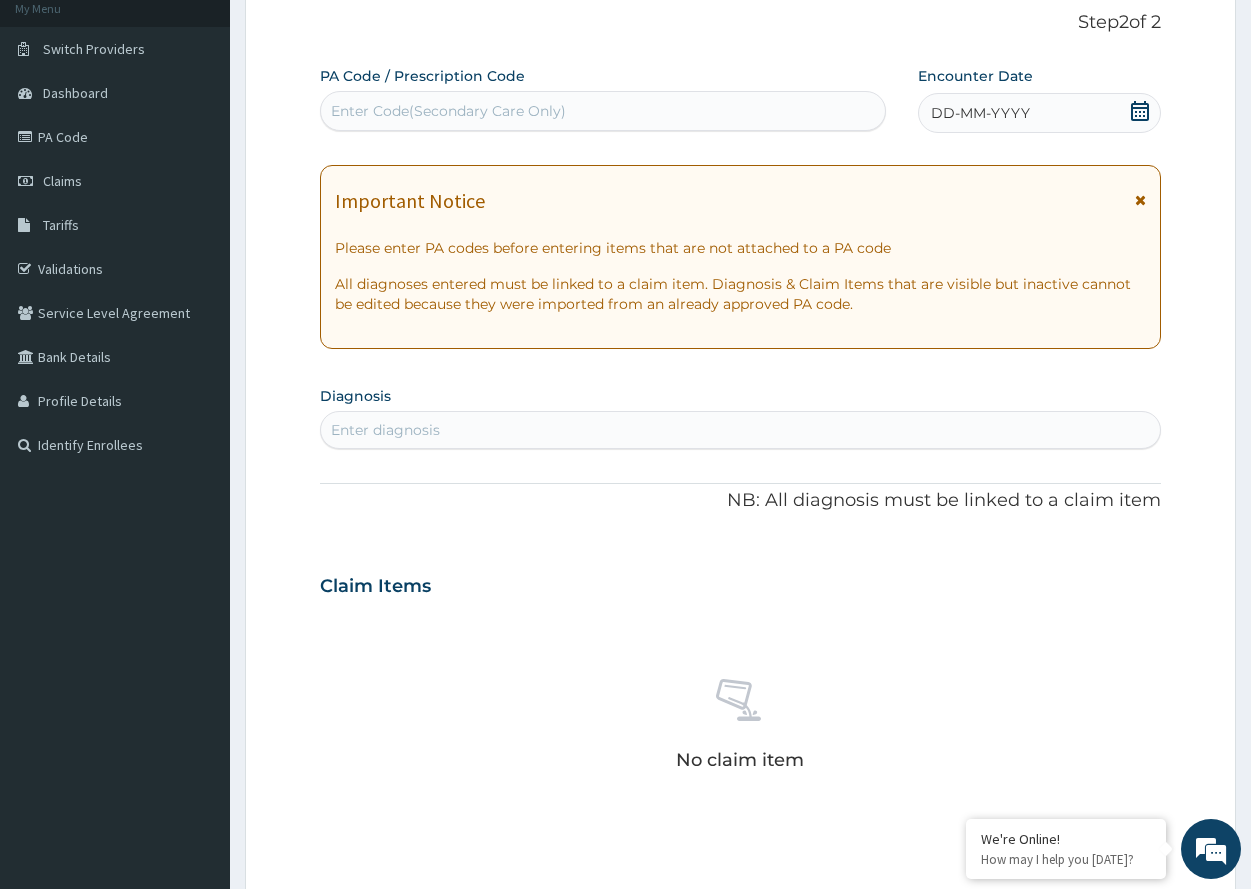click 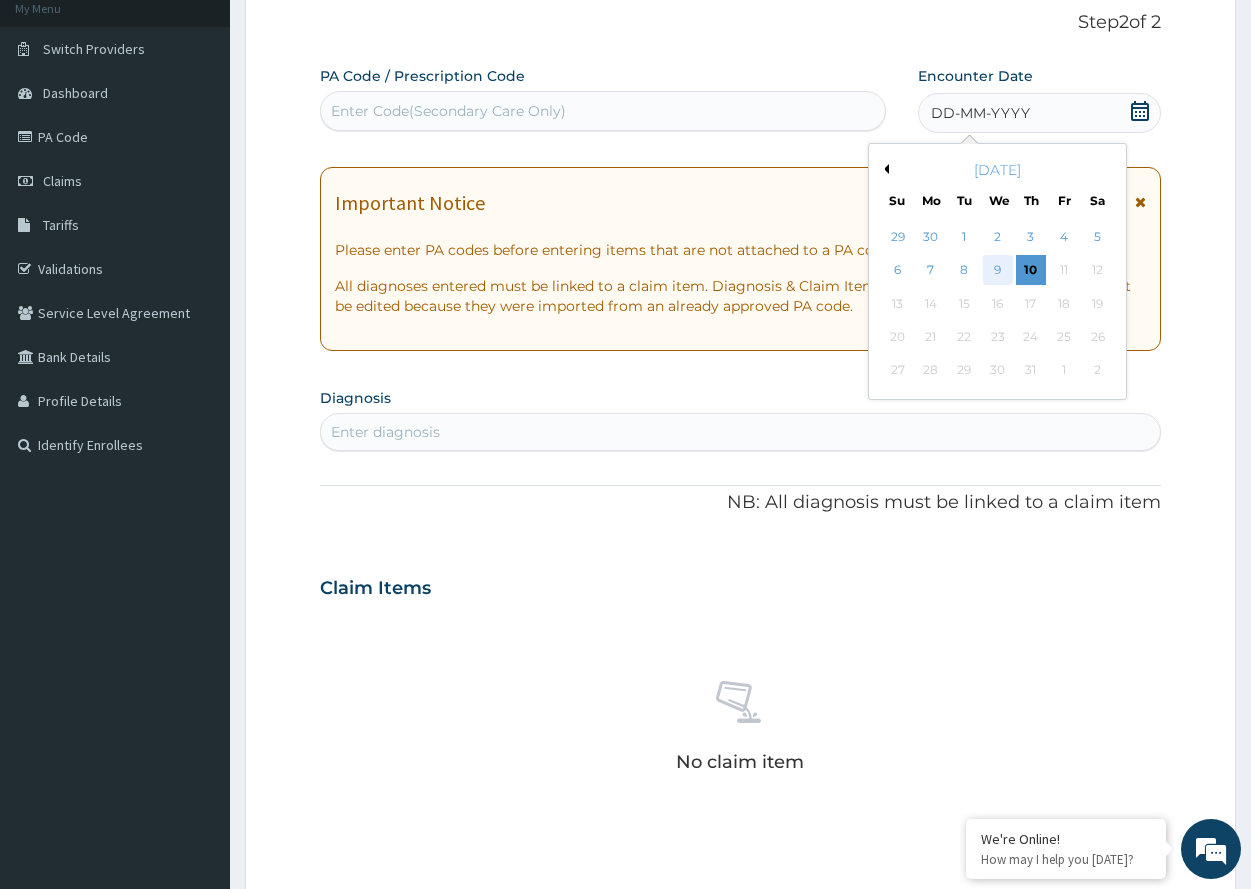 click on "9" at bounding box center [998, 271] 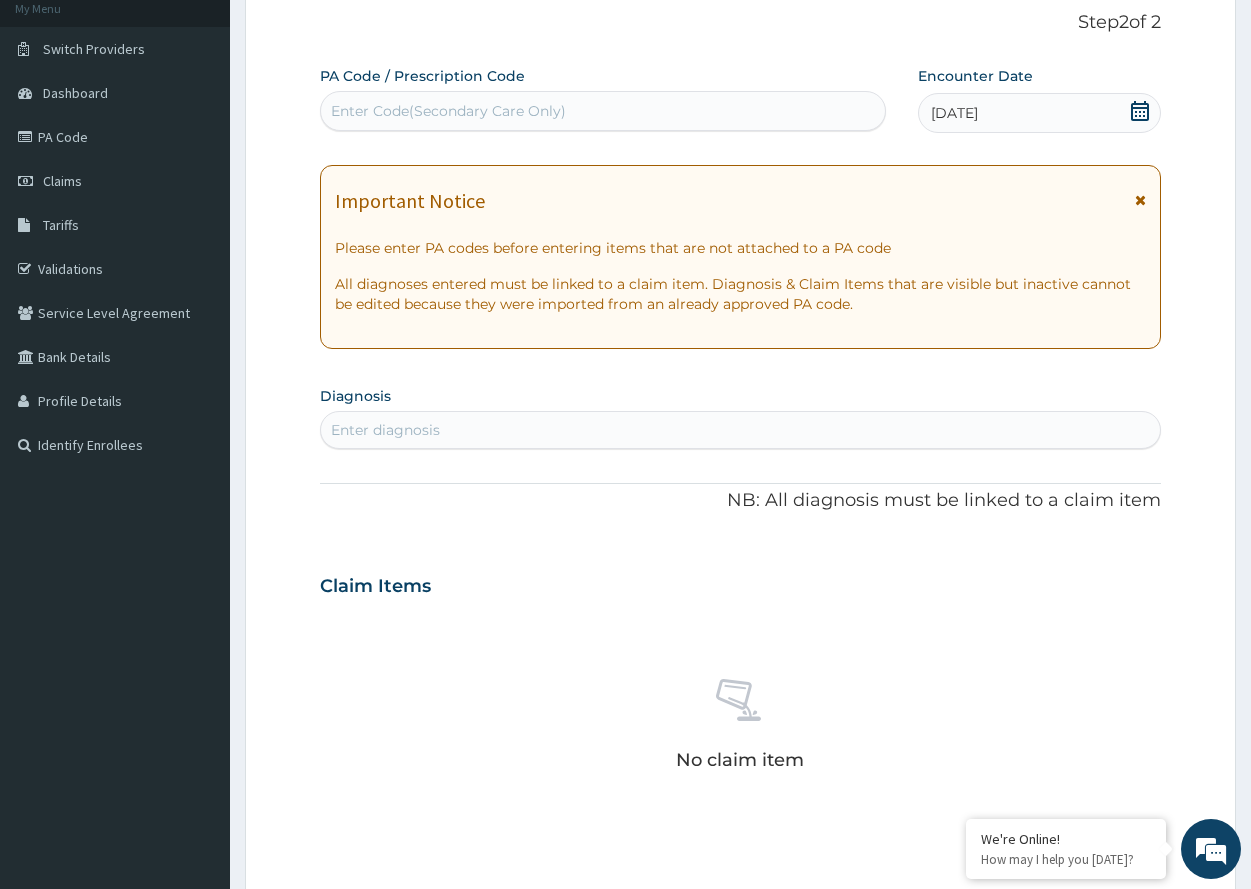 click on "Enter diagnosis" at bounding box center [385, 430] 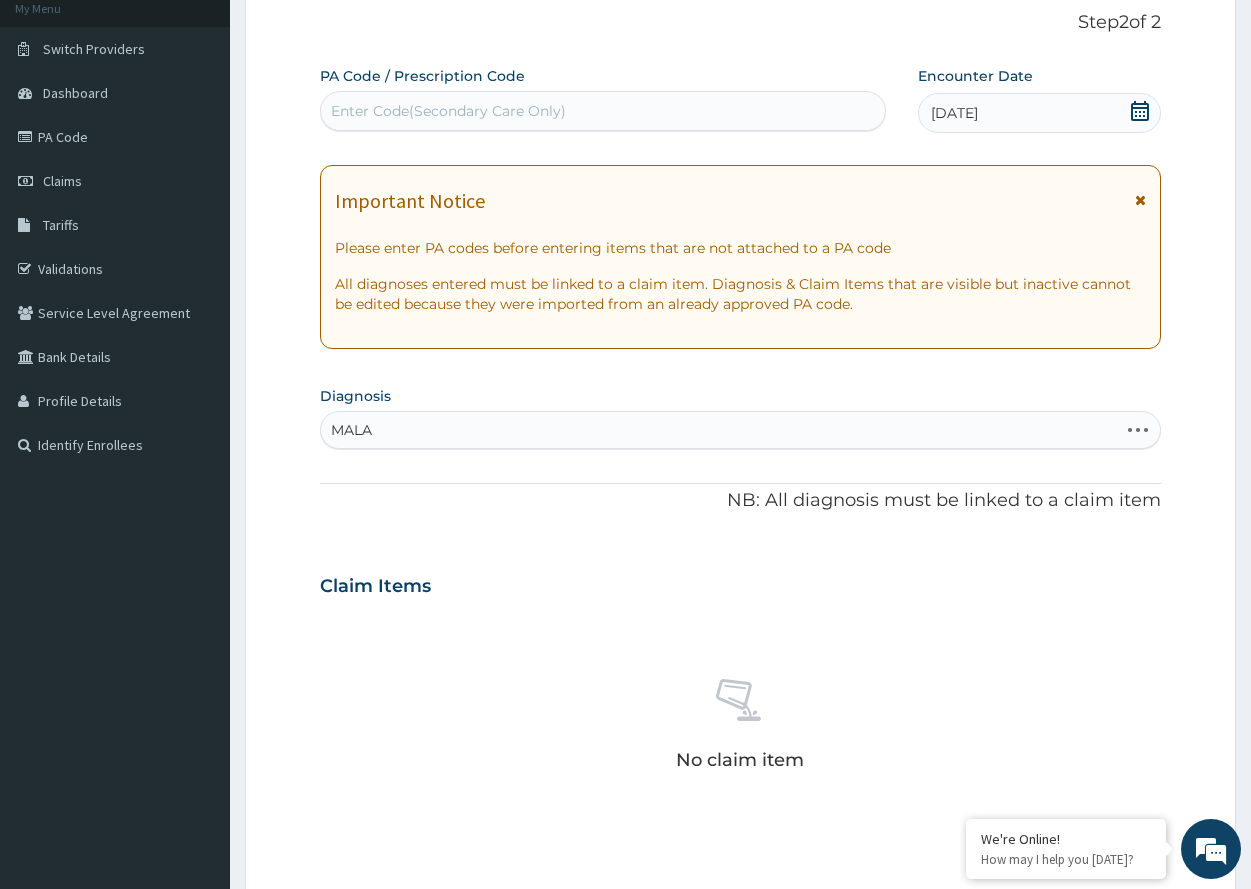 type on "MALAR" 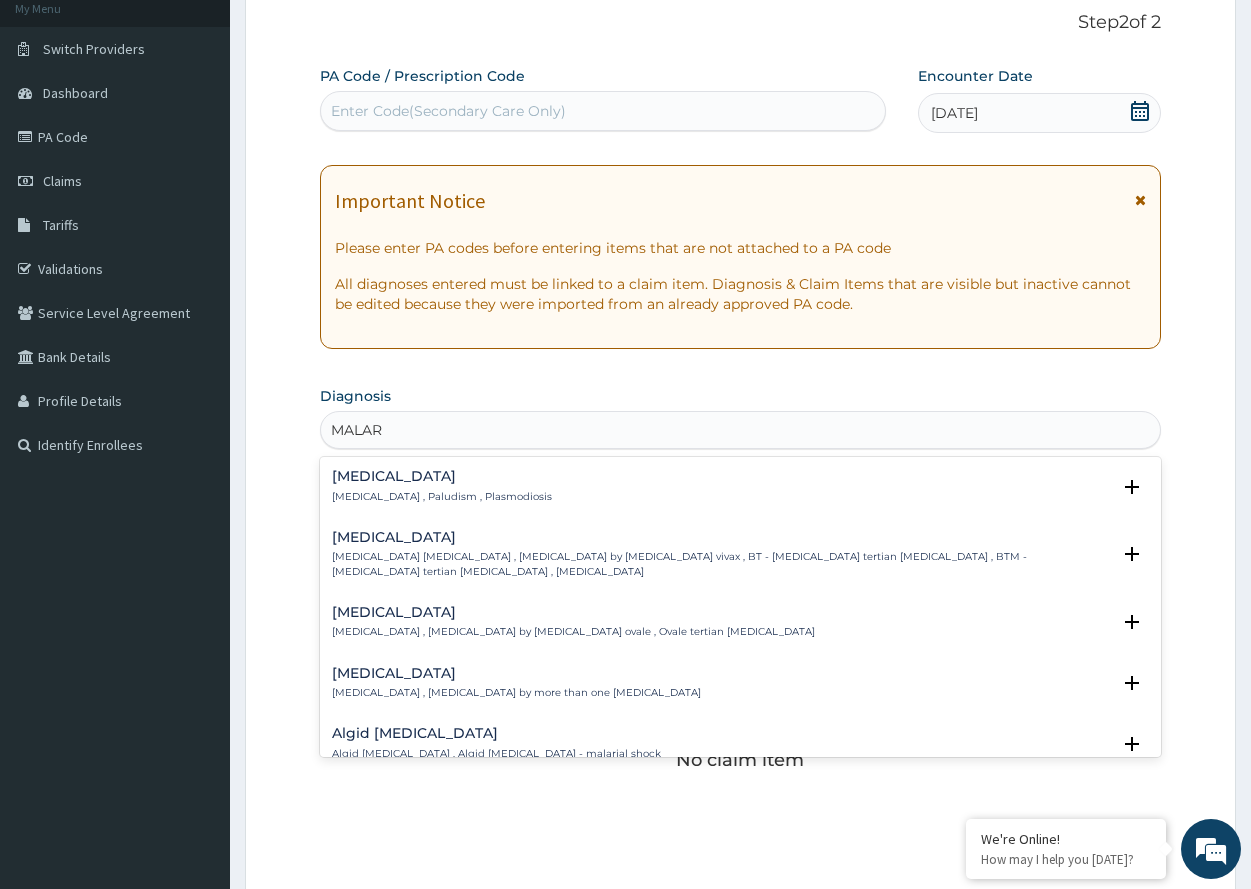click on "Malaria Malaria , Paludism , Plasmodiosis" at bounding box center (442, 486) 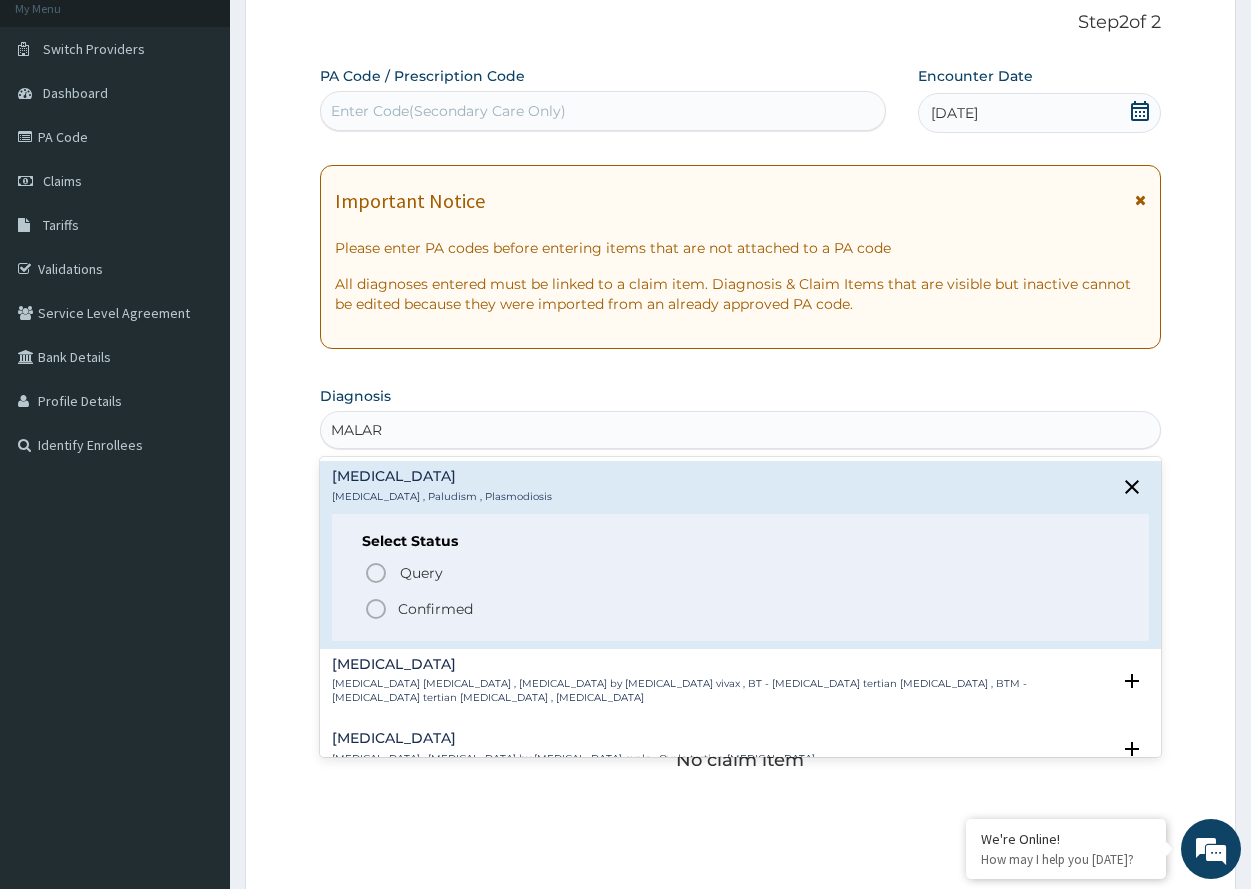 click 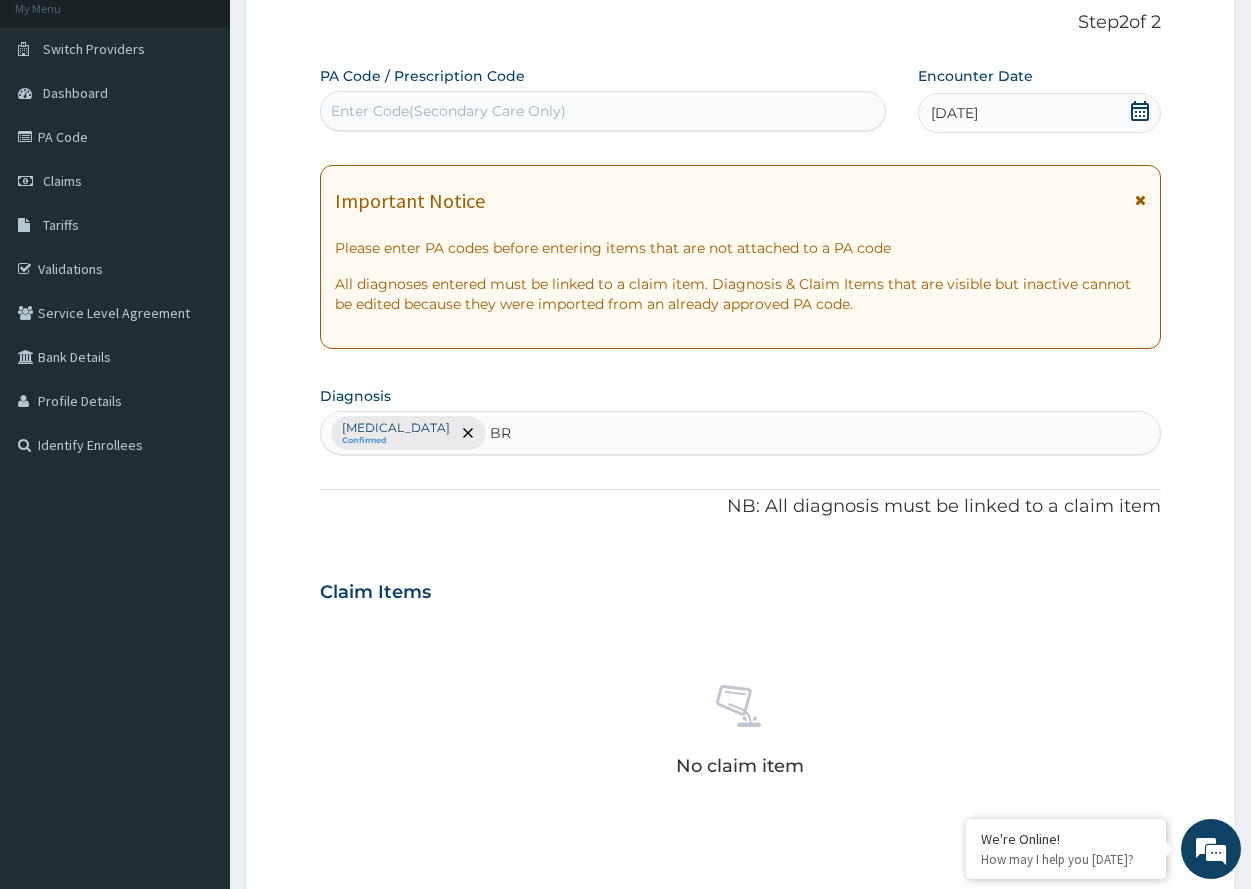 type on "B" 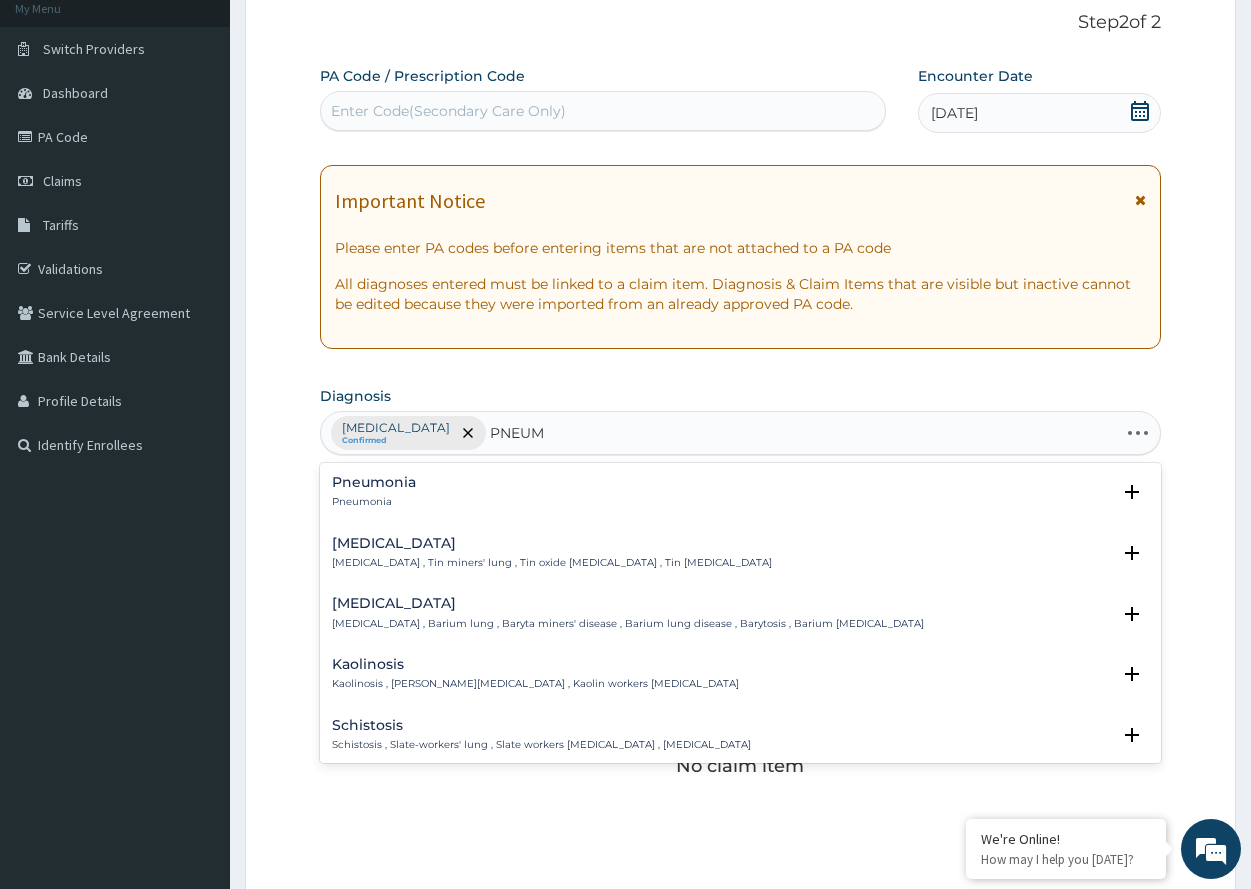type on "PNEUMO" 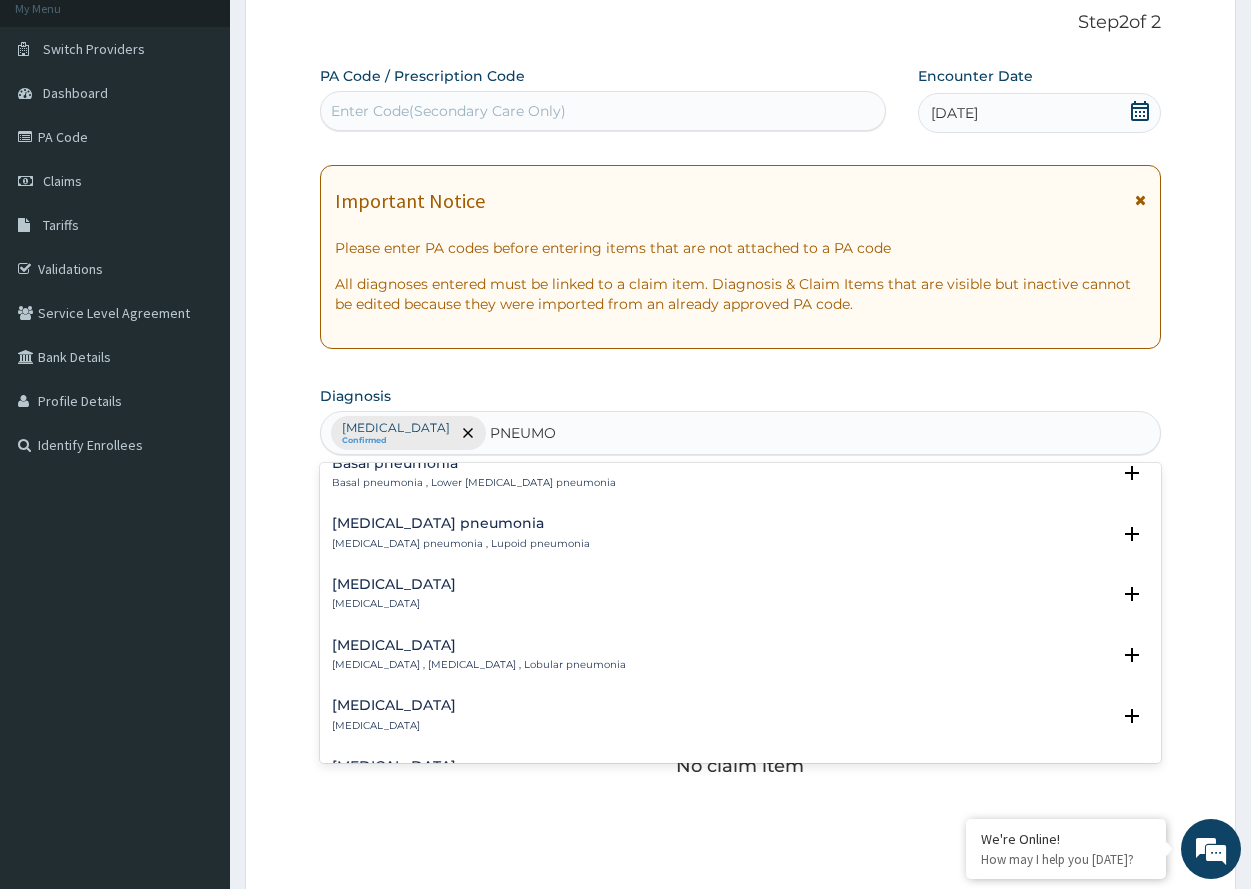 scroll, scrollTop: 1357, scrollLeft: 0, axis: vertical 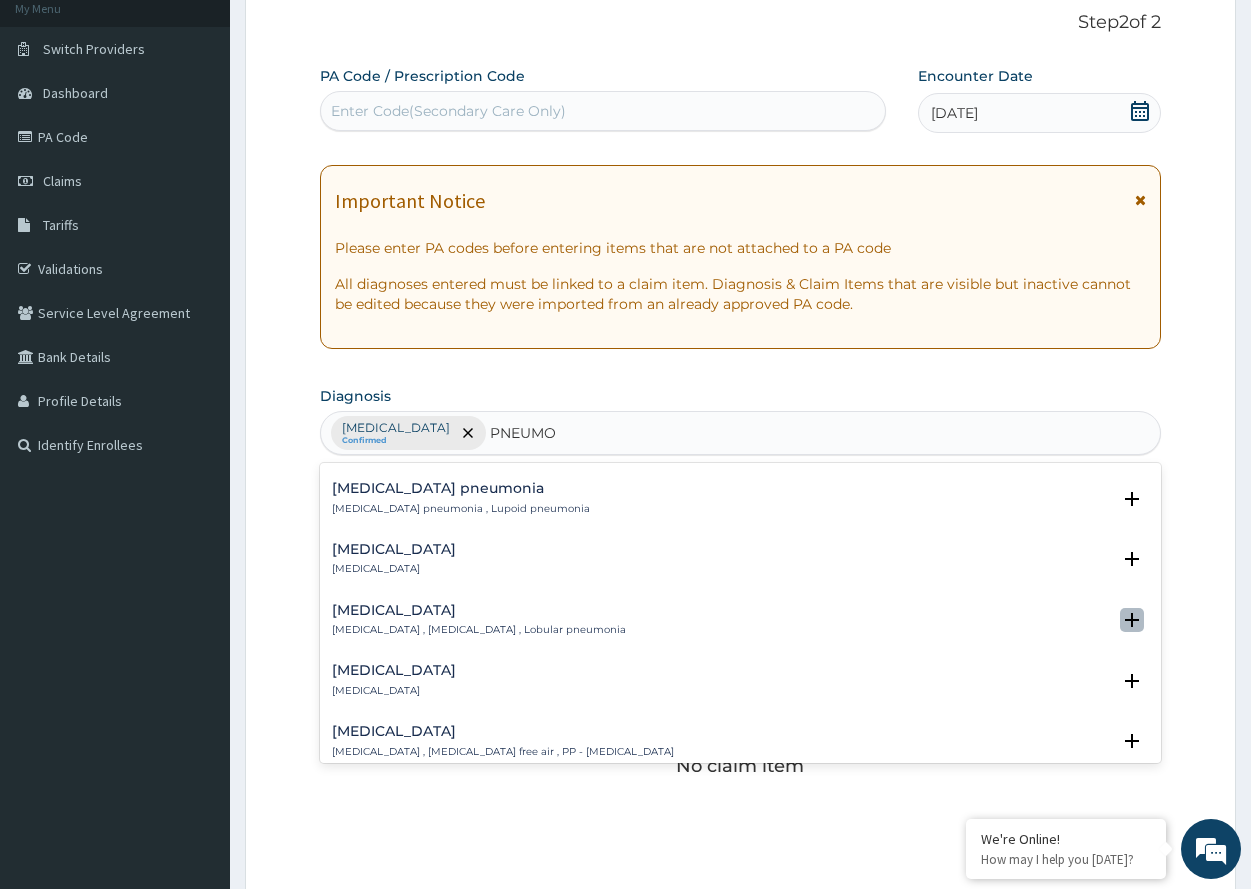 click 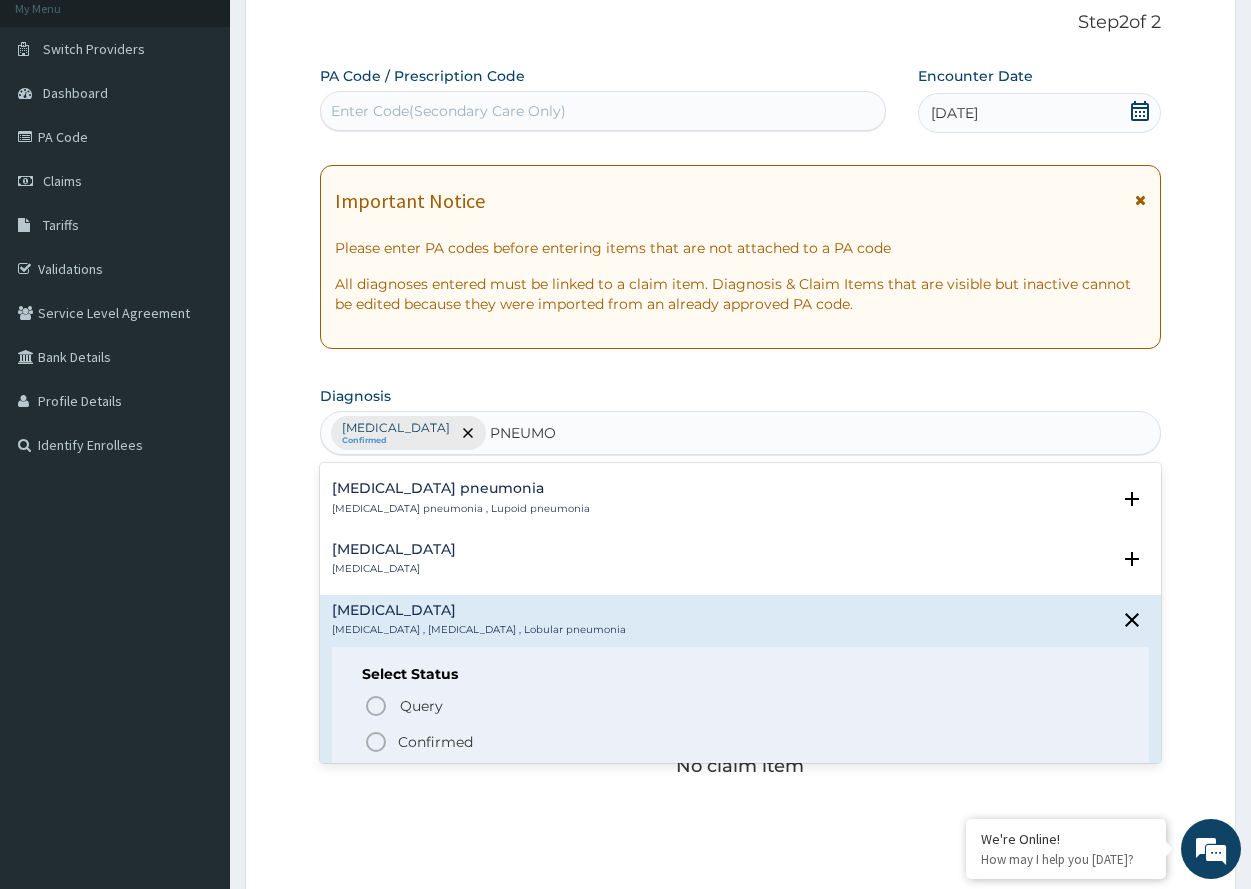 click 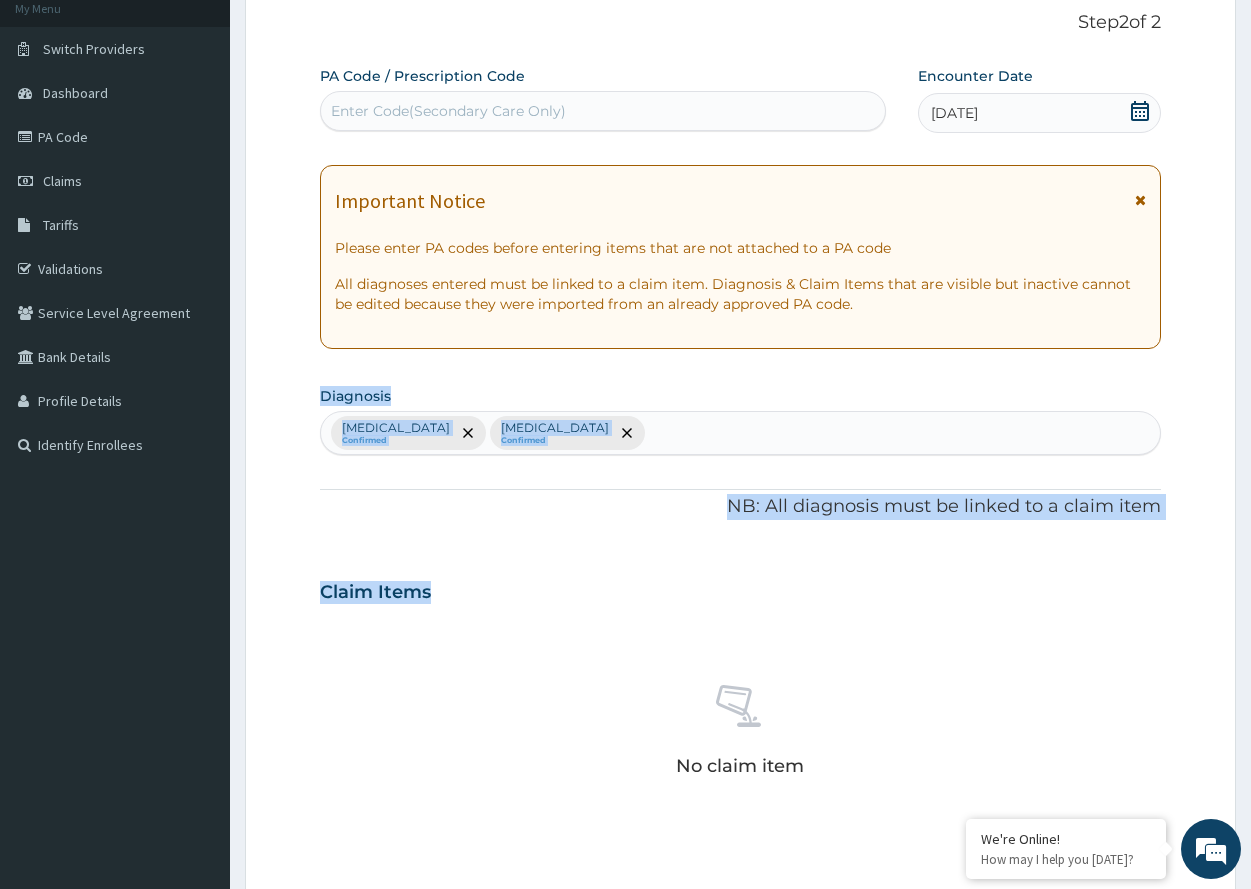 click on "R EL
Toggle navigation
FIRST CONCEPTS HOSPITAL FIRST CONCEPTS HOSPITAL - firstconcepts2003@yahoo.com Member since  October 24, 2021 at 1:23:24 AM   Profile Sign out" at bounding box center (625, 596) 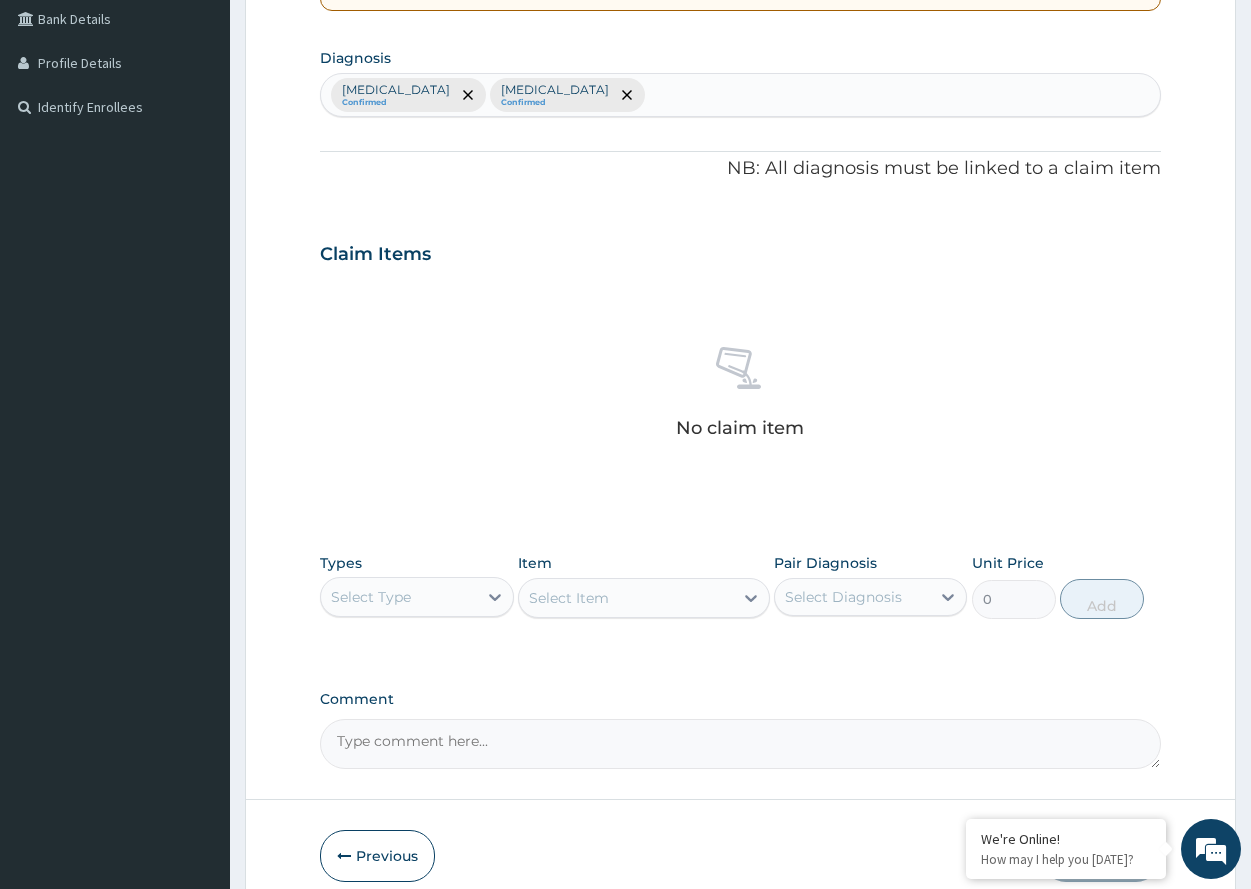 scroll, scrollTop: 553, scrollLeft: 0, axis: vertical 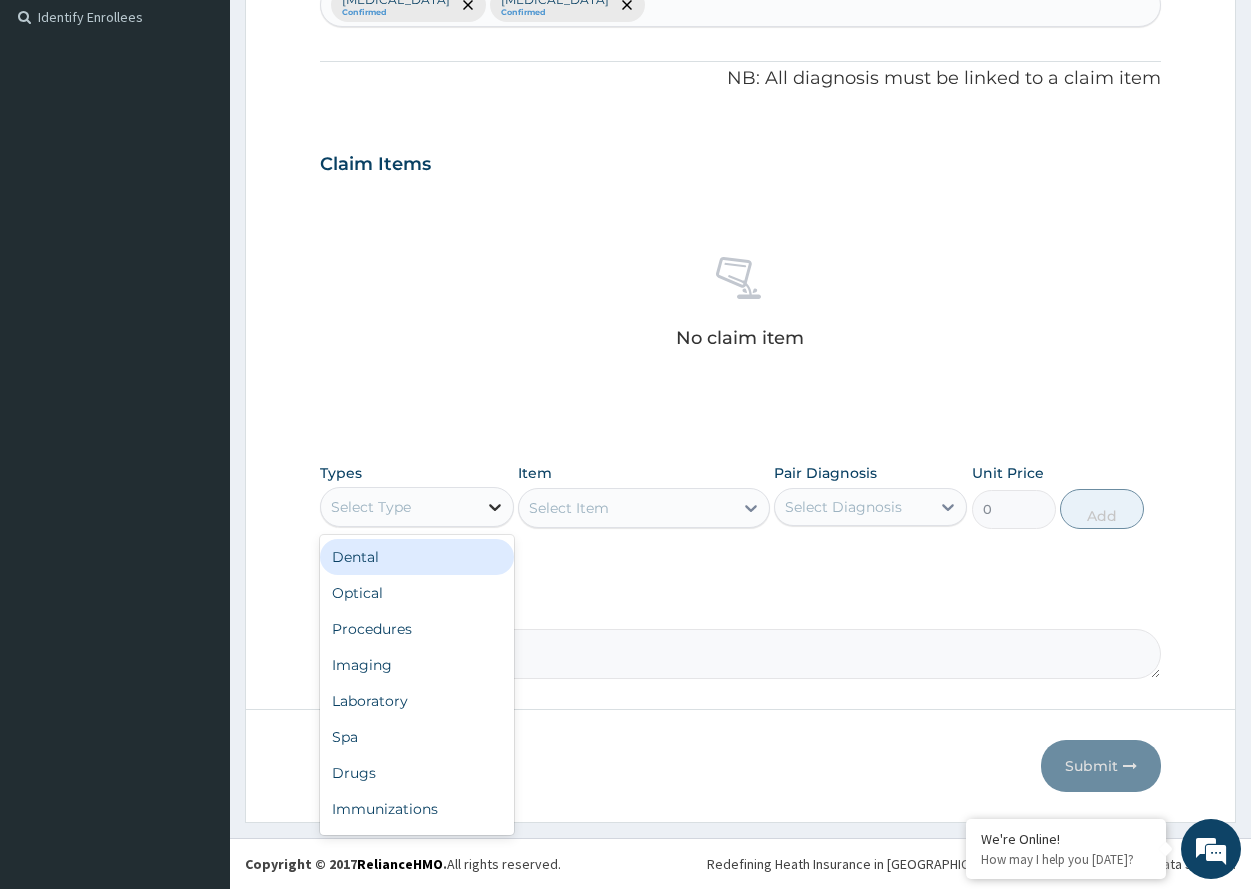 click 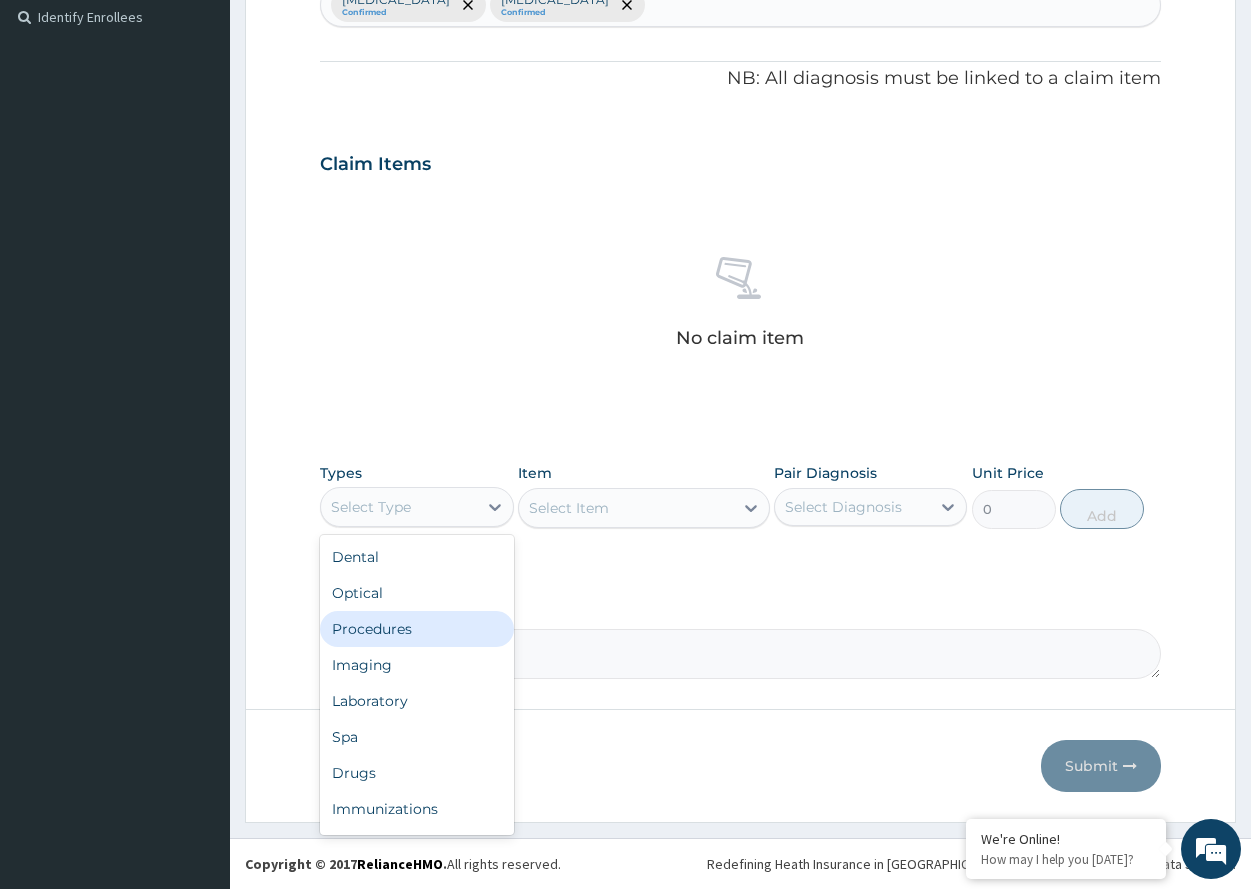 click on "Procedures" at bounding box center [416, 629] 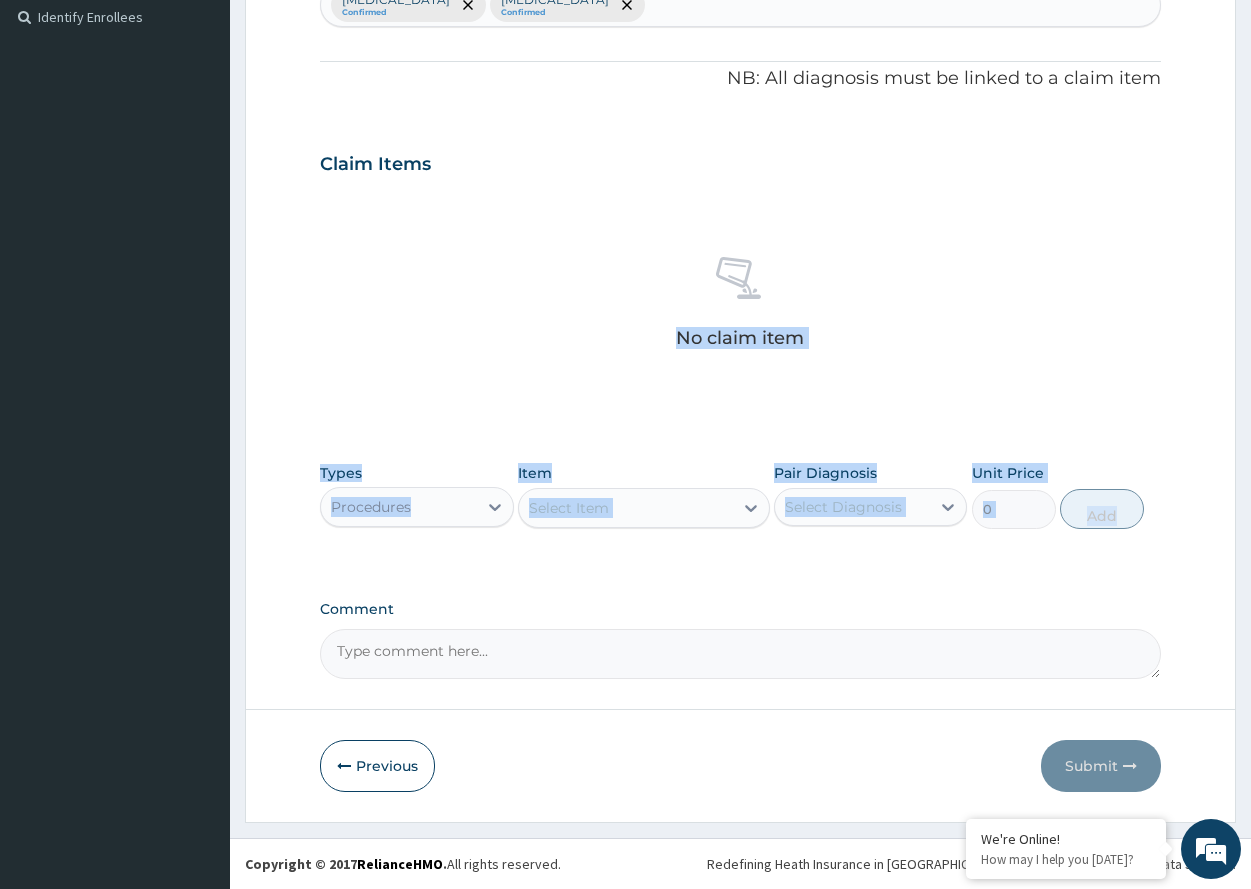 drag, startPoint x: 1249, startPoint y: 469, endPoint x: 1249, endPoint y: 166, distance: 303 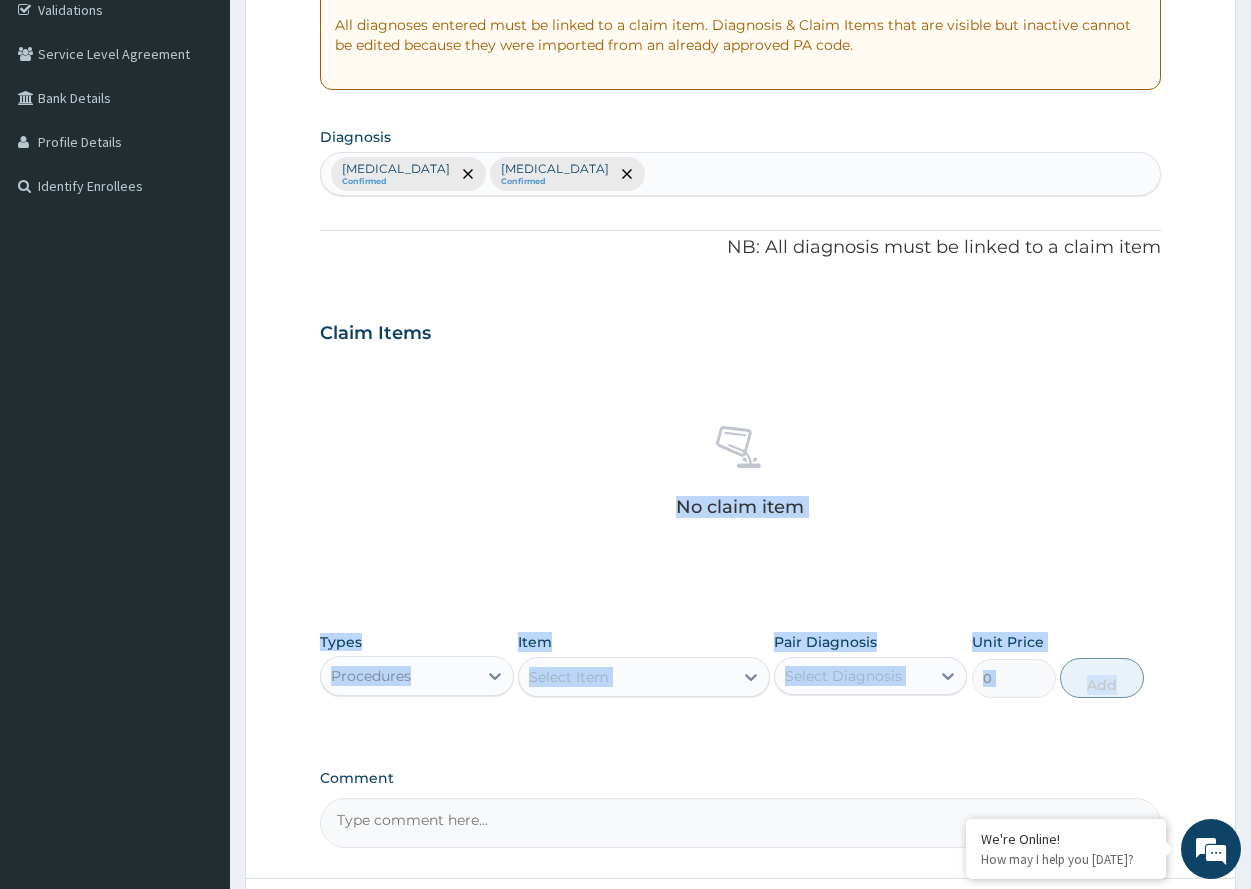 scroll, scrollTop: 308, scrollLeft: 0, axis: vertical 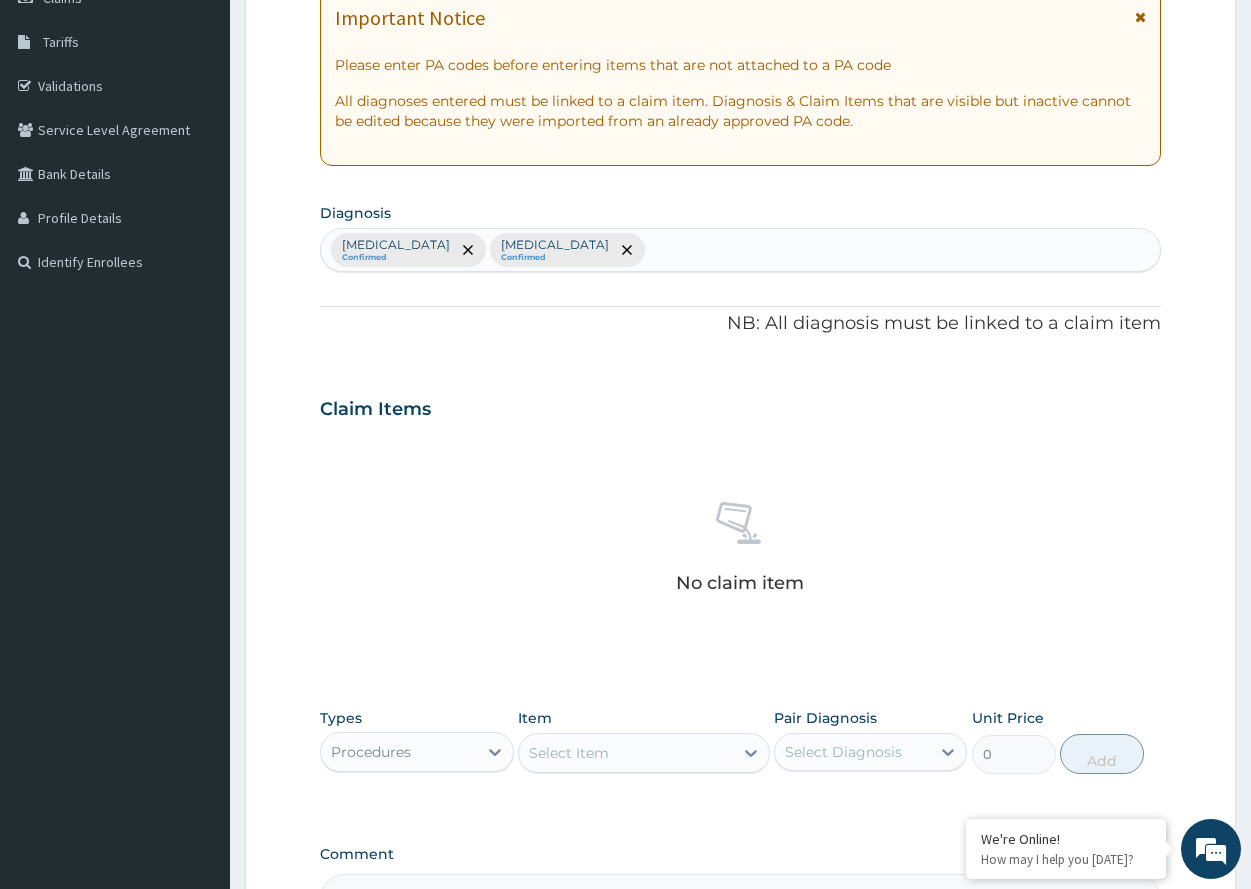 click on "Malaria Confirmed Bronchopneumonia Confirmed" at bounding box center [740, 250] 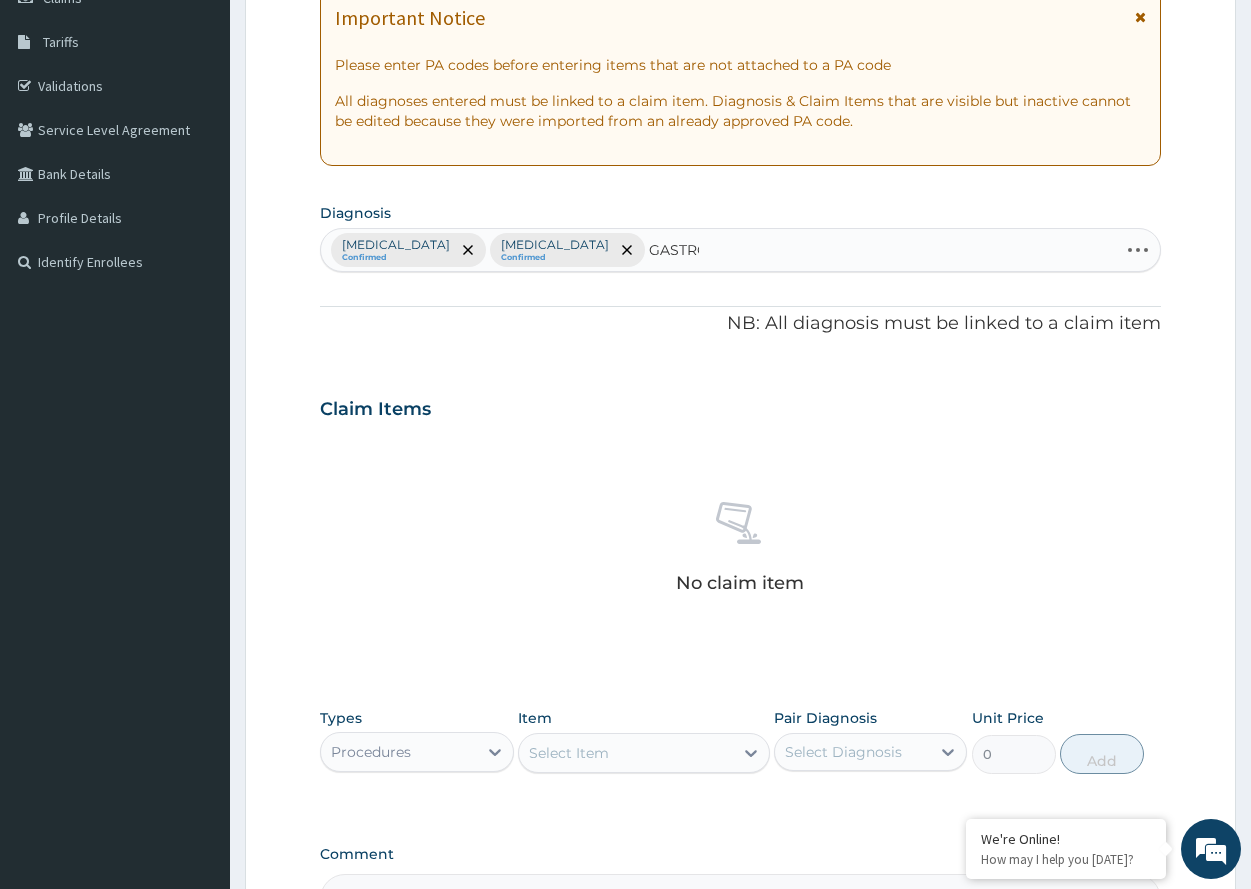 type on "GASTROENTER" 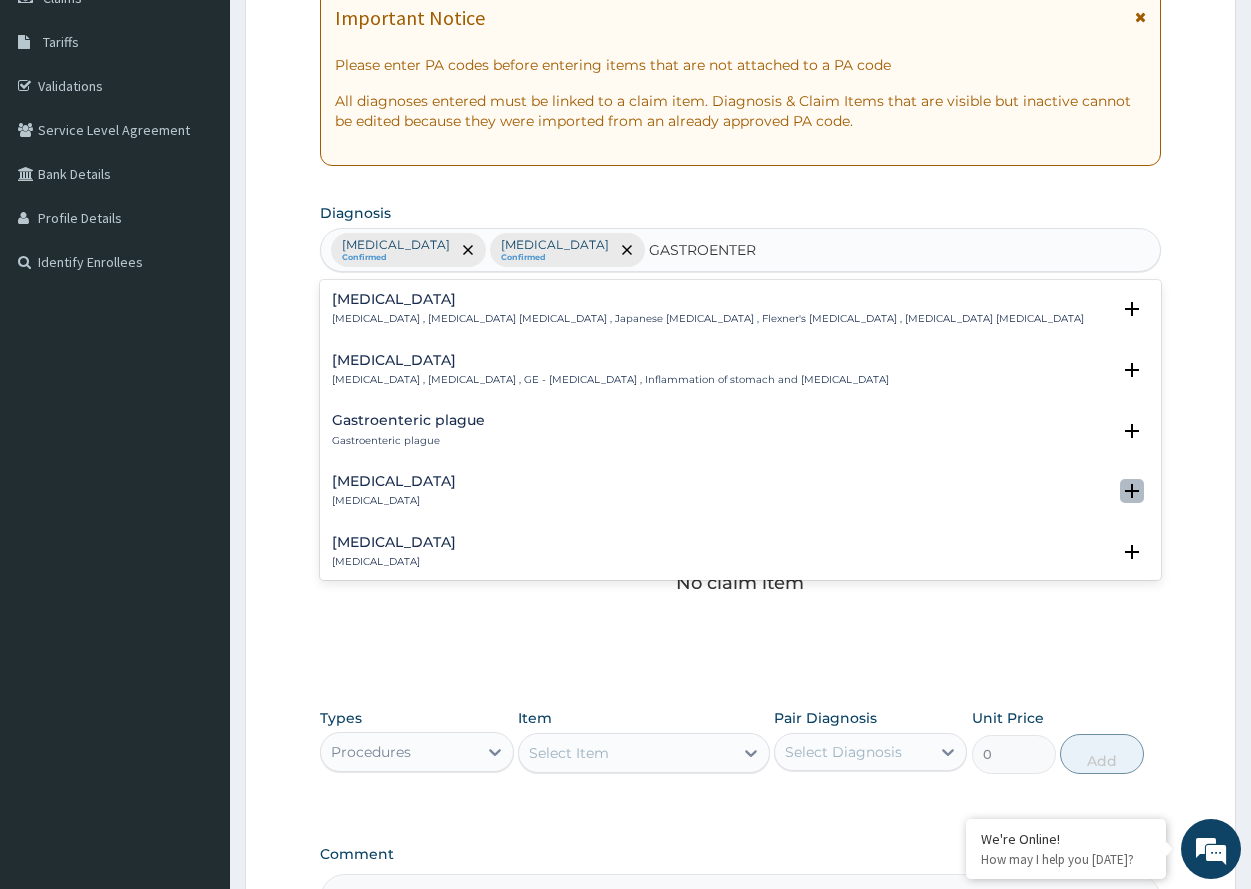 click 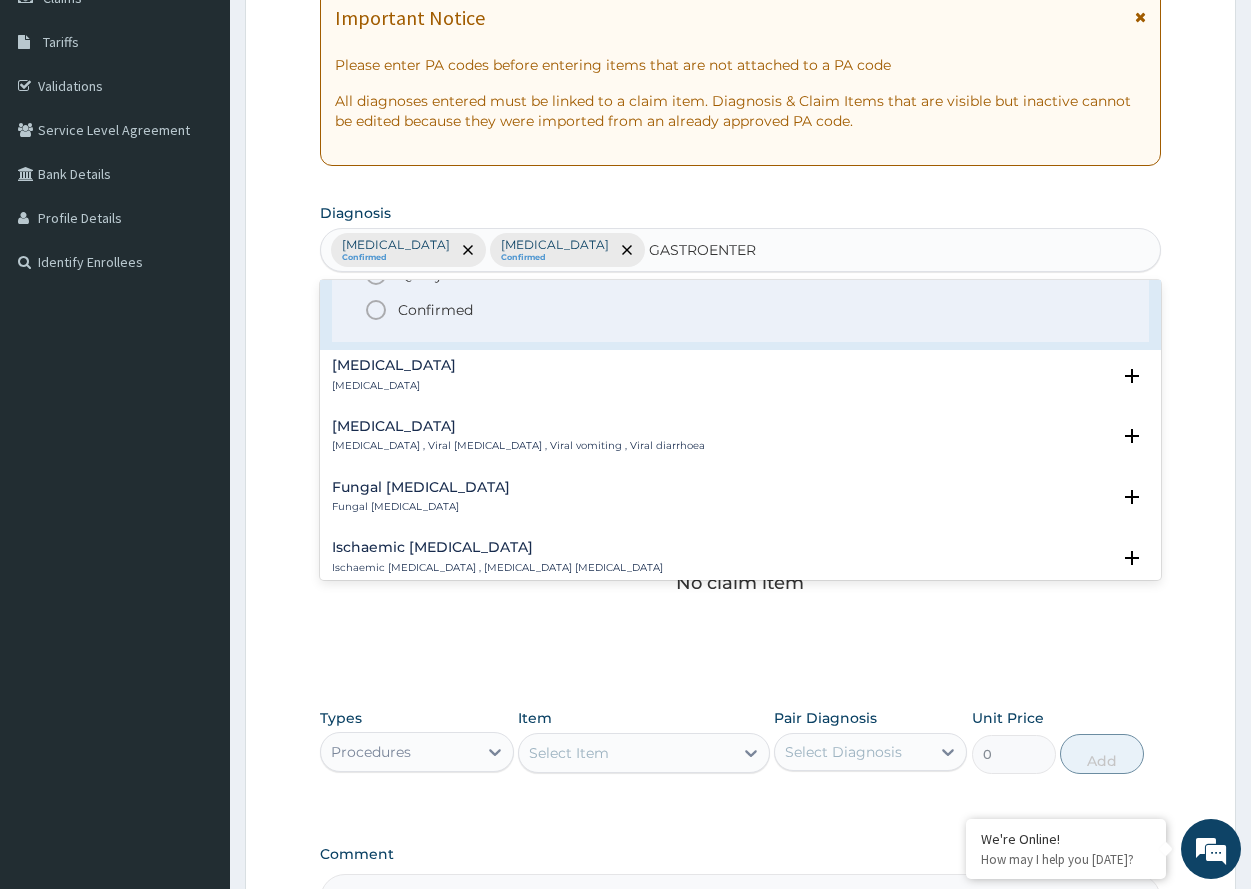 scroll, scrollTop: 315, scrollLeft: 0, axis: vertical 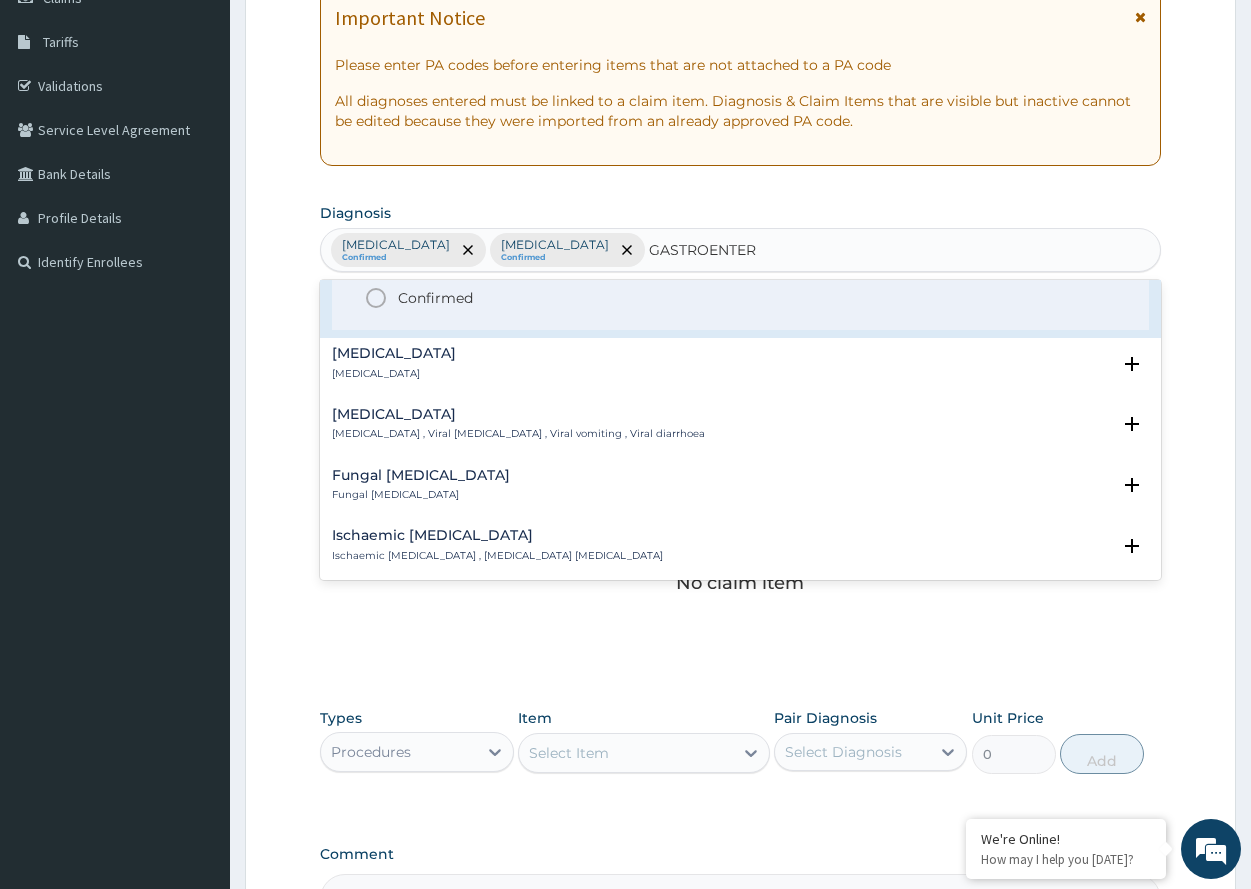 click 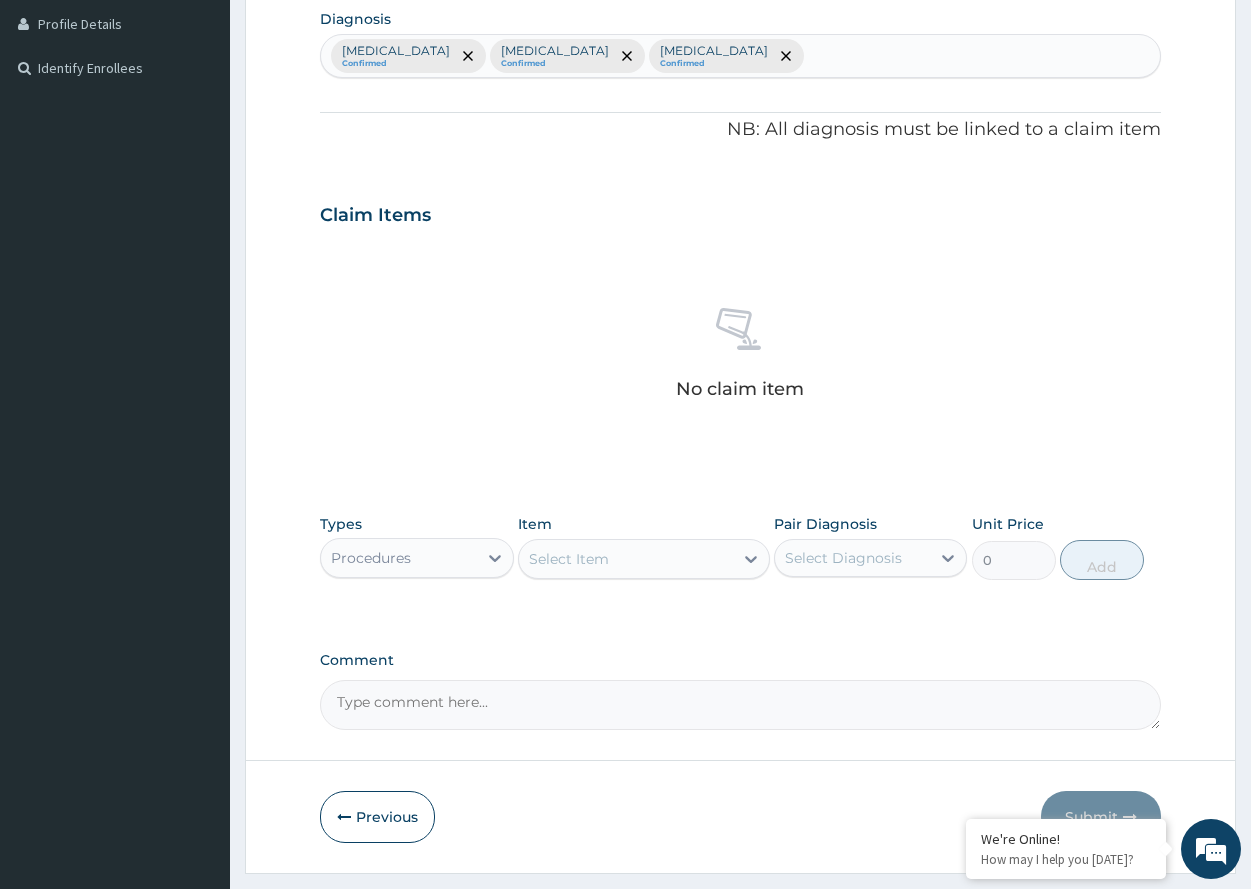 scroll, scrollTop: 553, scrollLeft: 0, axis: vertical 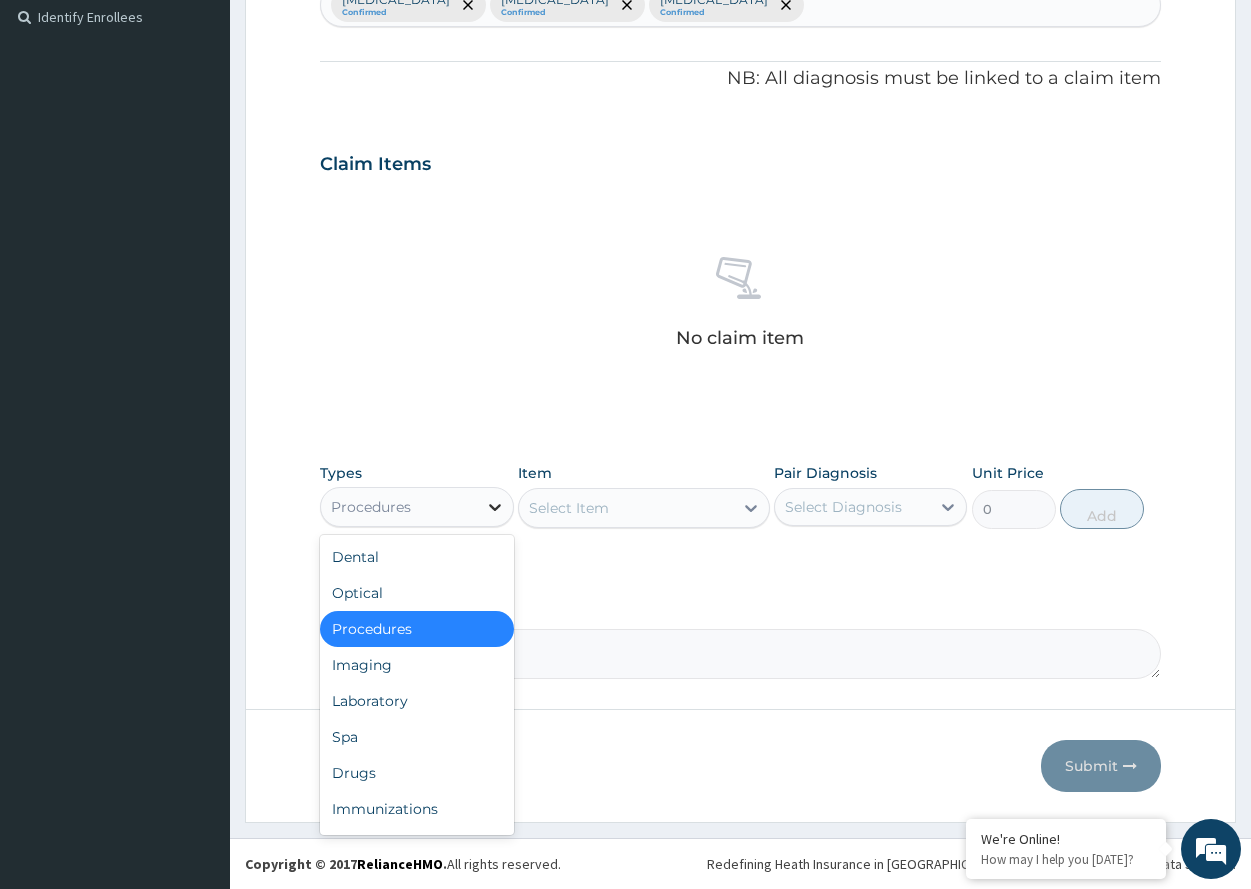 click 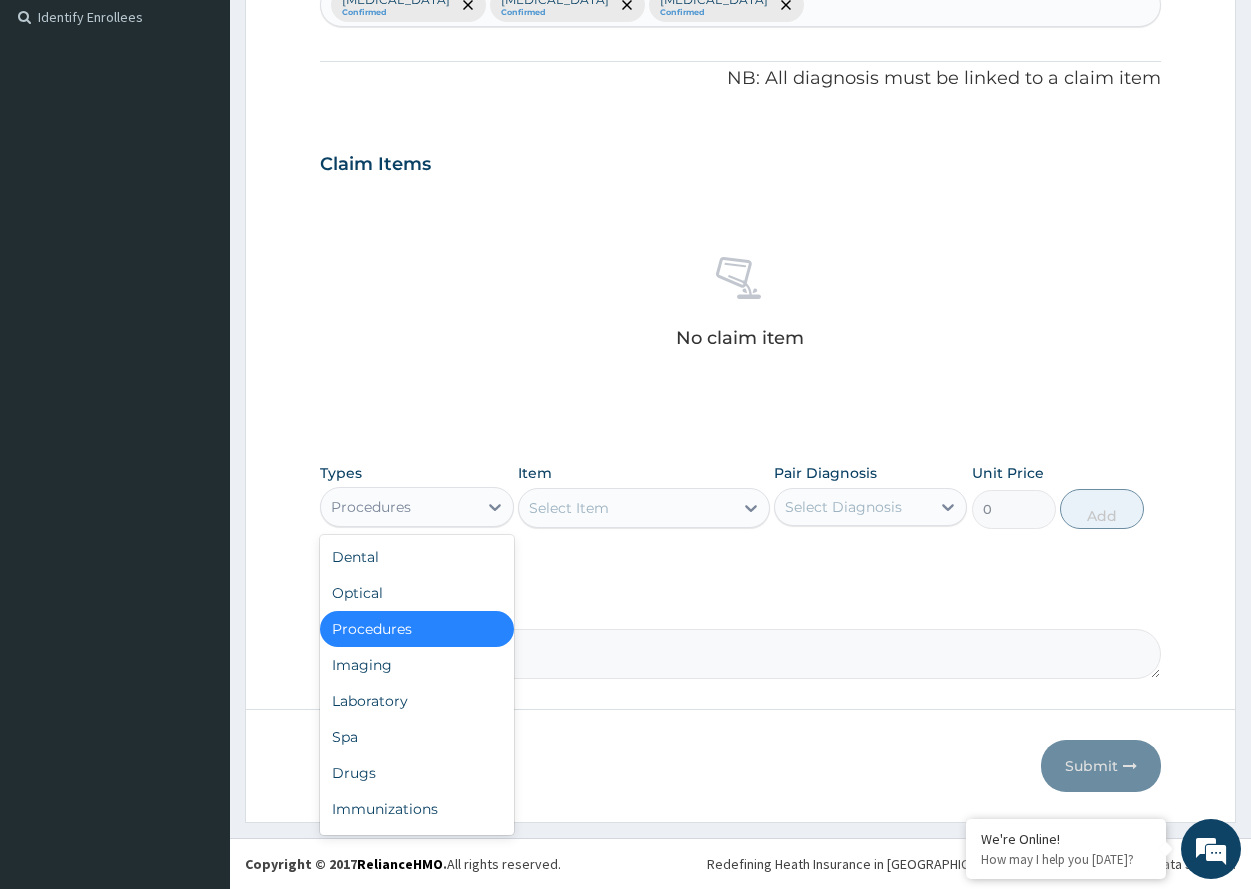 click on "Procedures" at bounding box center [416, 629] 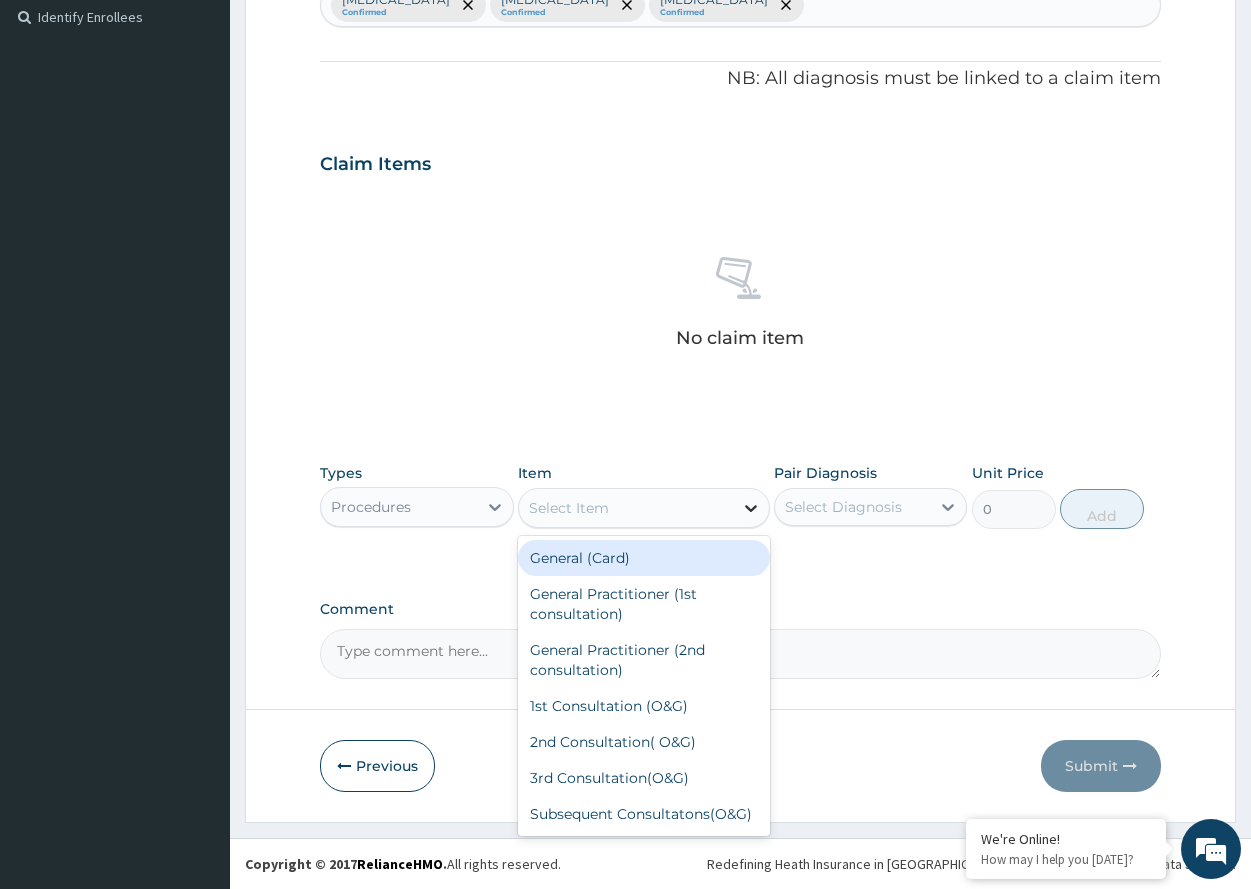 click 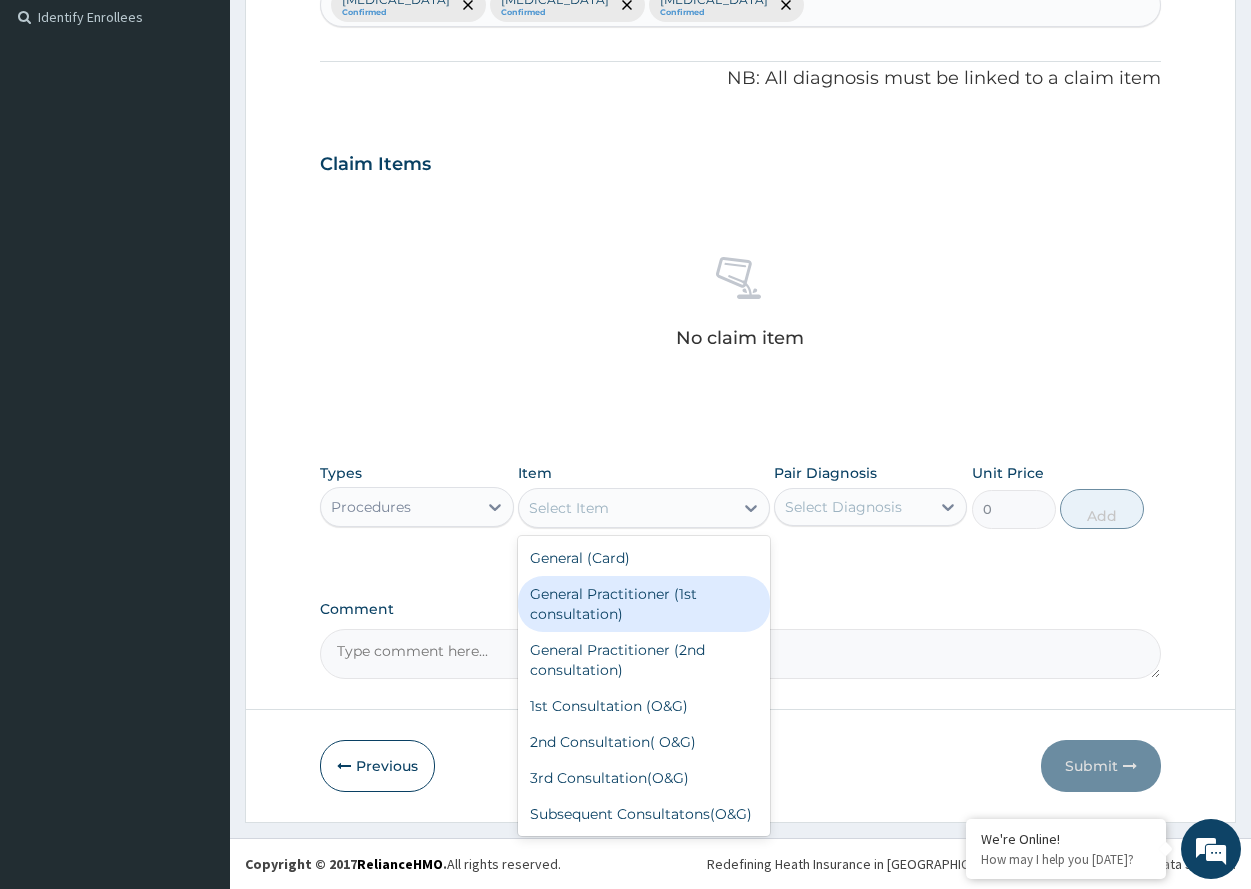 click on "General Practitioner (1st consultation)" at bounding box center (644, 604) 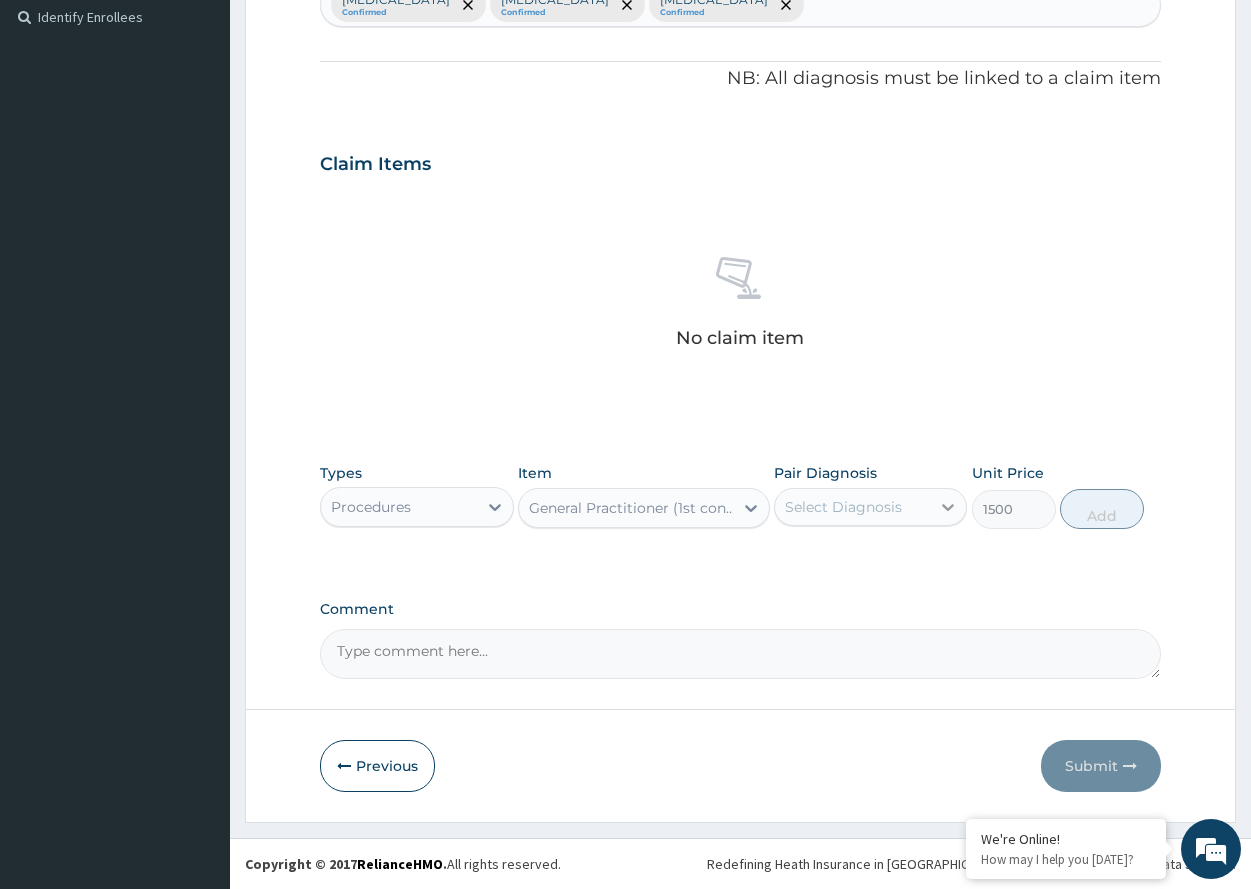 click 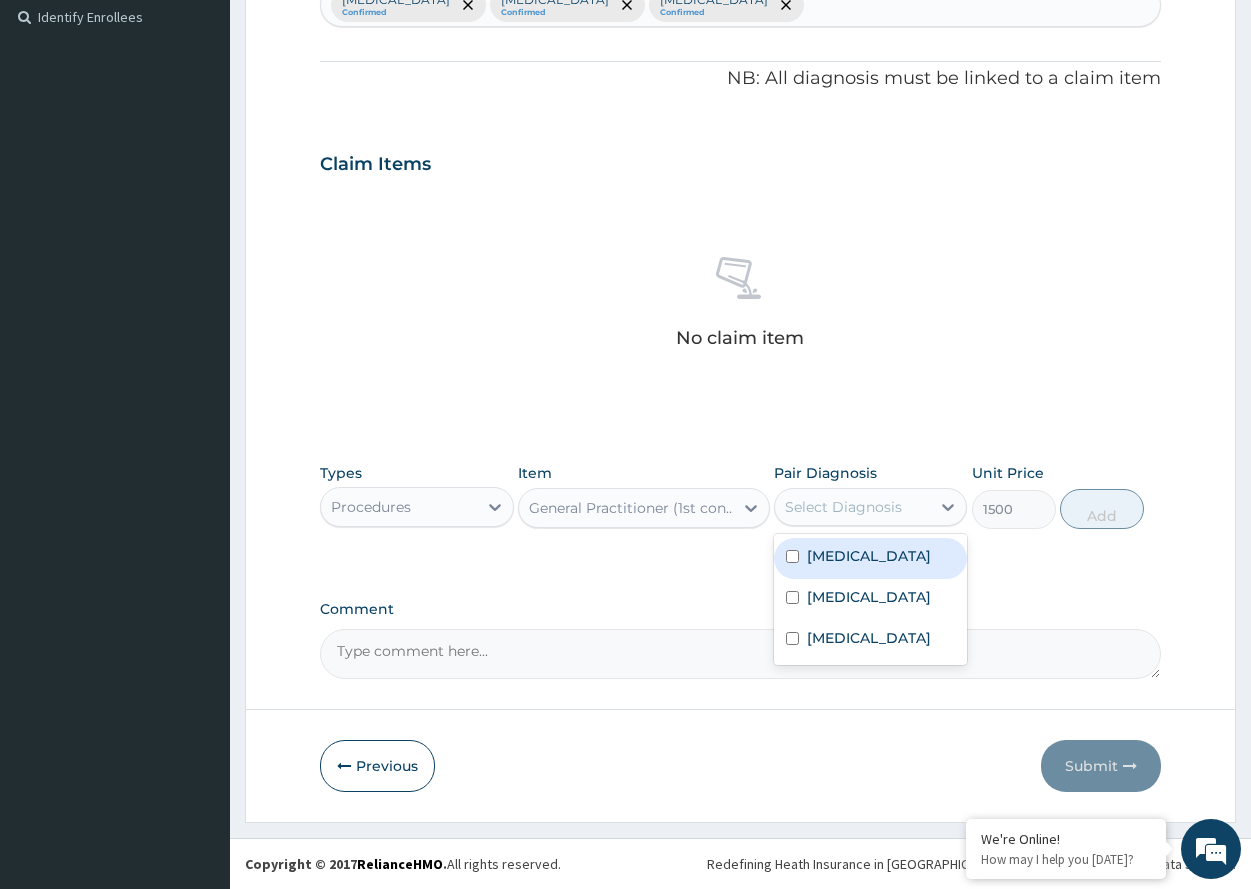 click at bounding box center [792, 556] 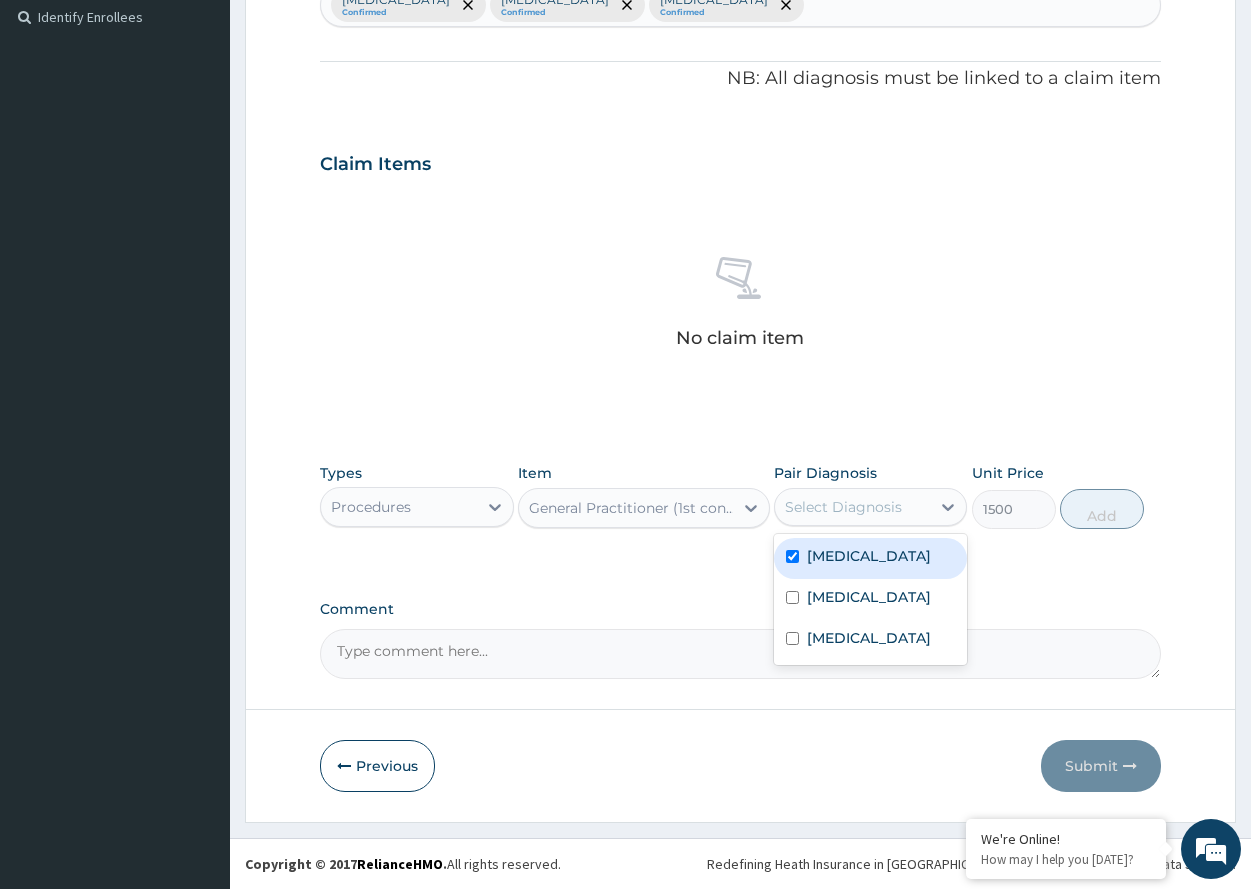 checkbox on "true" 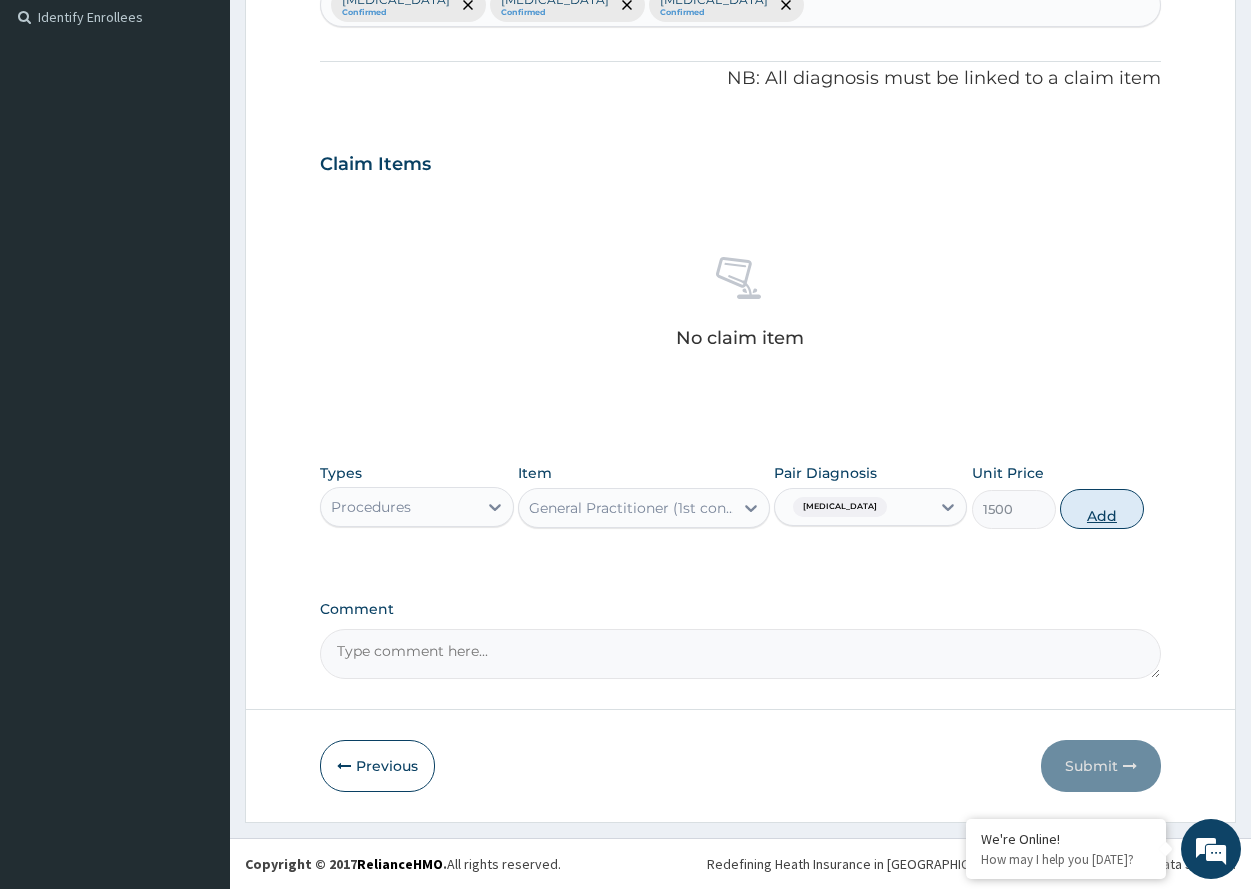 click on "Add" at bounding box center (1102, 509) 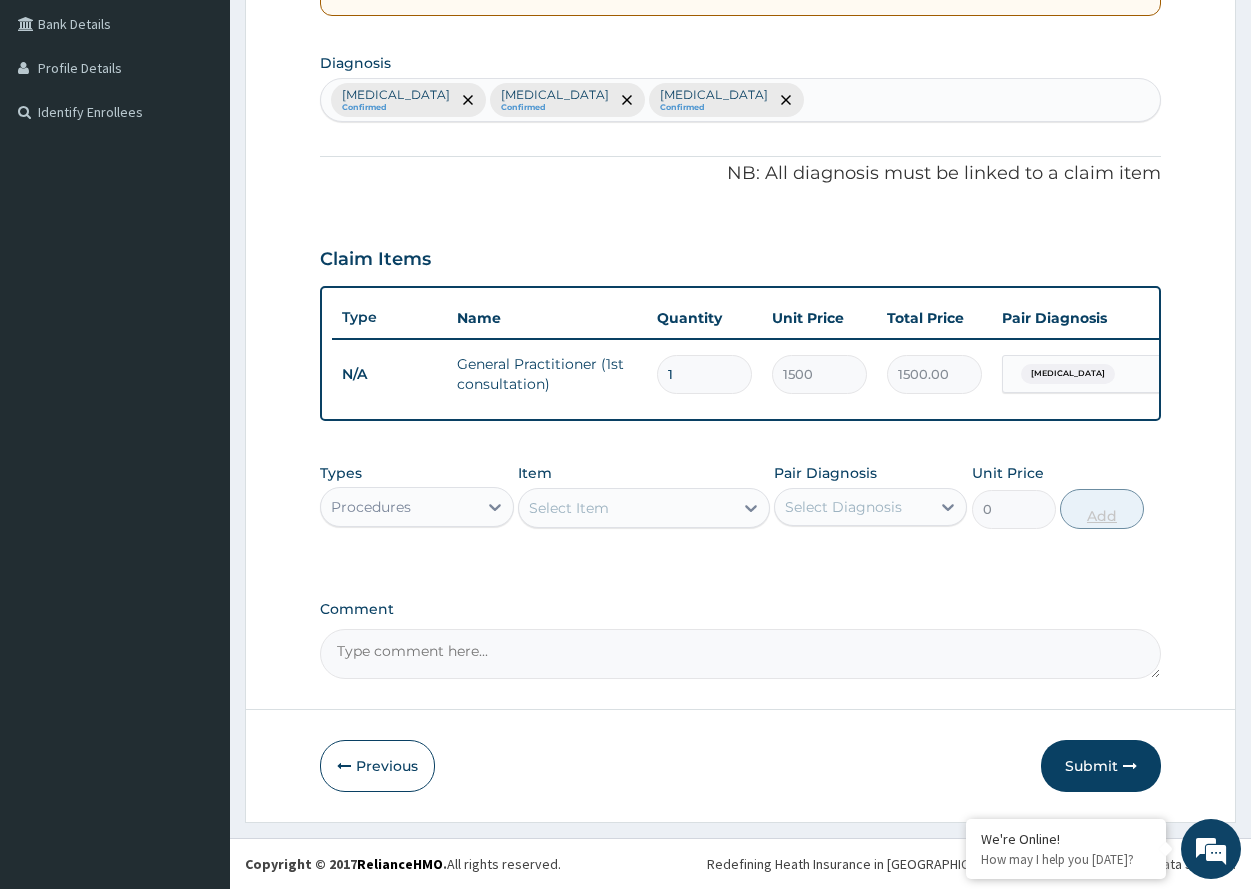 scroll, scrollTop: 473, scrollLeft: 0, axis: vertical 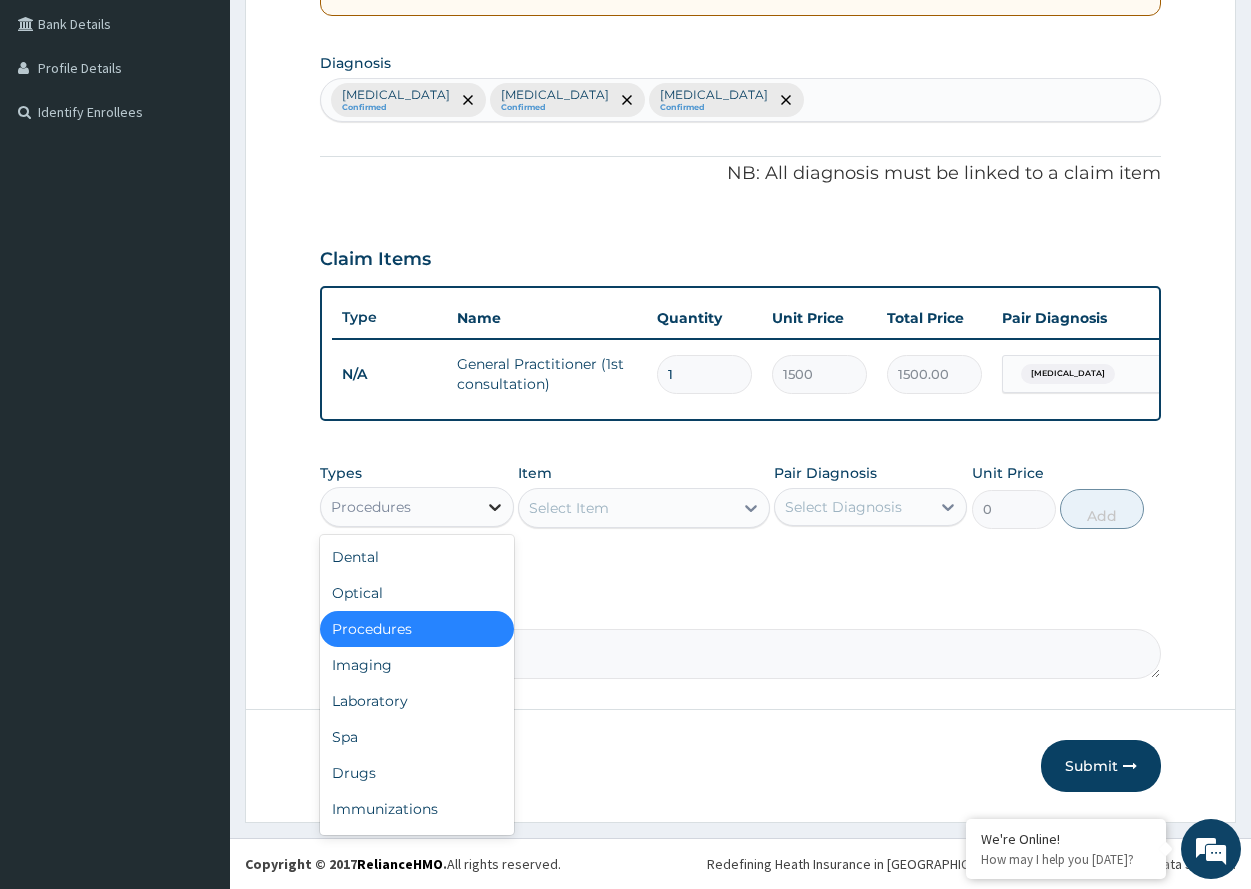 click 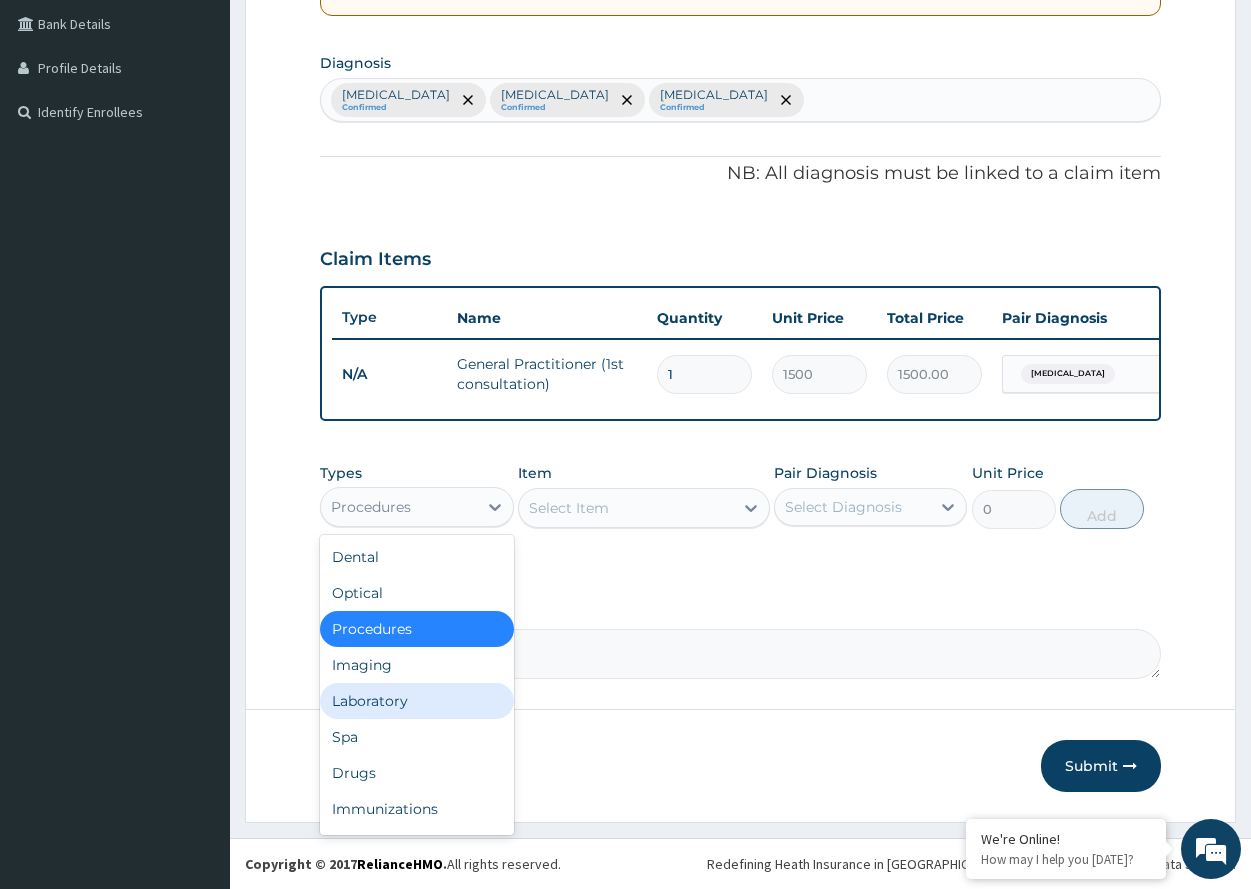 click on "Laboratory" at bounding box center (416, 701) 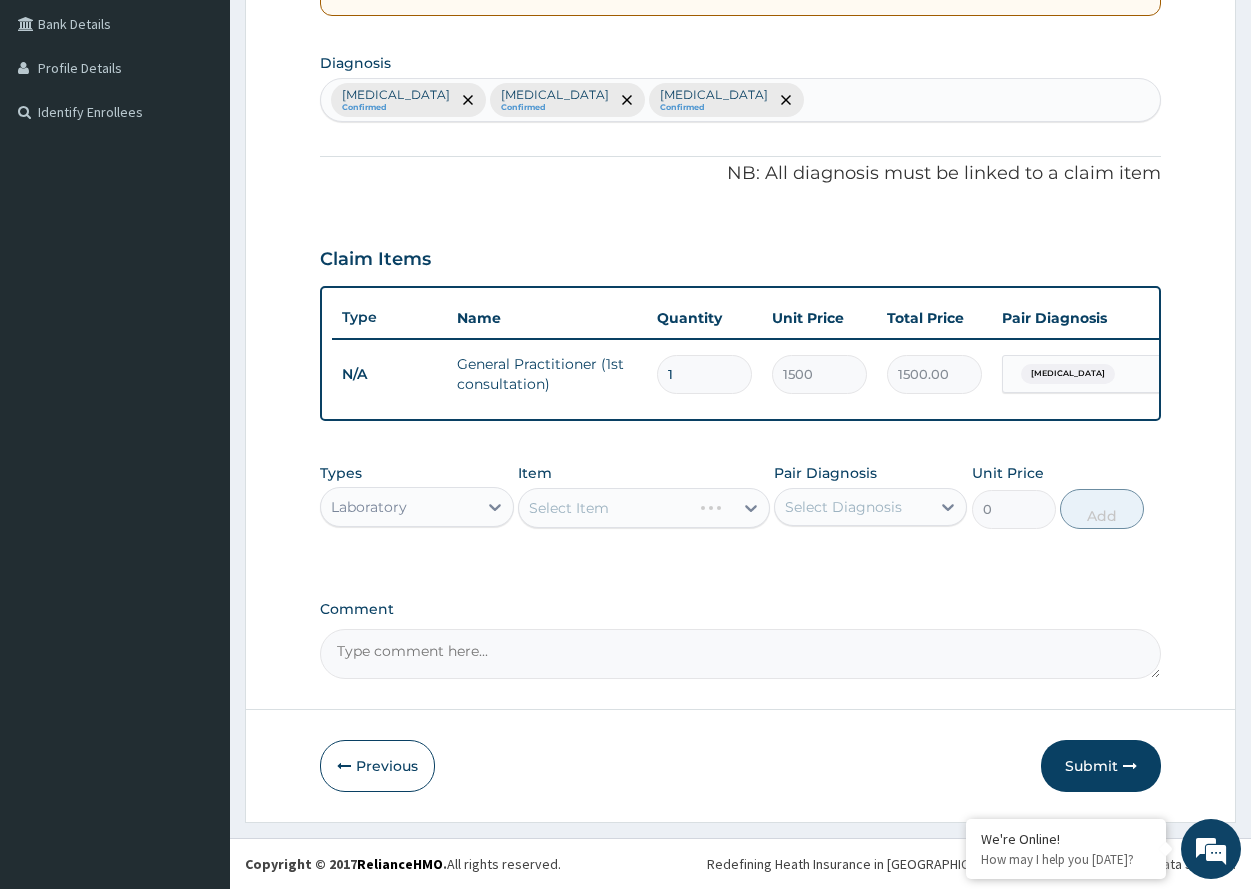 click on "Select Item" at bounding box center (644, 508) 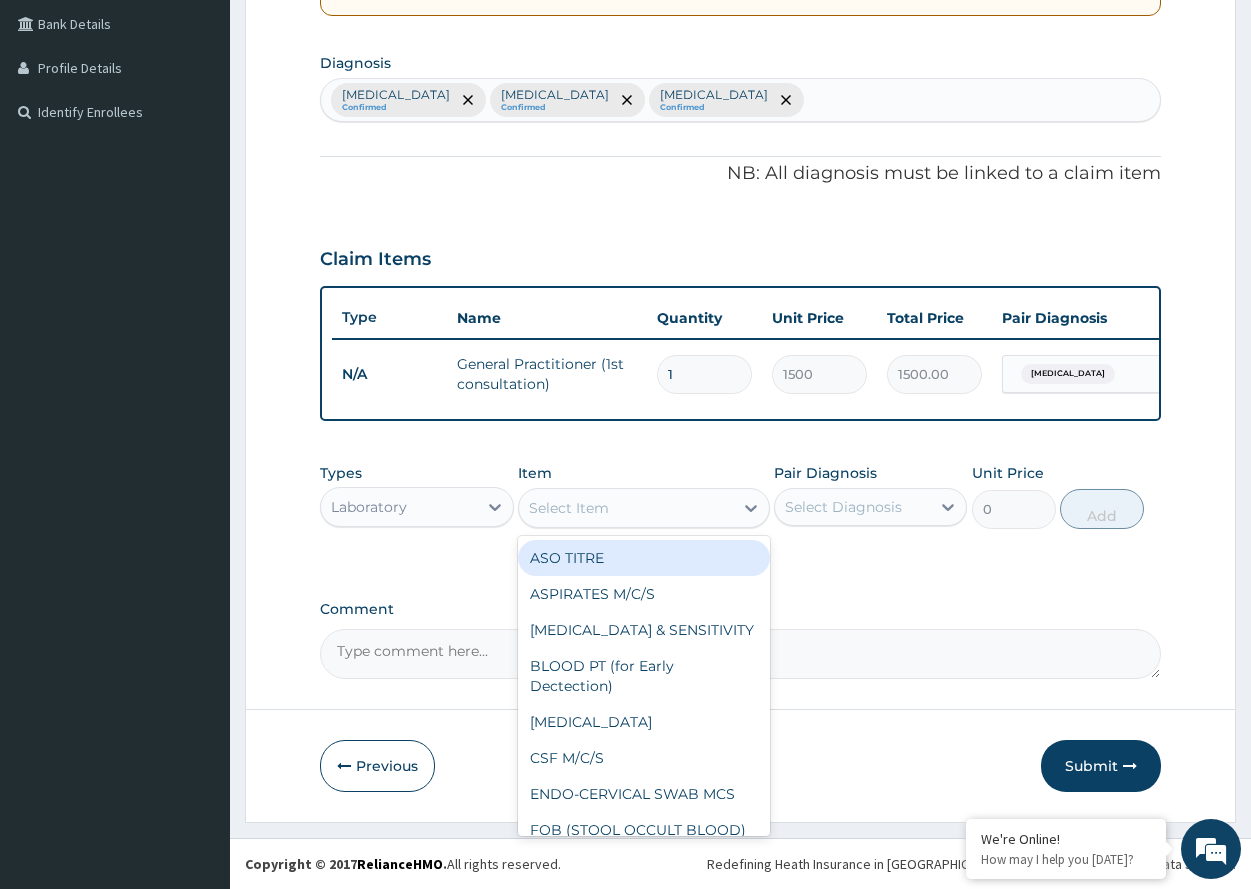 click on "Select Item" at bounding box center (626, 508) 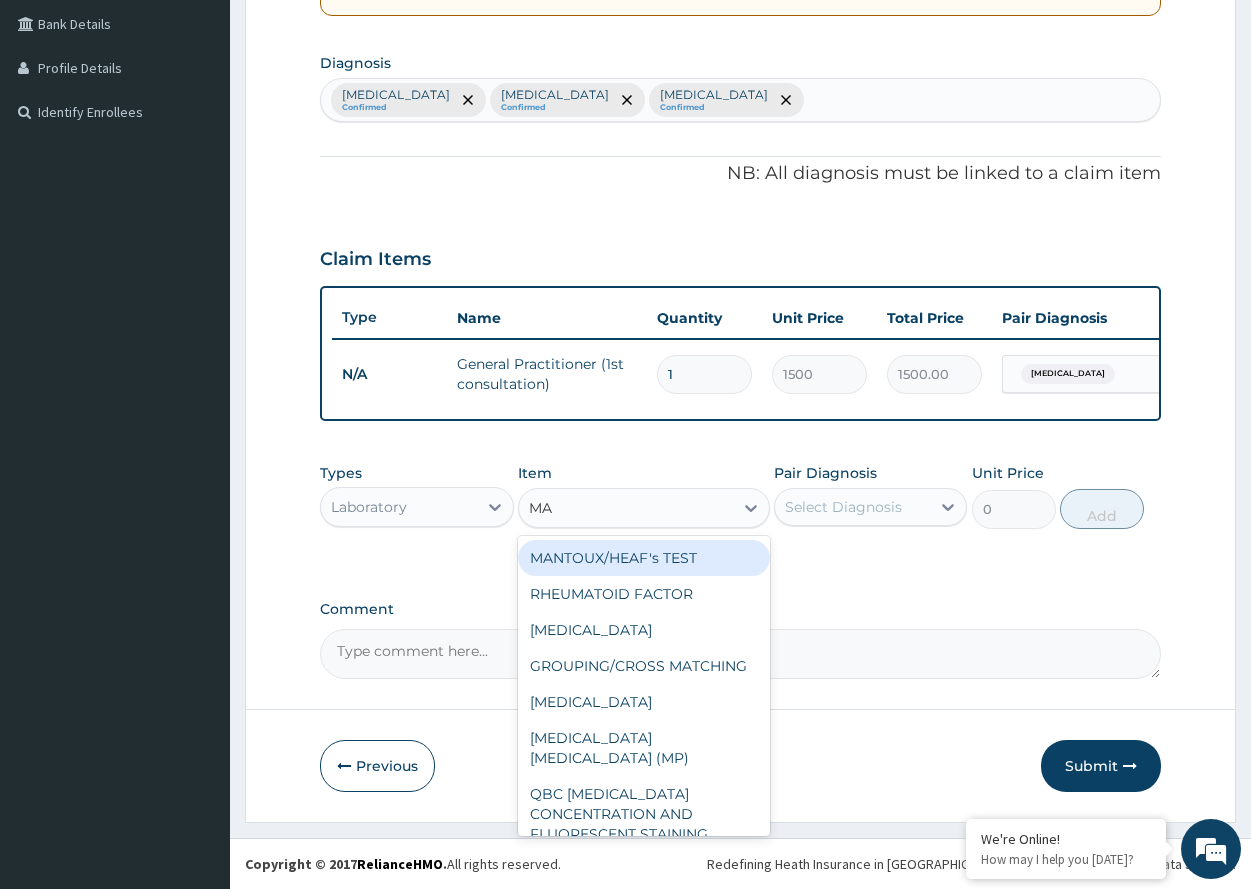 type on "MAL" 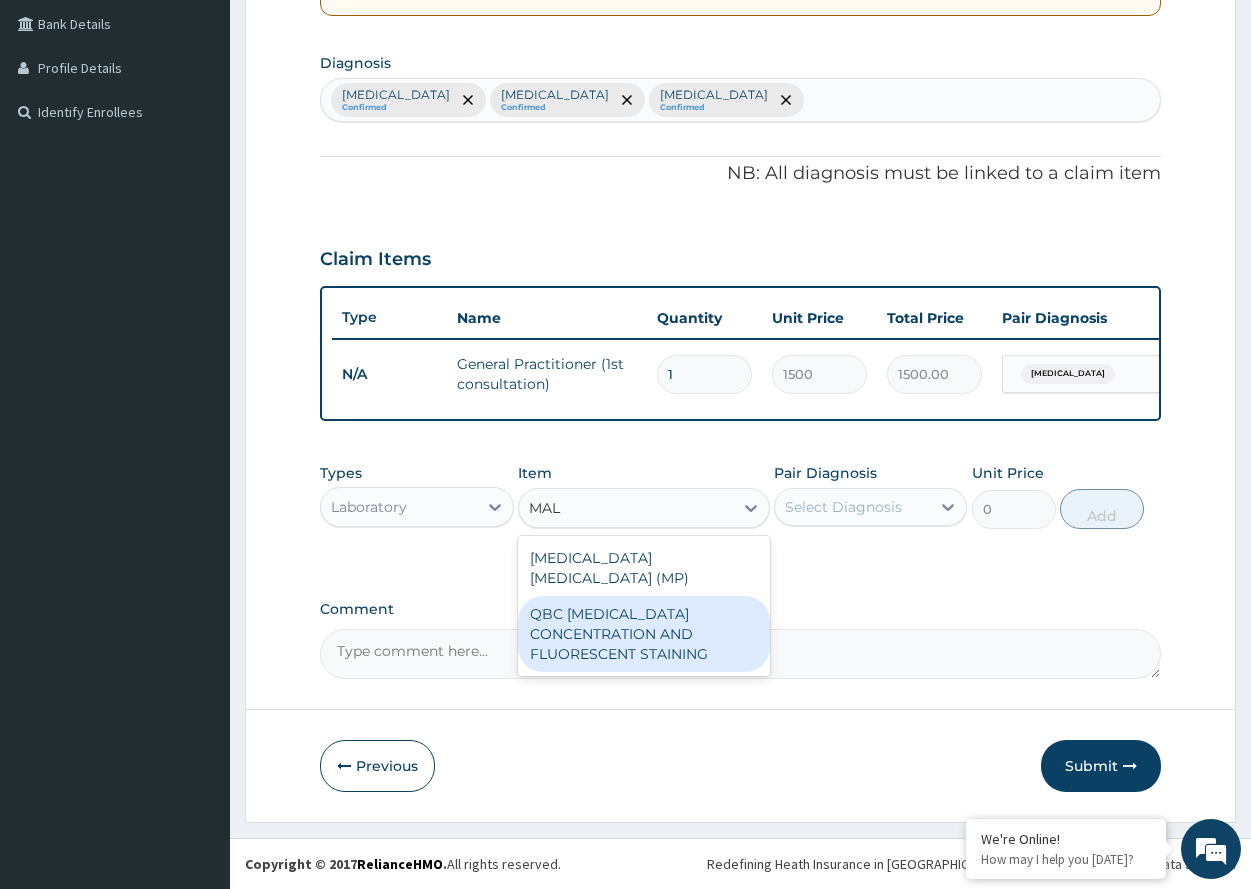 click on "QBC MALARIA CONCENTRATION AND FLUORESCENT STAINING" at bounding box center (644, 634) 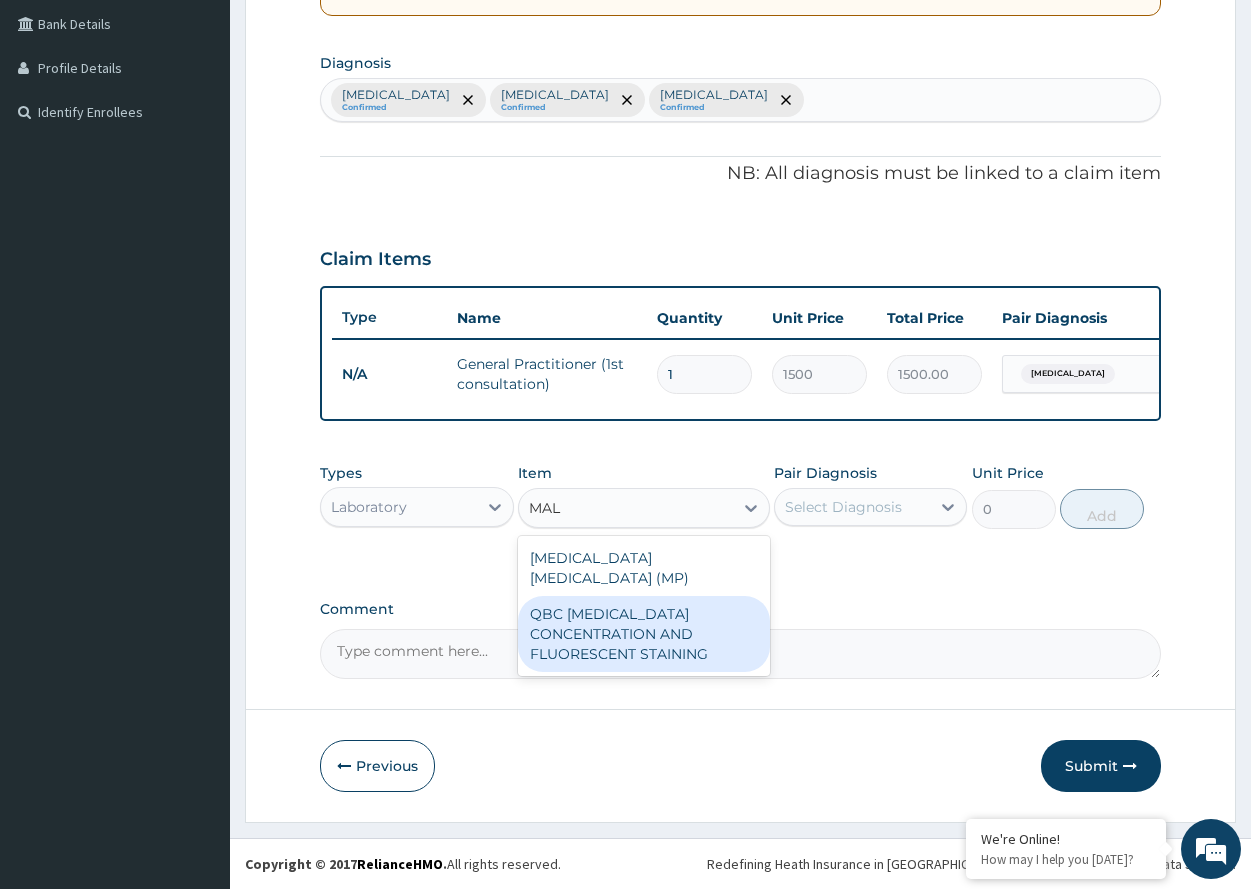 type 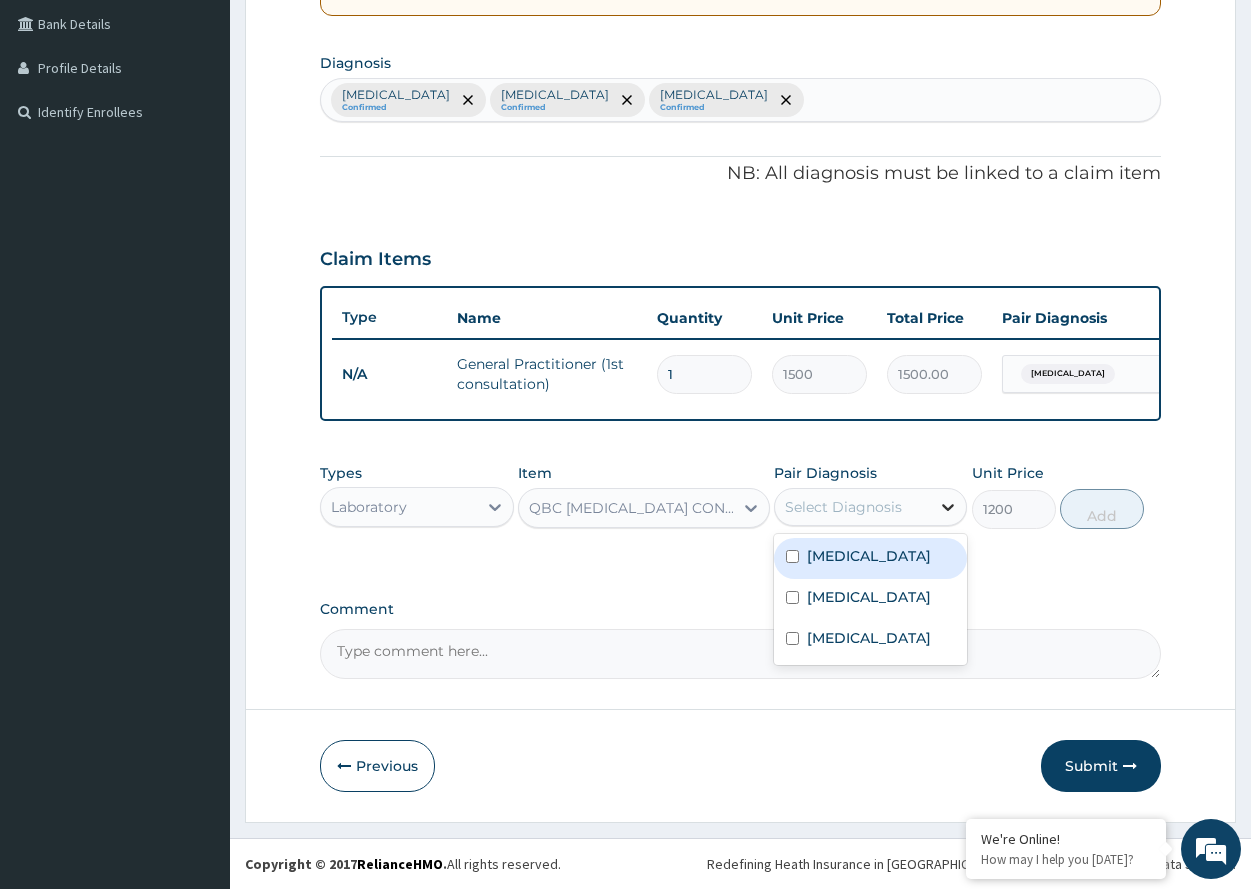 click 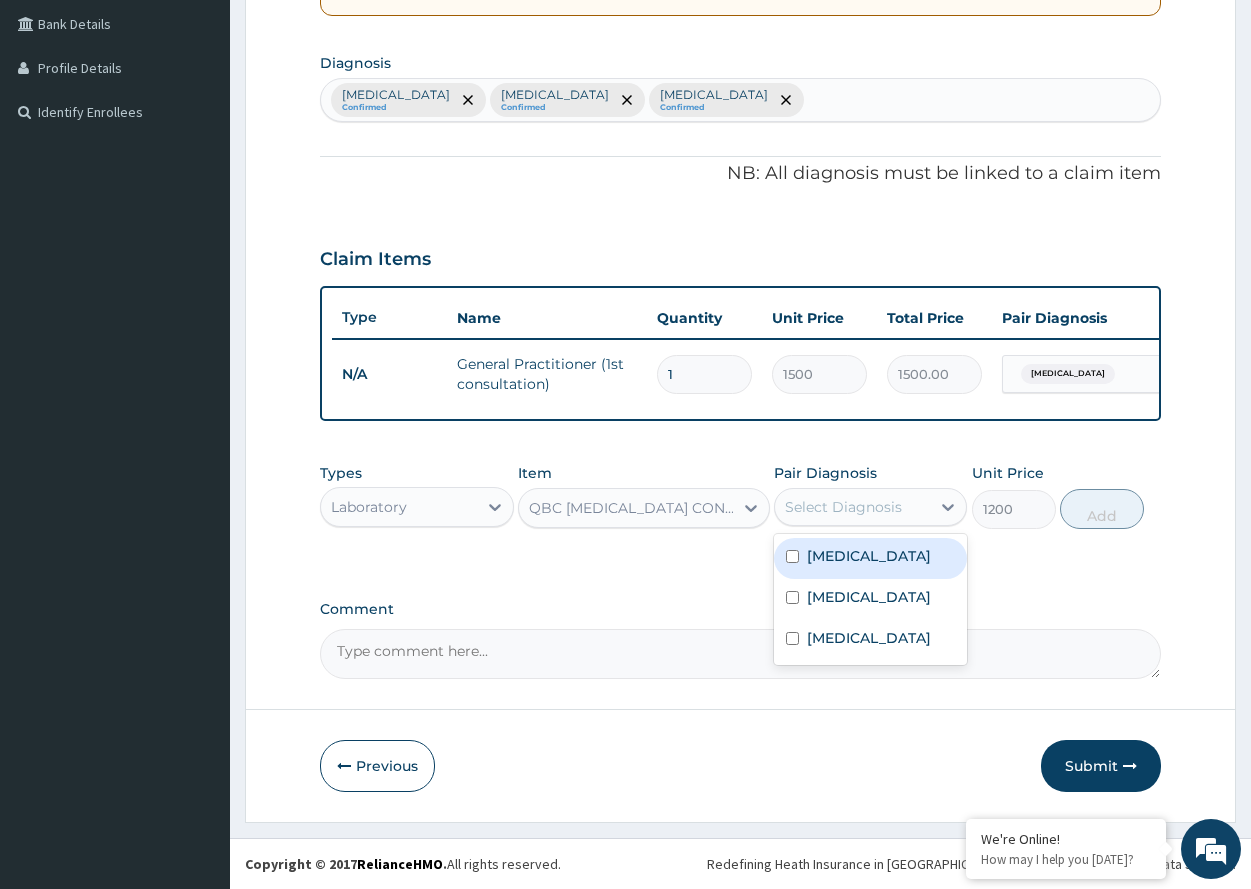 click at bounding box center (792, 556) 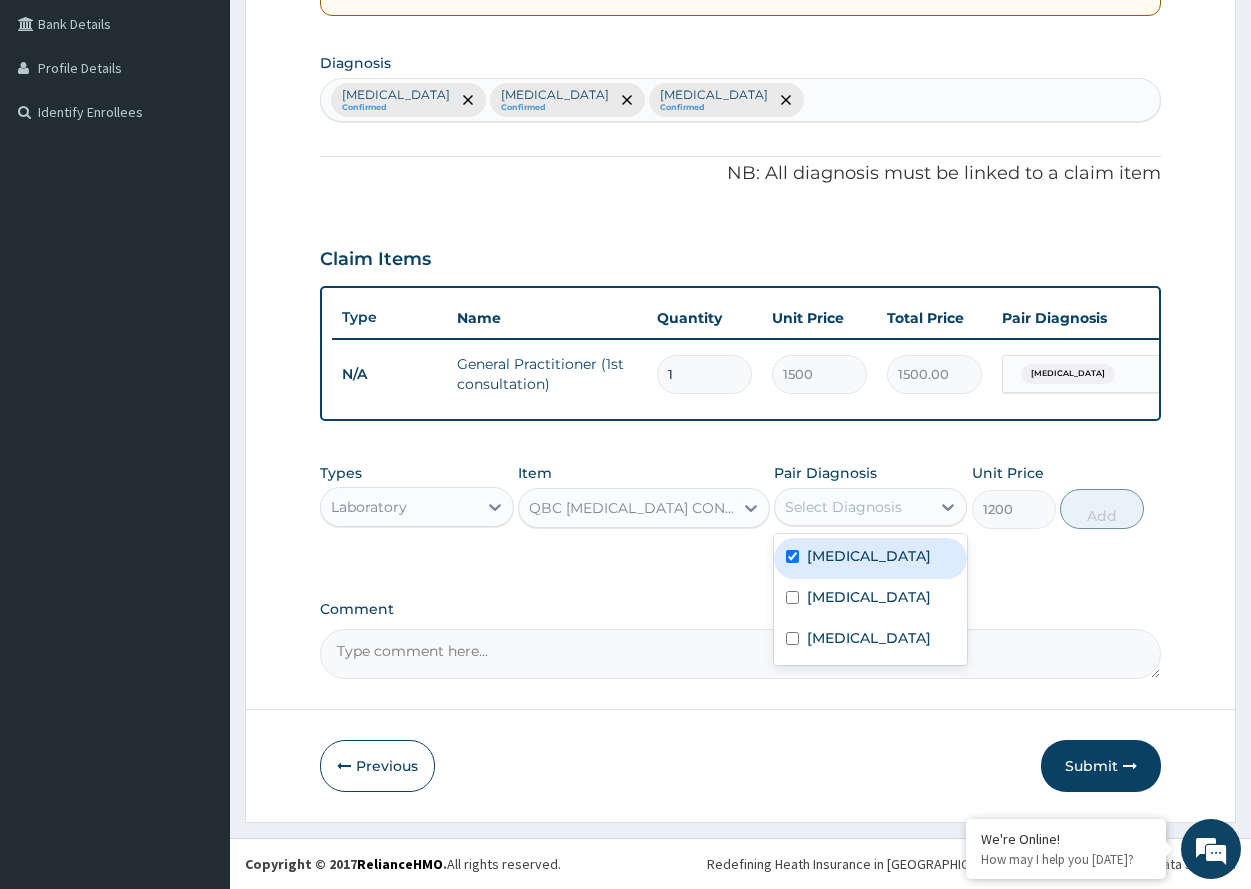 checkbox on "true" 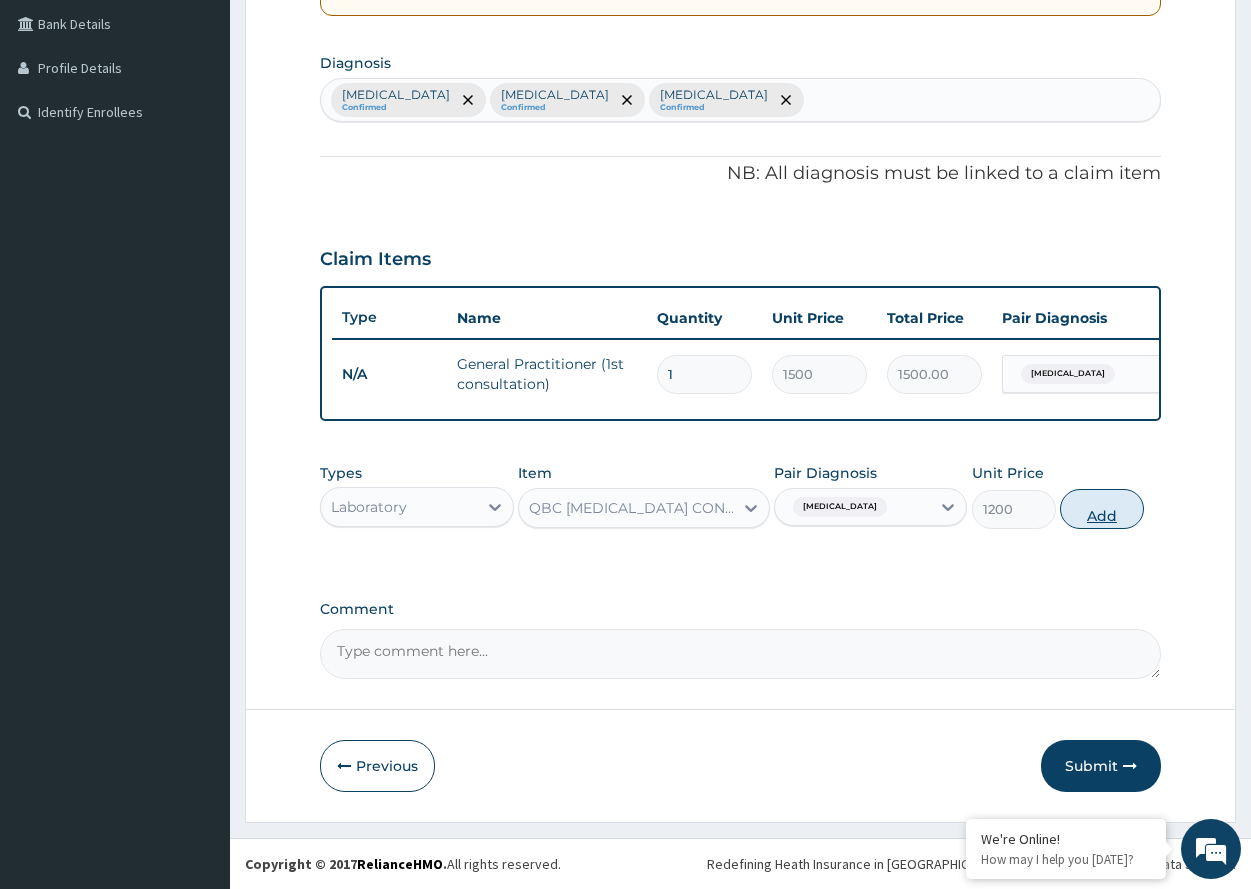 click on "Add" at bounding box center [1102, 509] 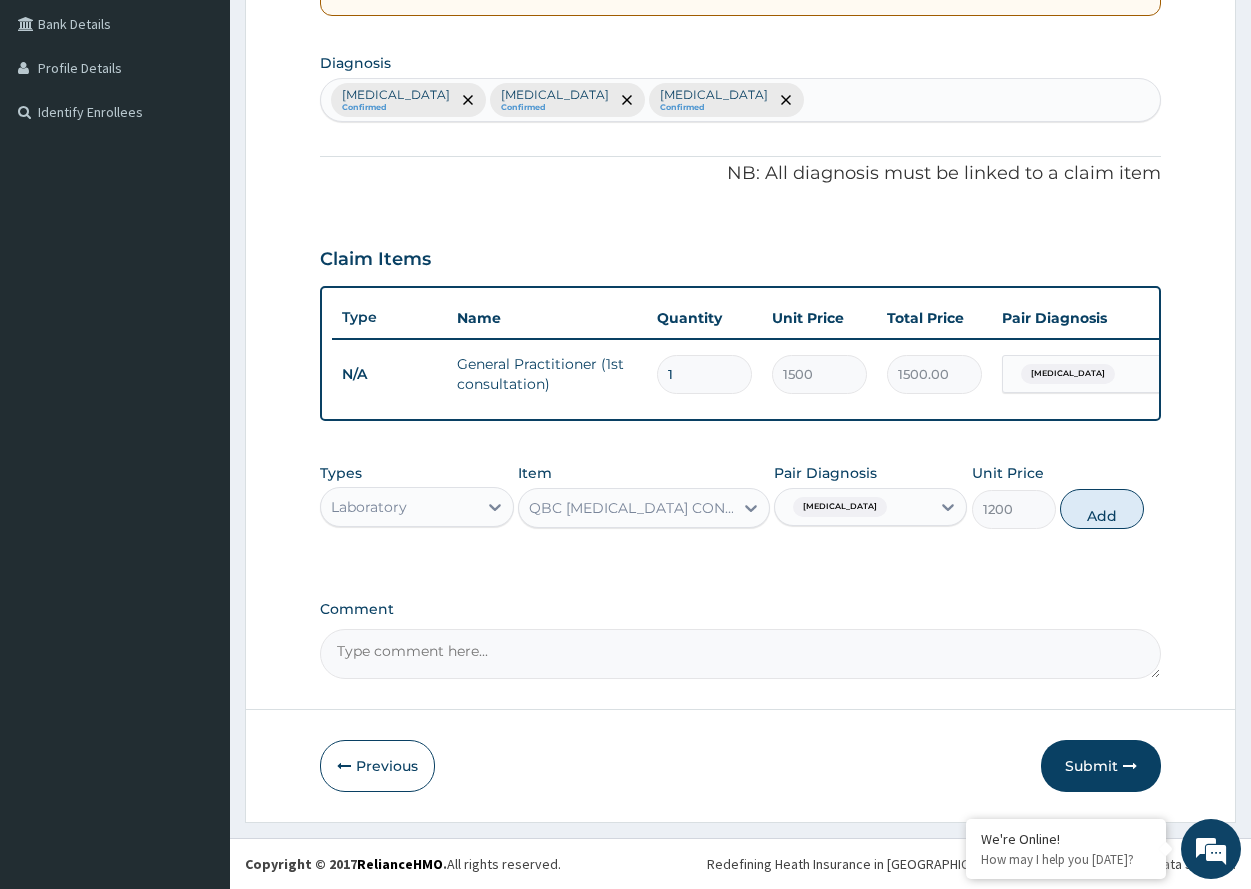 type on "0" 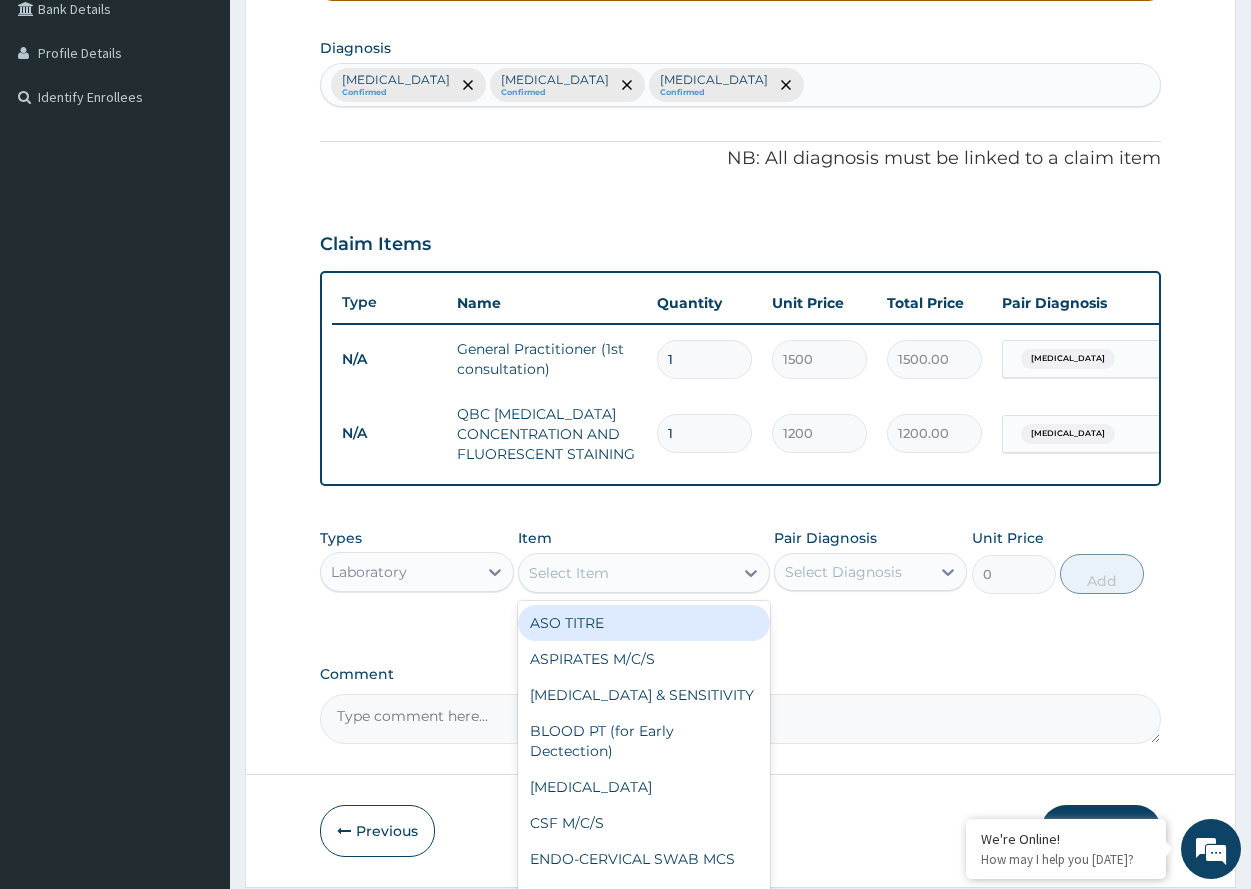 click on "Select Item" at bounding box center (569, 573) 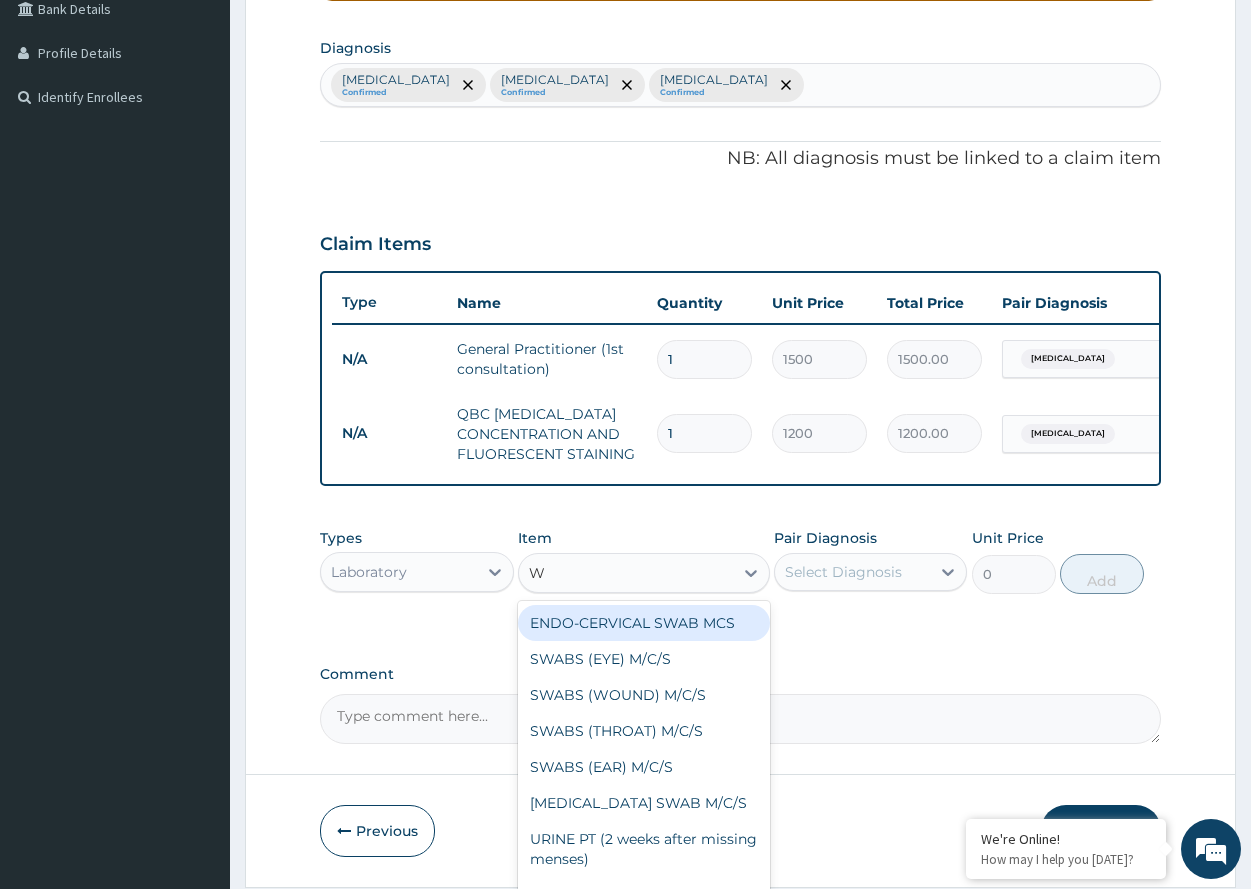 type on "WB" 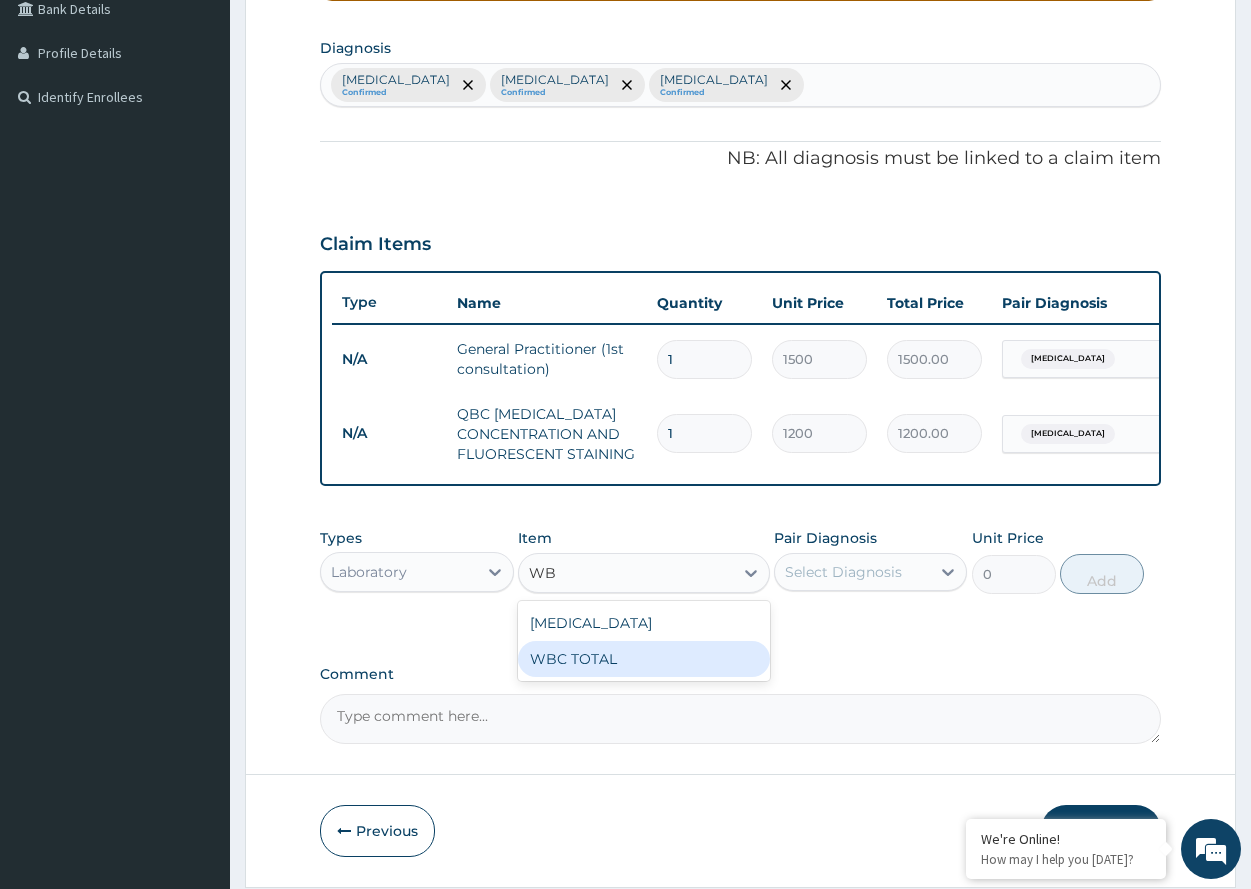 click on "WBC TOTAL" at bounding box center [644, 659] 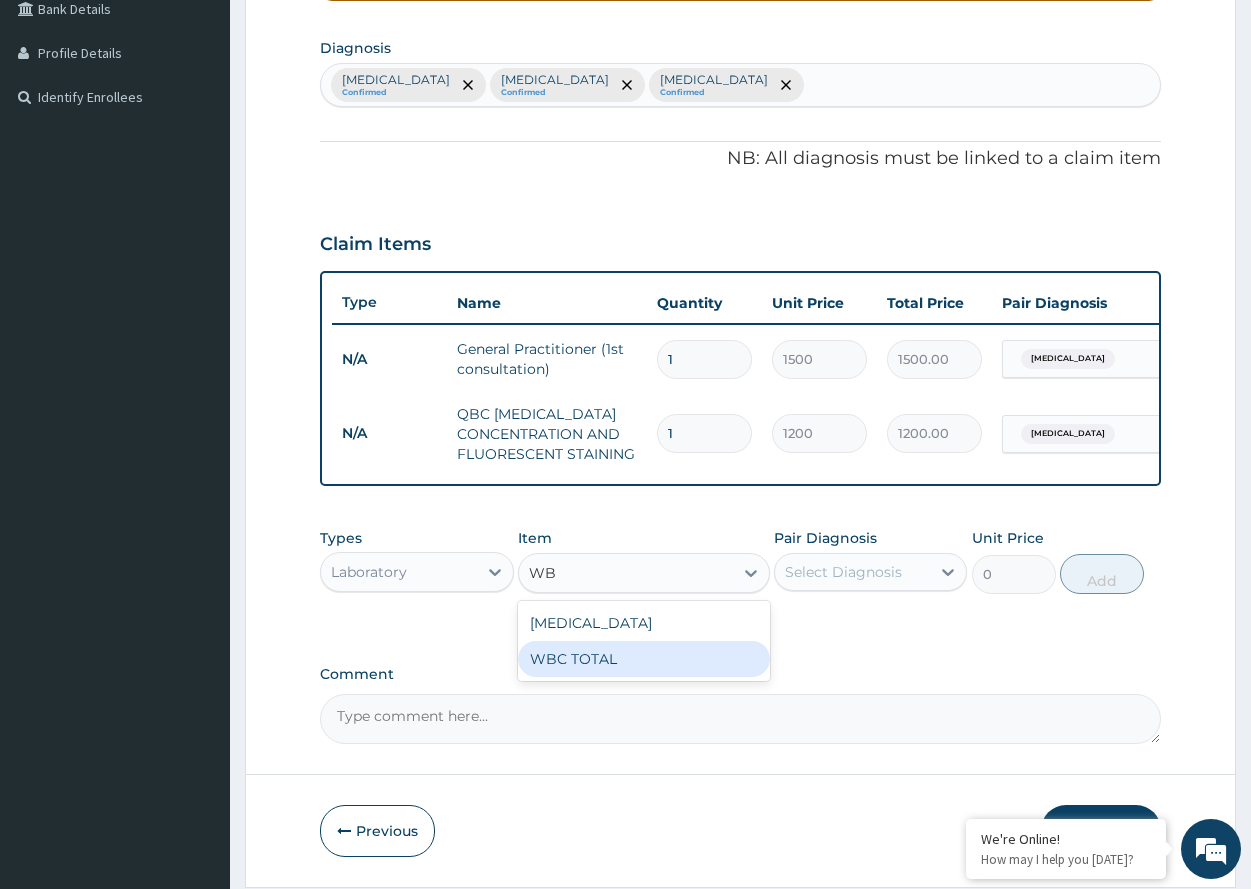 type 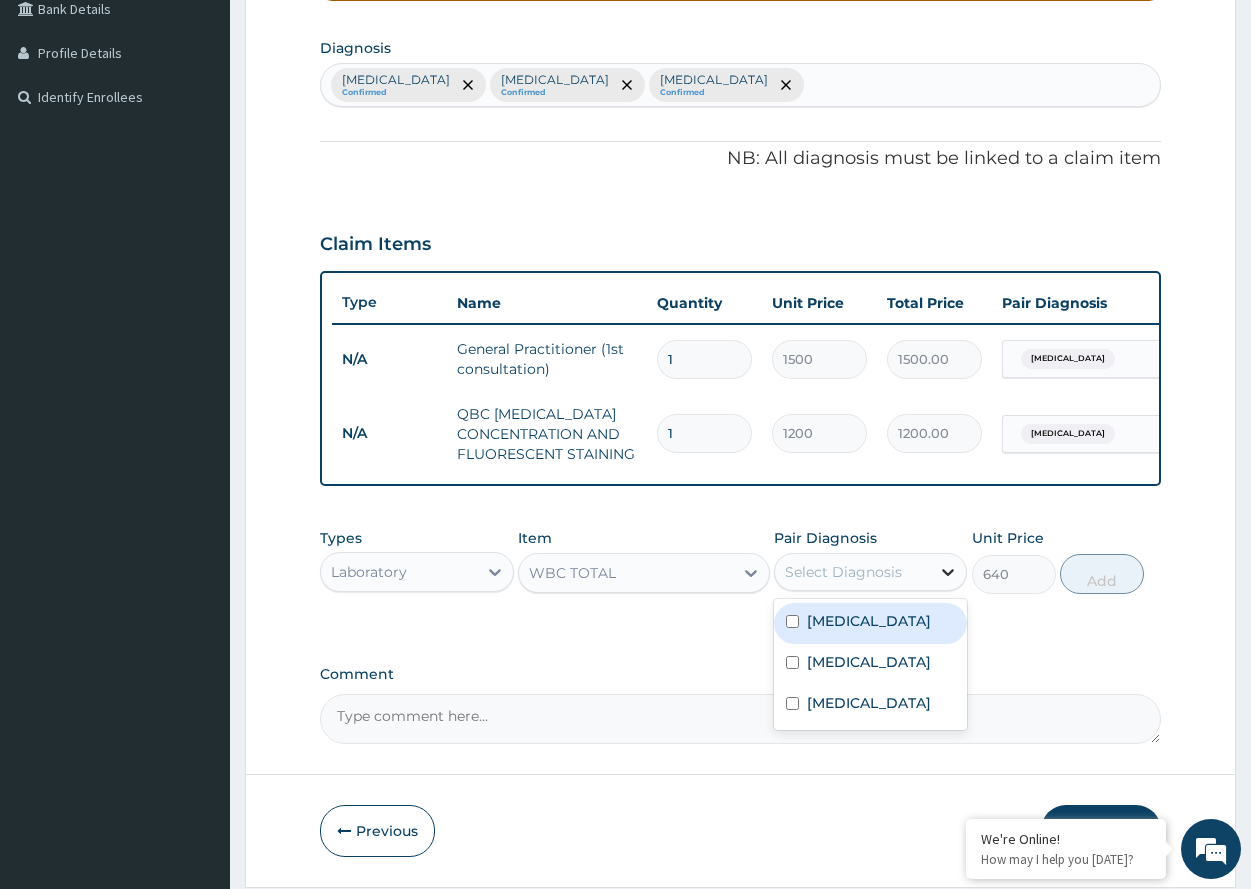click 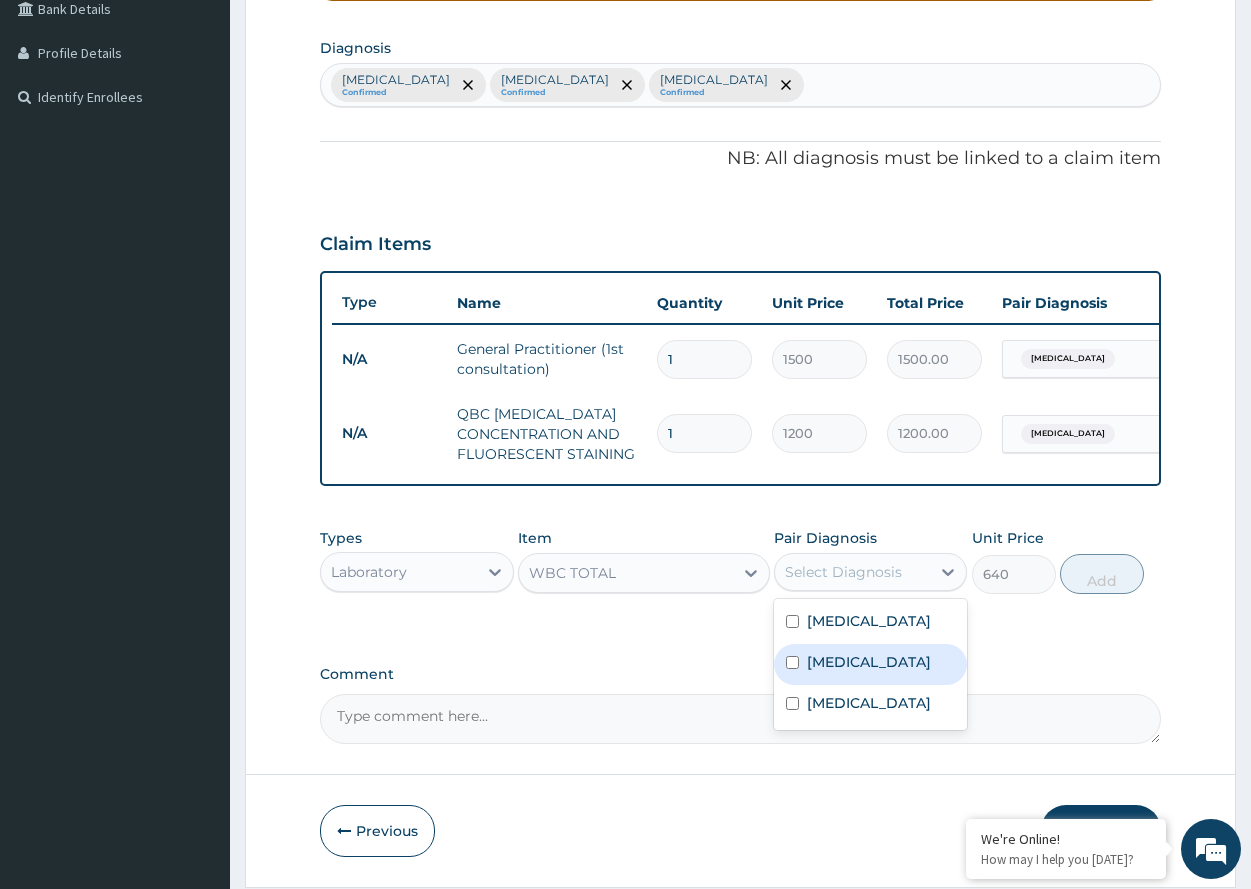 click at bounding box center [792, 662] 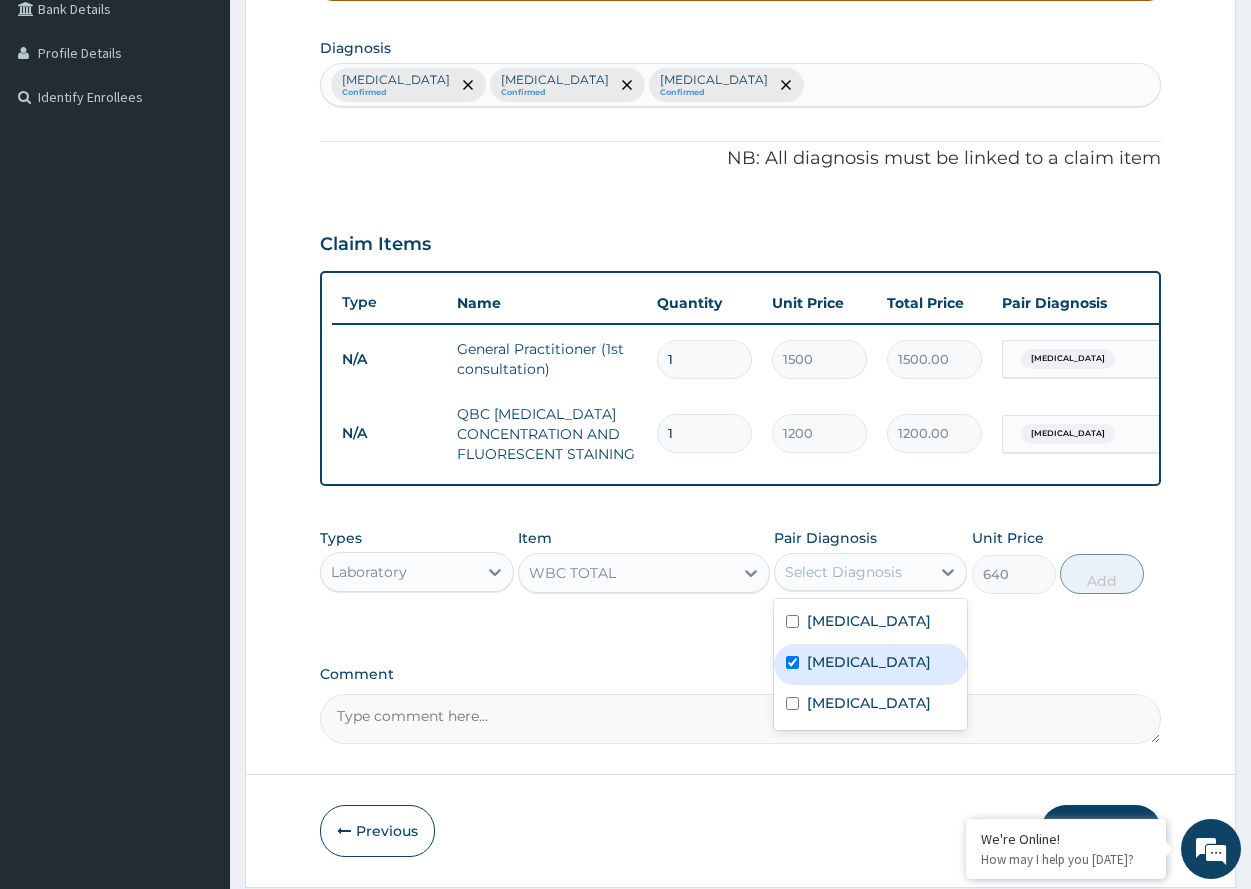 checkbox on "true" 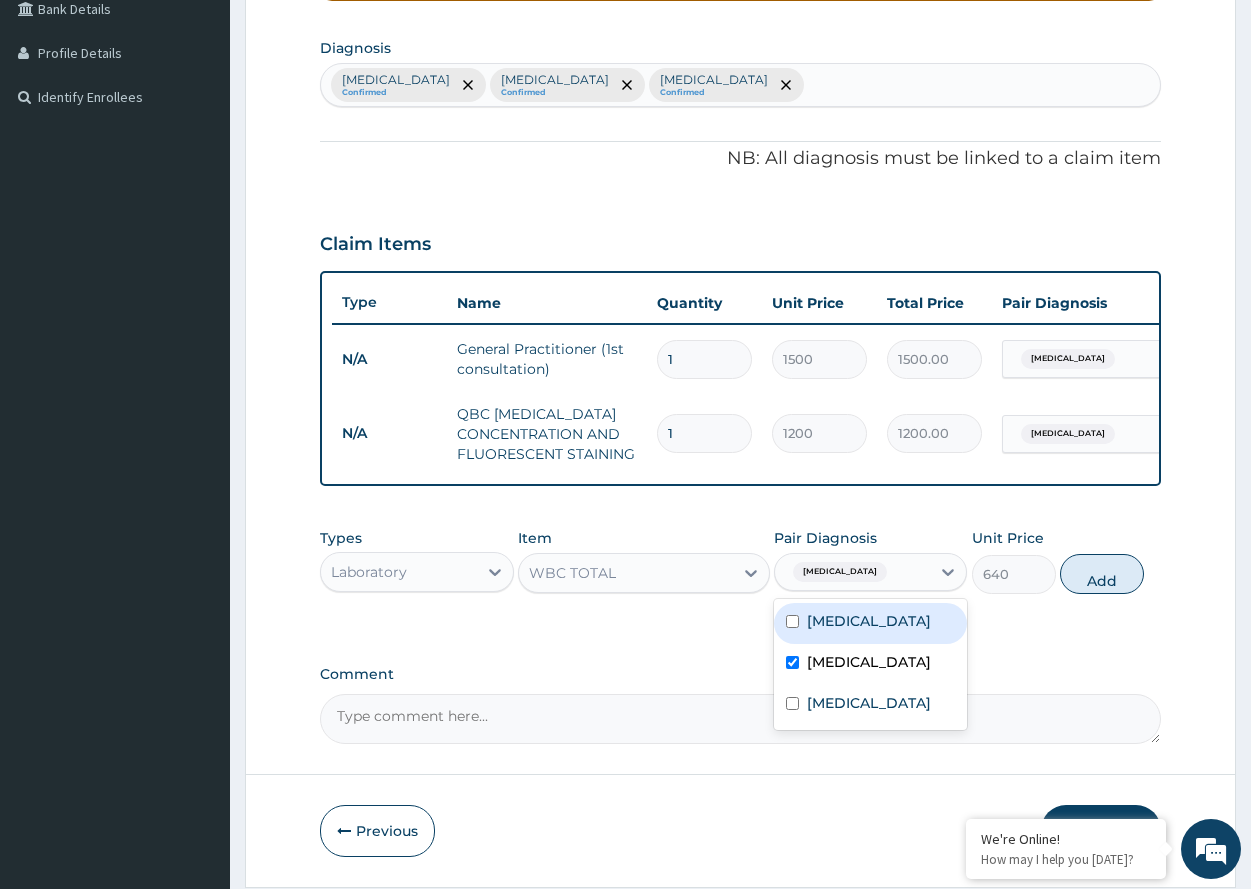 click on "Add" at bounding box center [1102, 574] 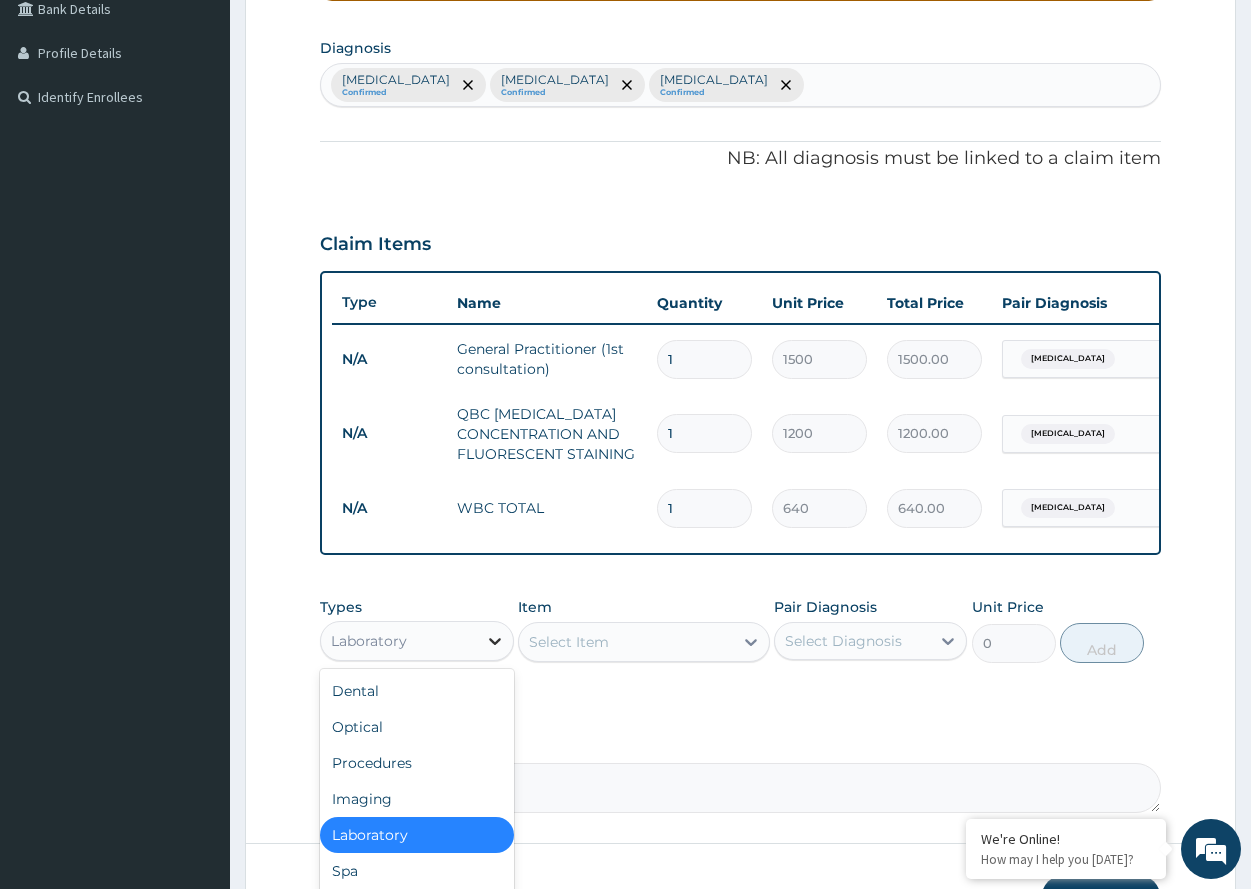 click 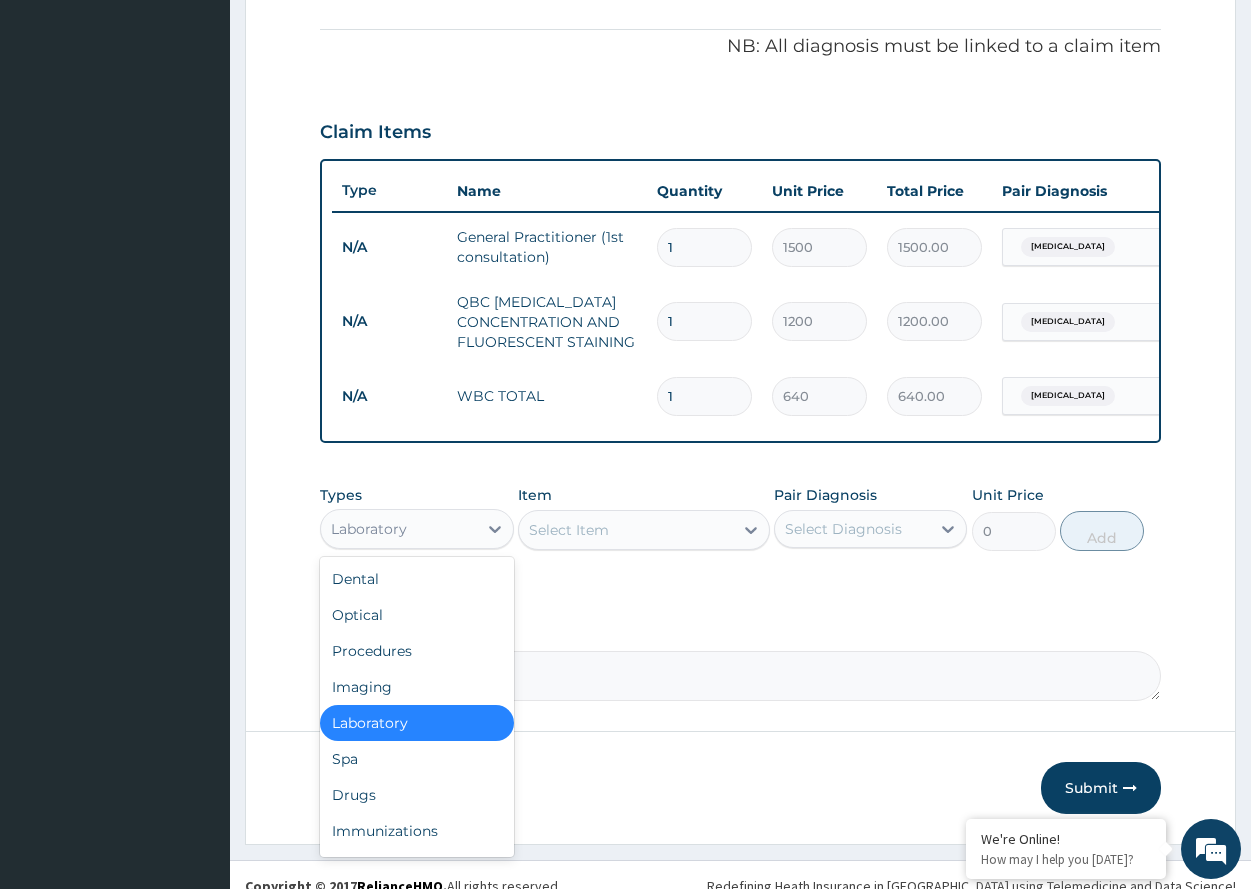 scroll, scrollTop: 622, scrollLeft: 0, axis: vertical 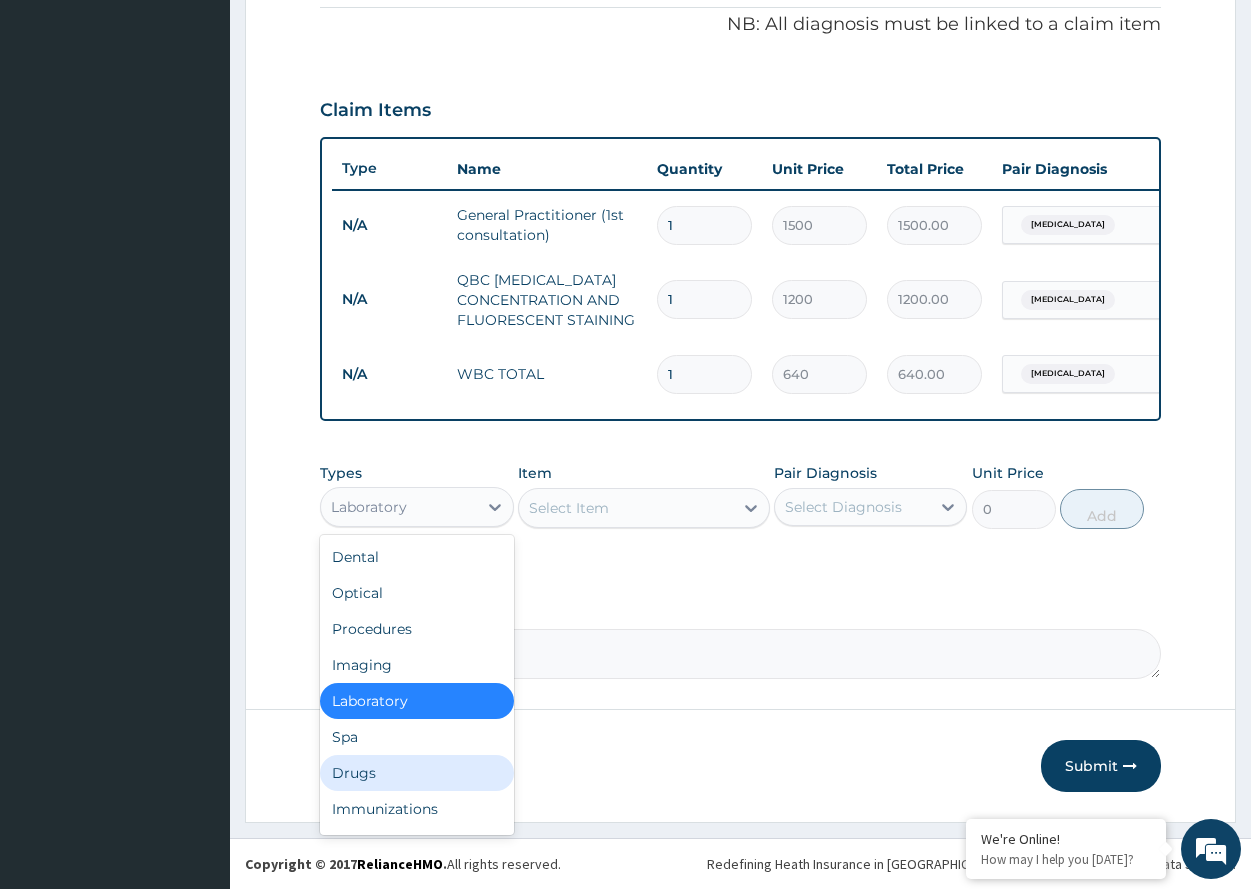 drag, startPoint x: 362, startPoint y: 773, endPoint x: 381, endPoint y: 761, distance: 22.472204 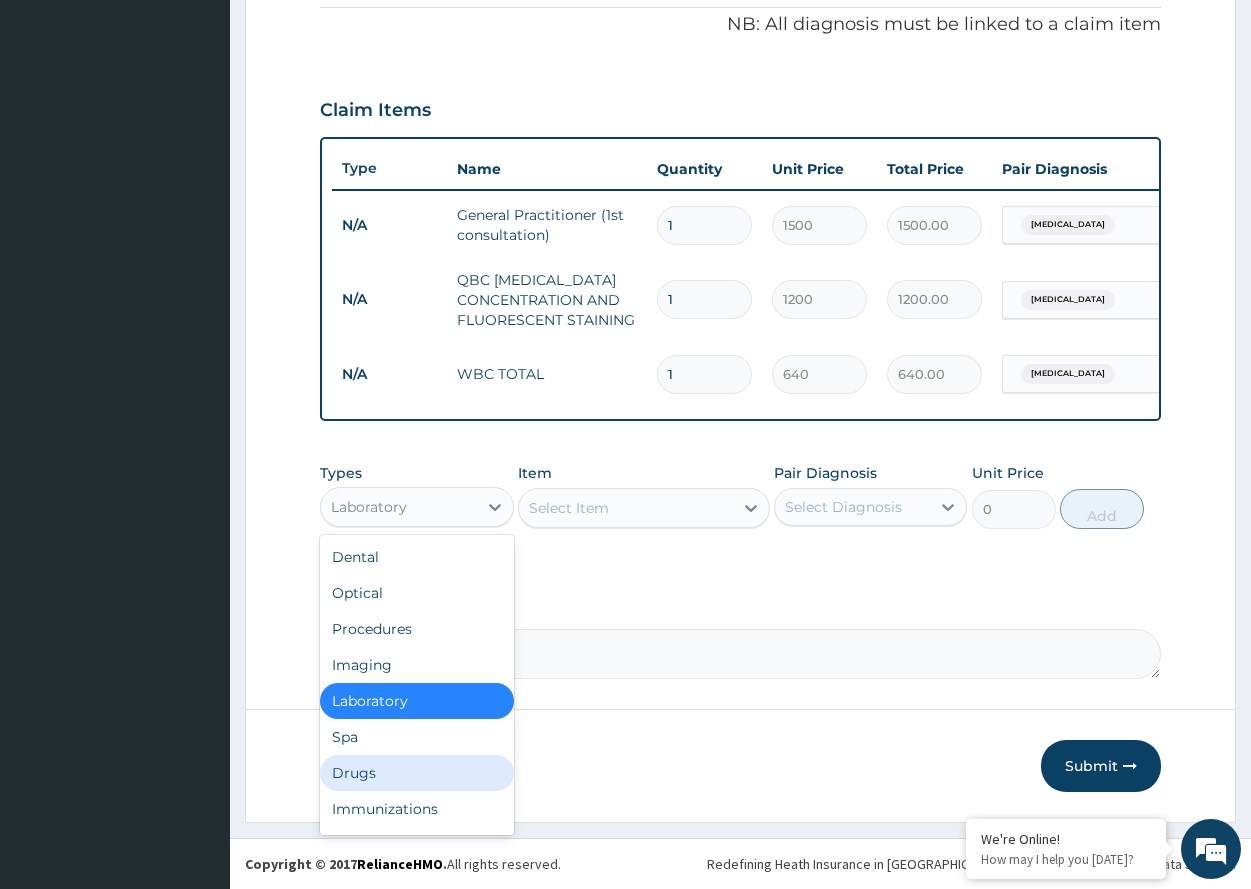 click on "Drugs" at bounding box center (416, 773) 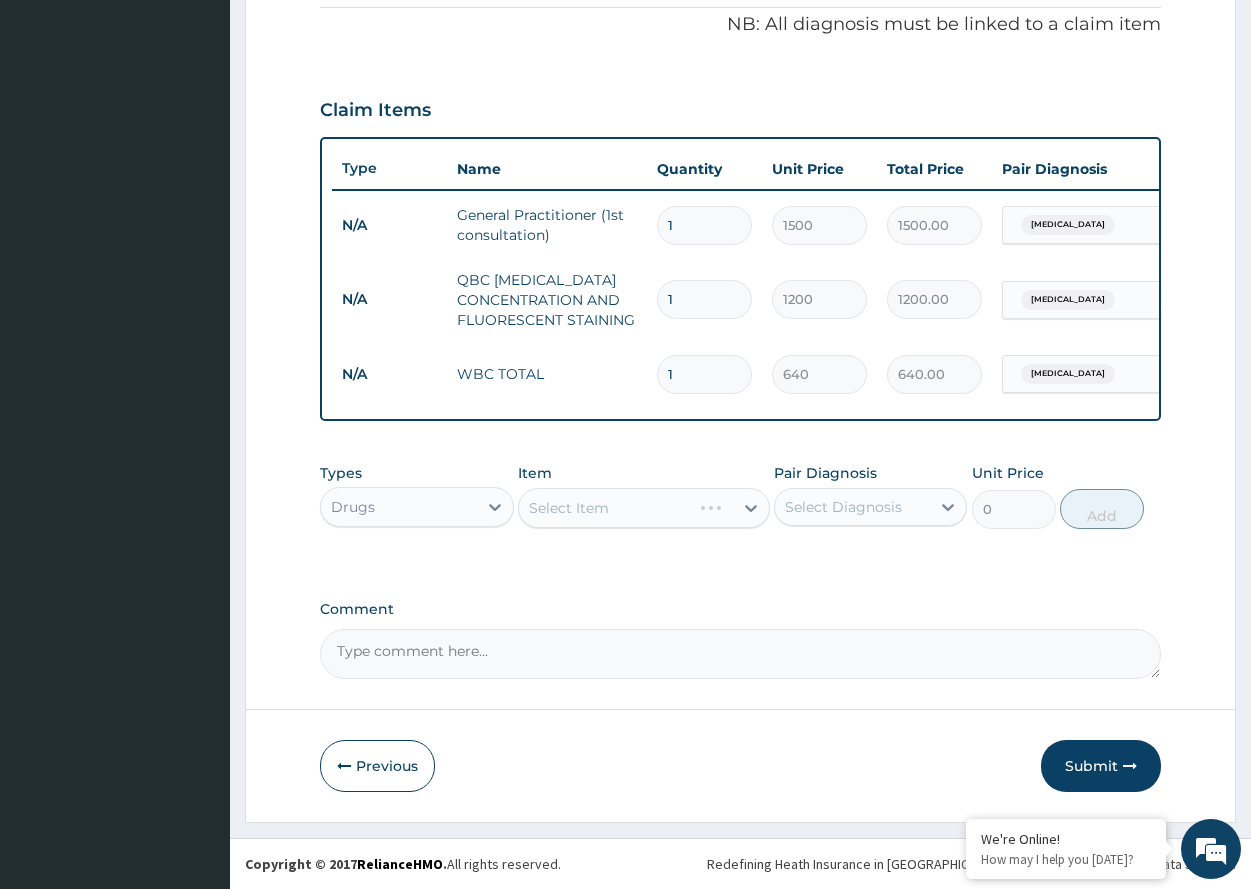 click on "Select Item" at bounding box center [644, 508] 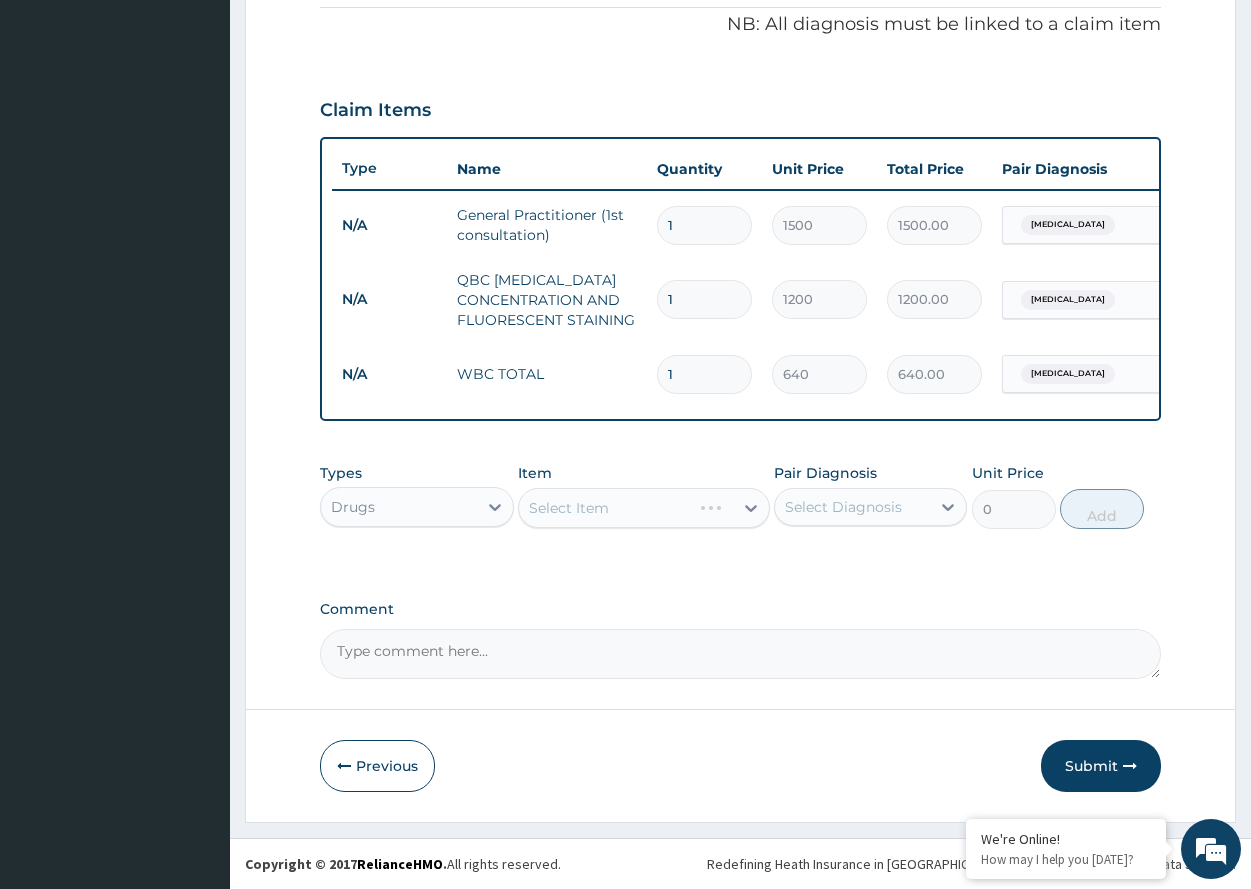 click on "Select Item" at bounding box center (644, 508) 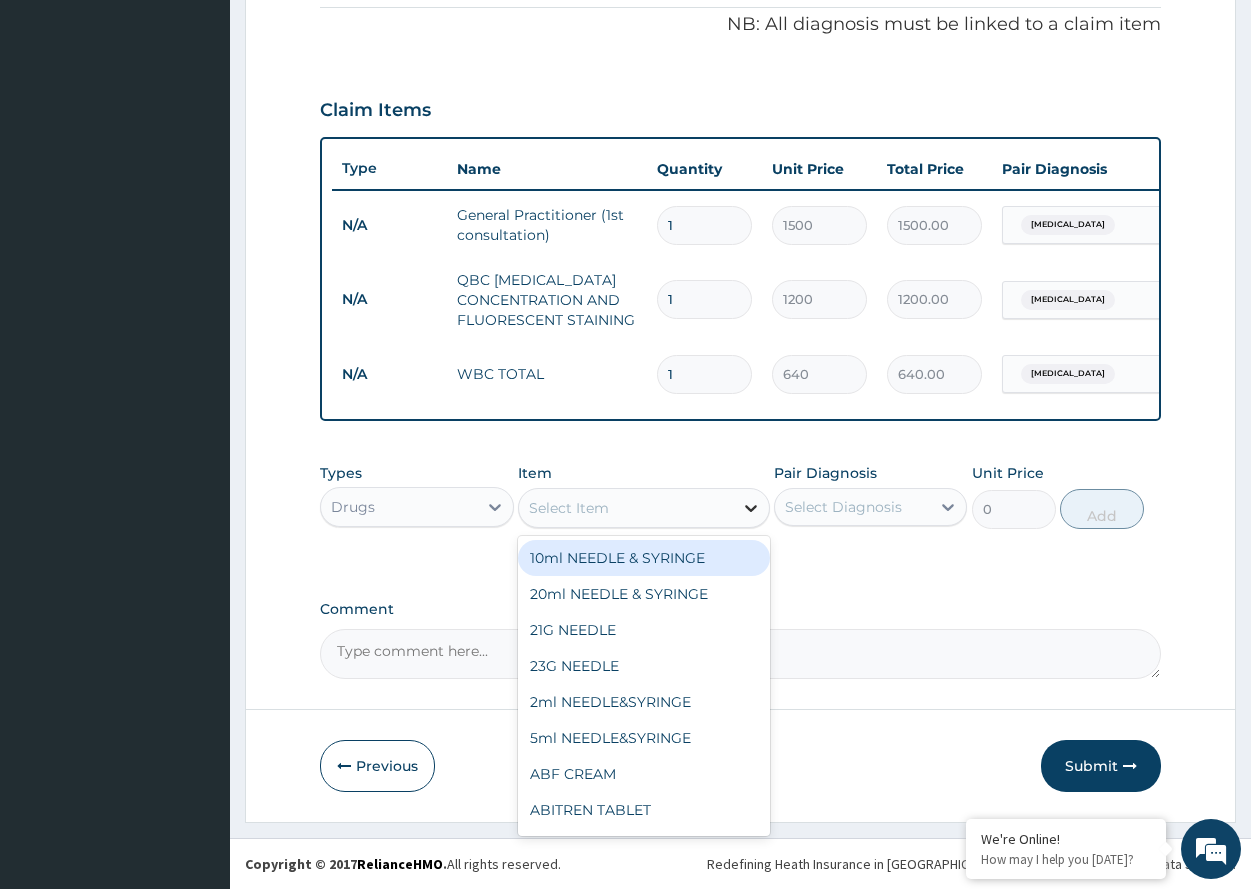 click 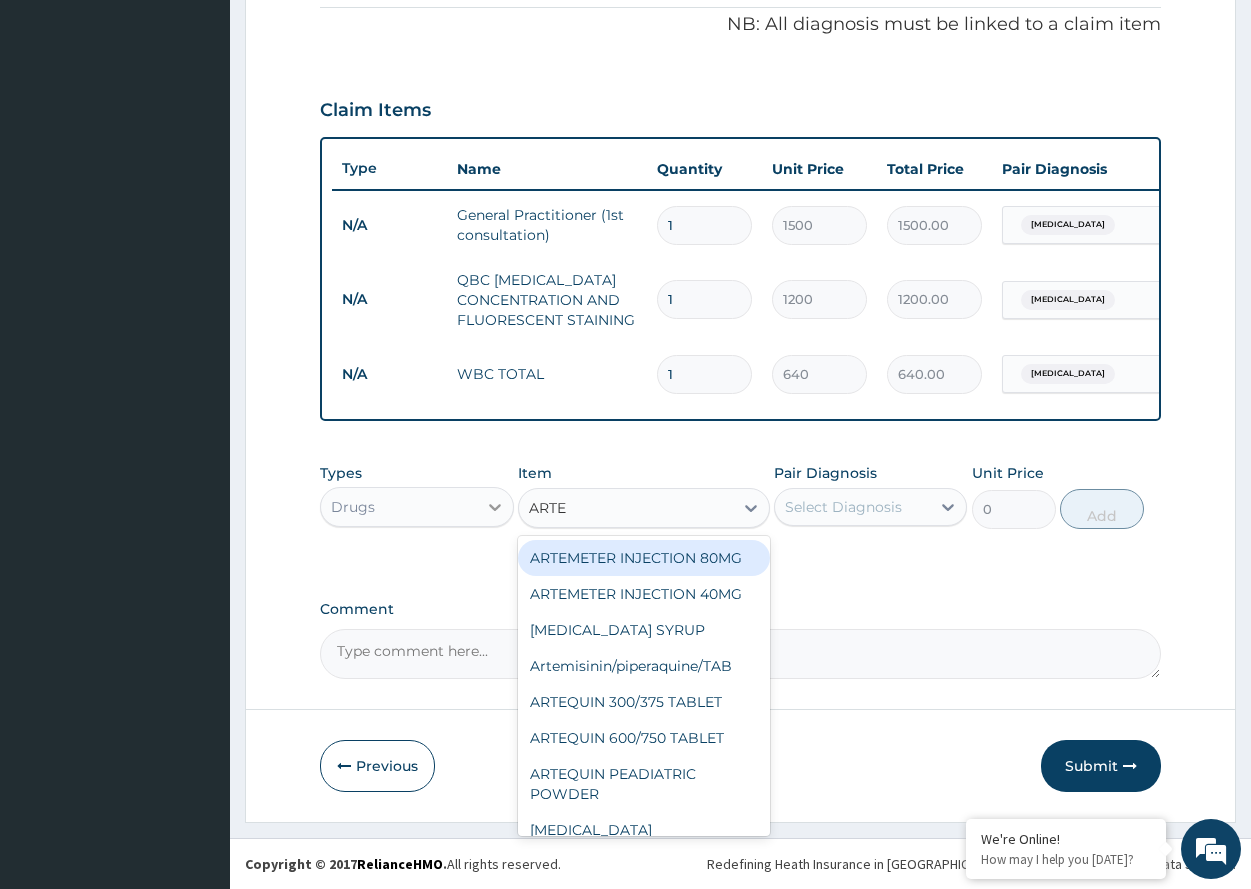 type on "ARTE" 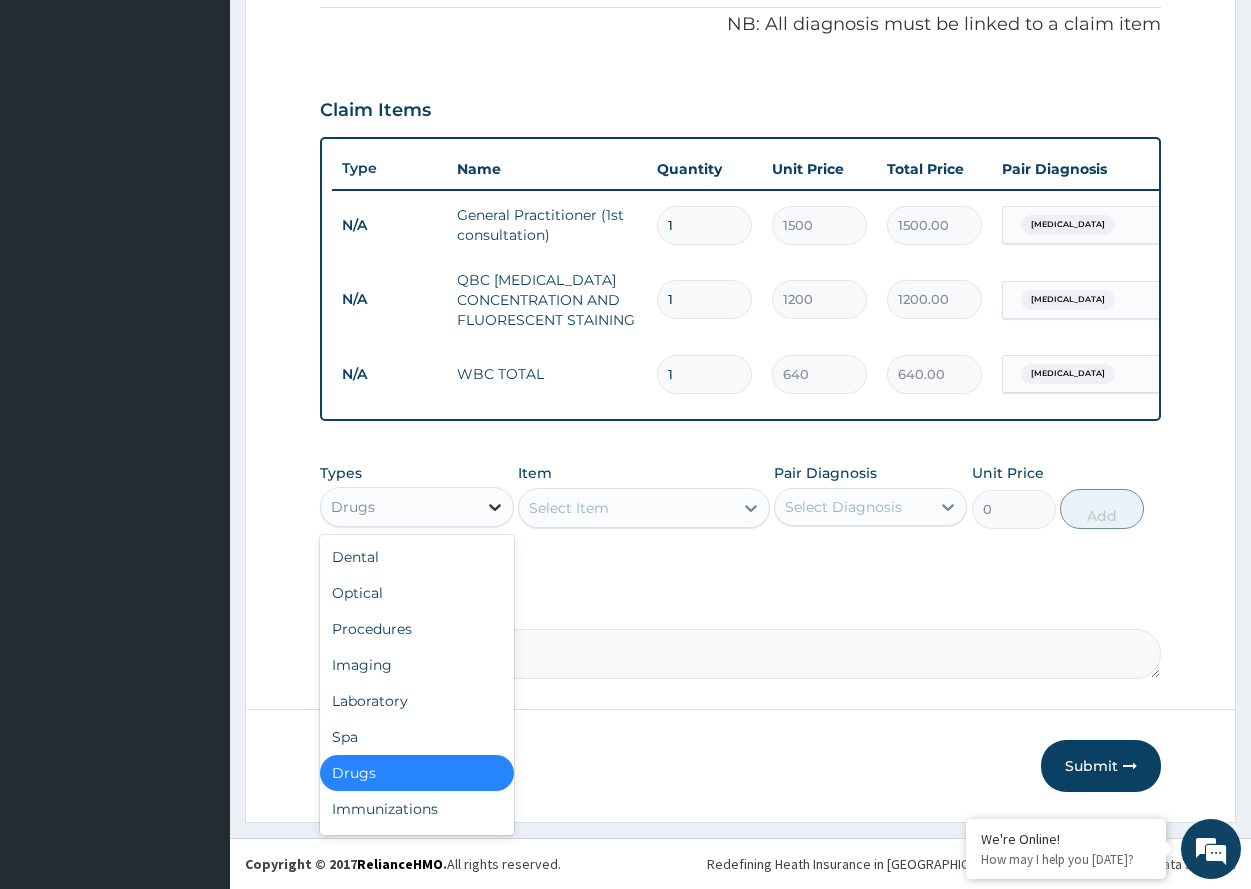 click 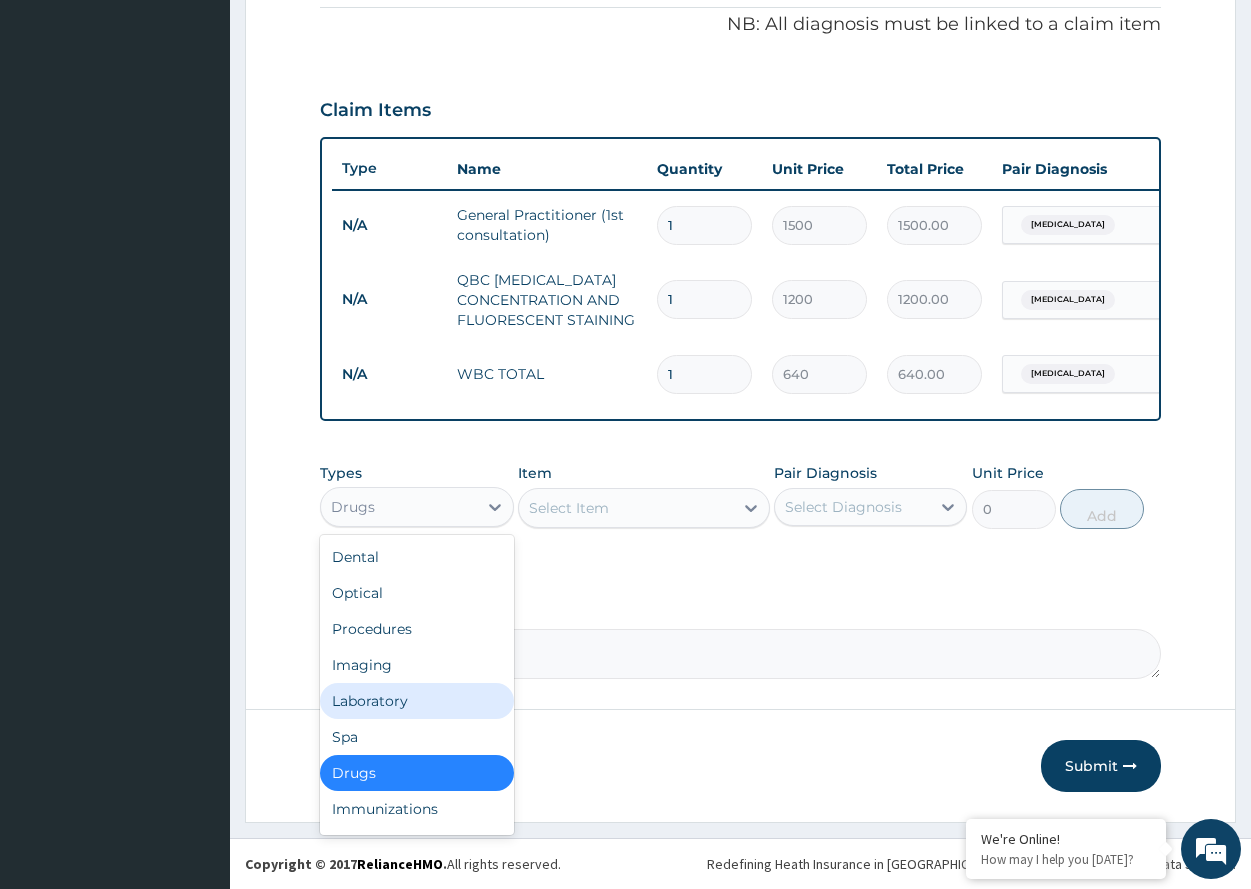 click on "Laboratory" at bounding box center [416, 701] 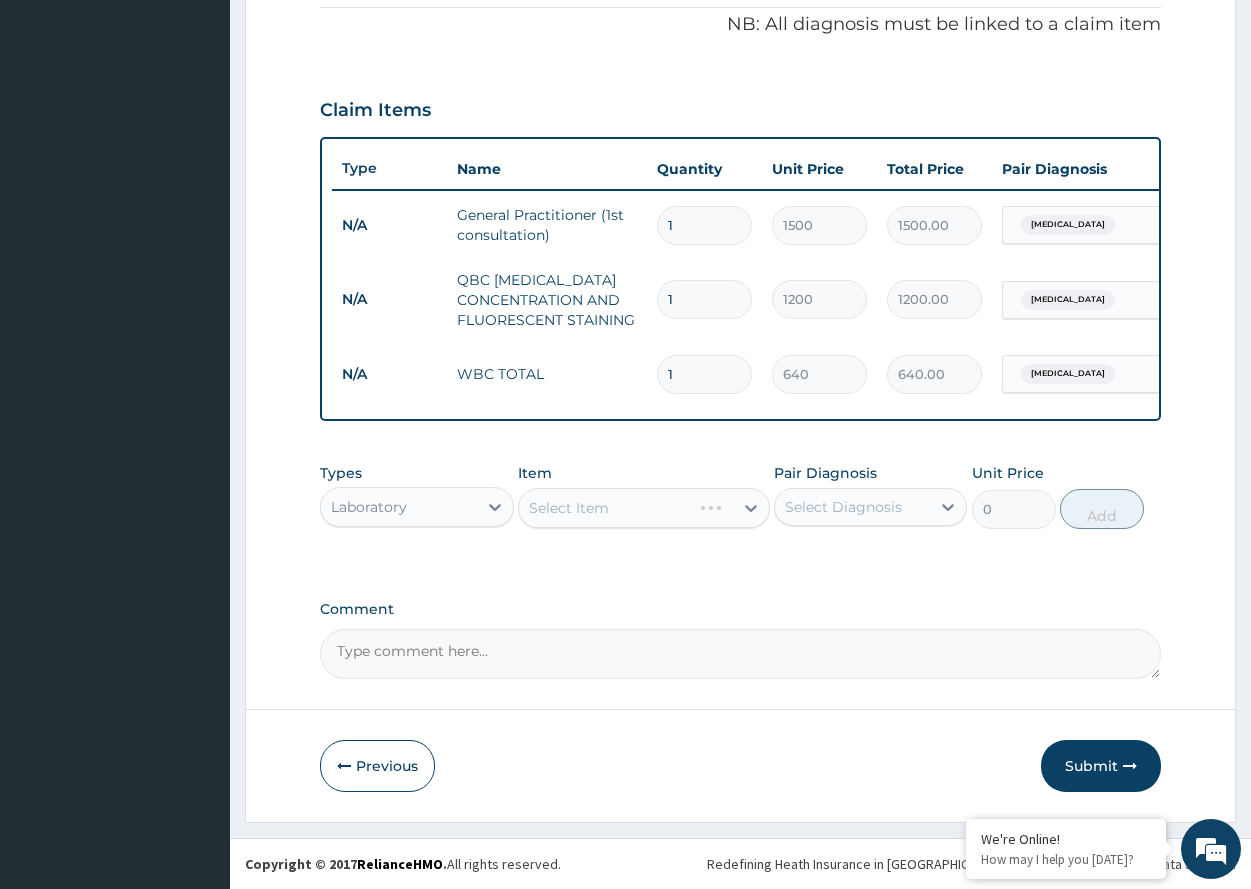 click on "Select Item" at bounding box center [644, 508] 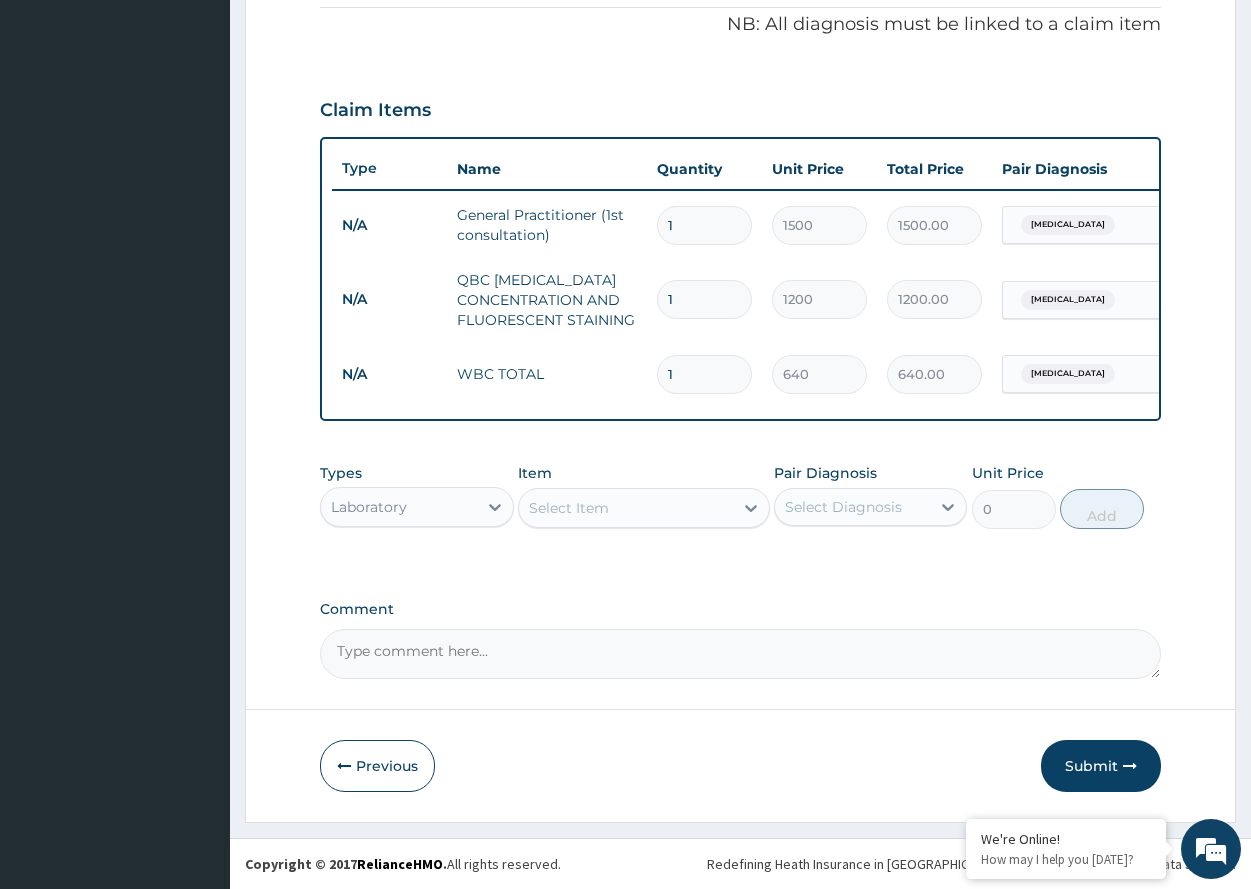 click on "Select Item" at bounding box center (626, 508) 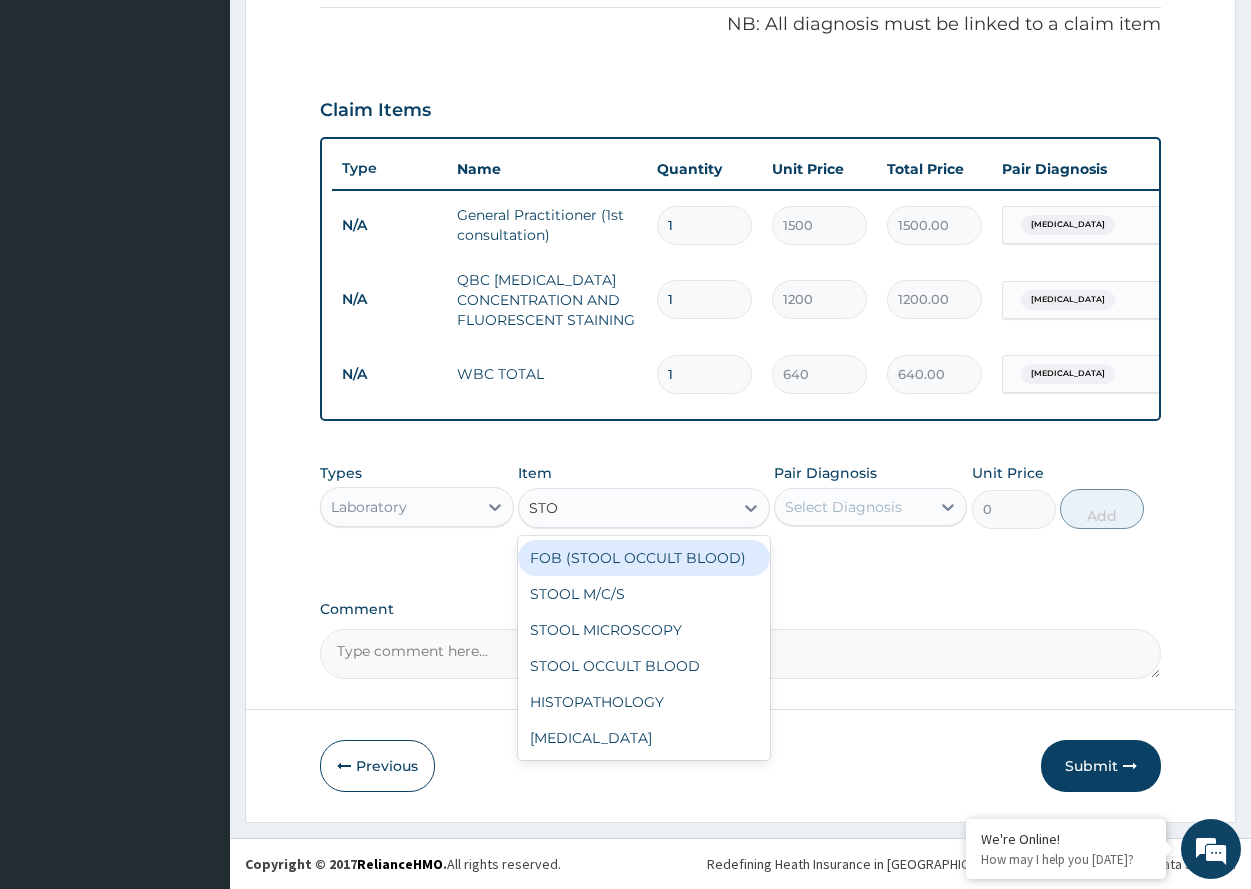 type on "STOO" 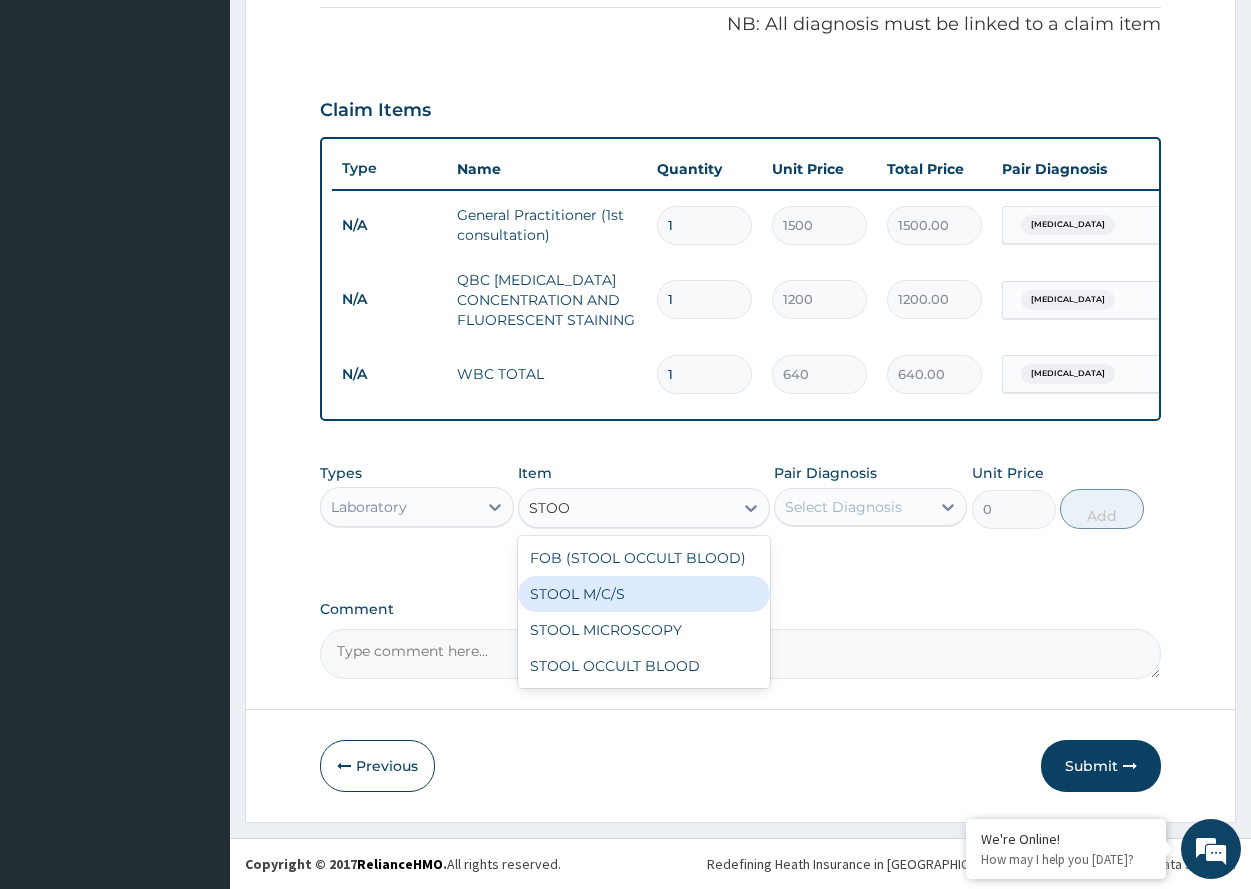 click on "STOOL M/C/S" at bounding box center (644, 594) 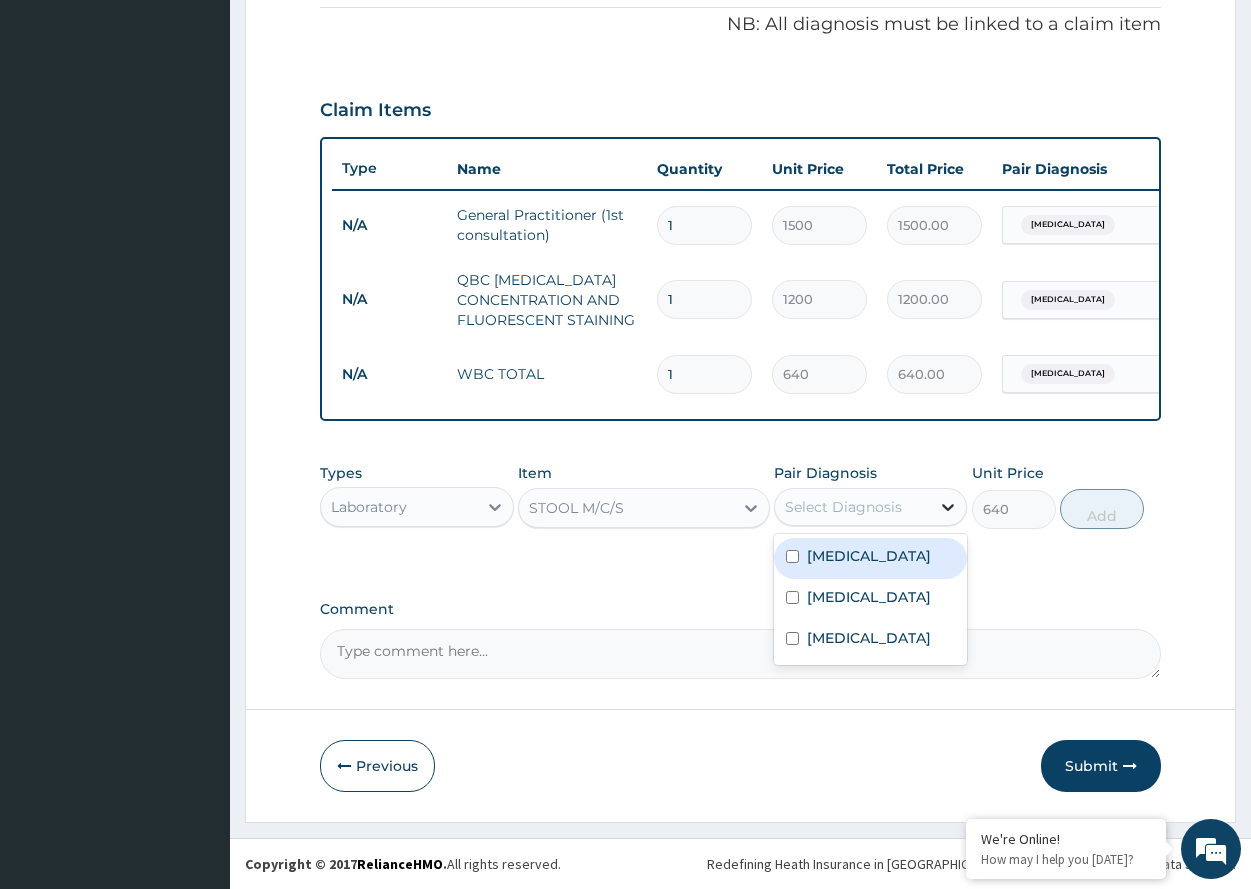 click 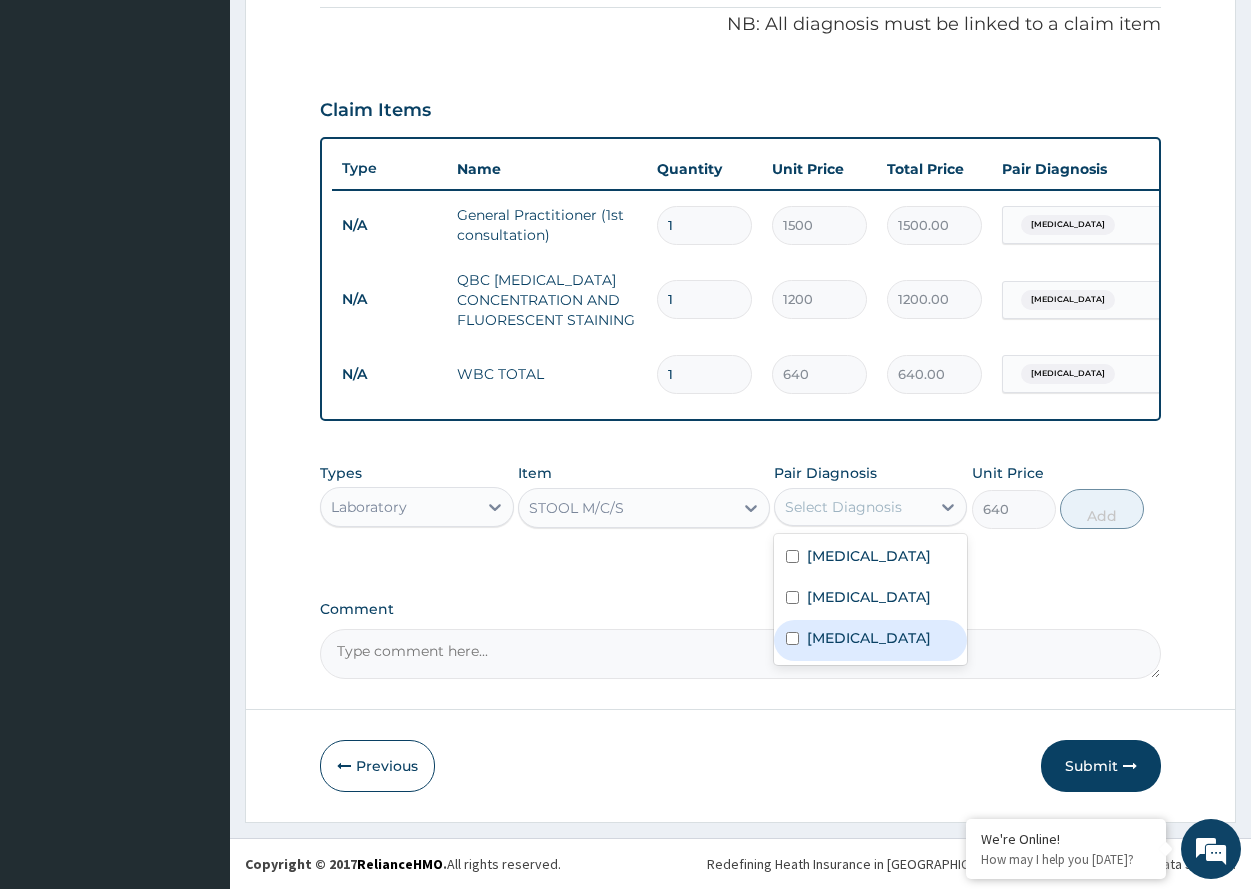 click at bounding box center (792, 638) 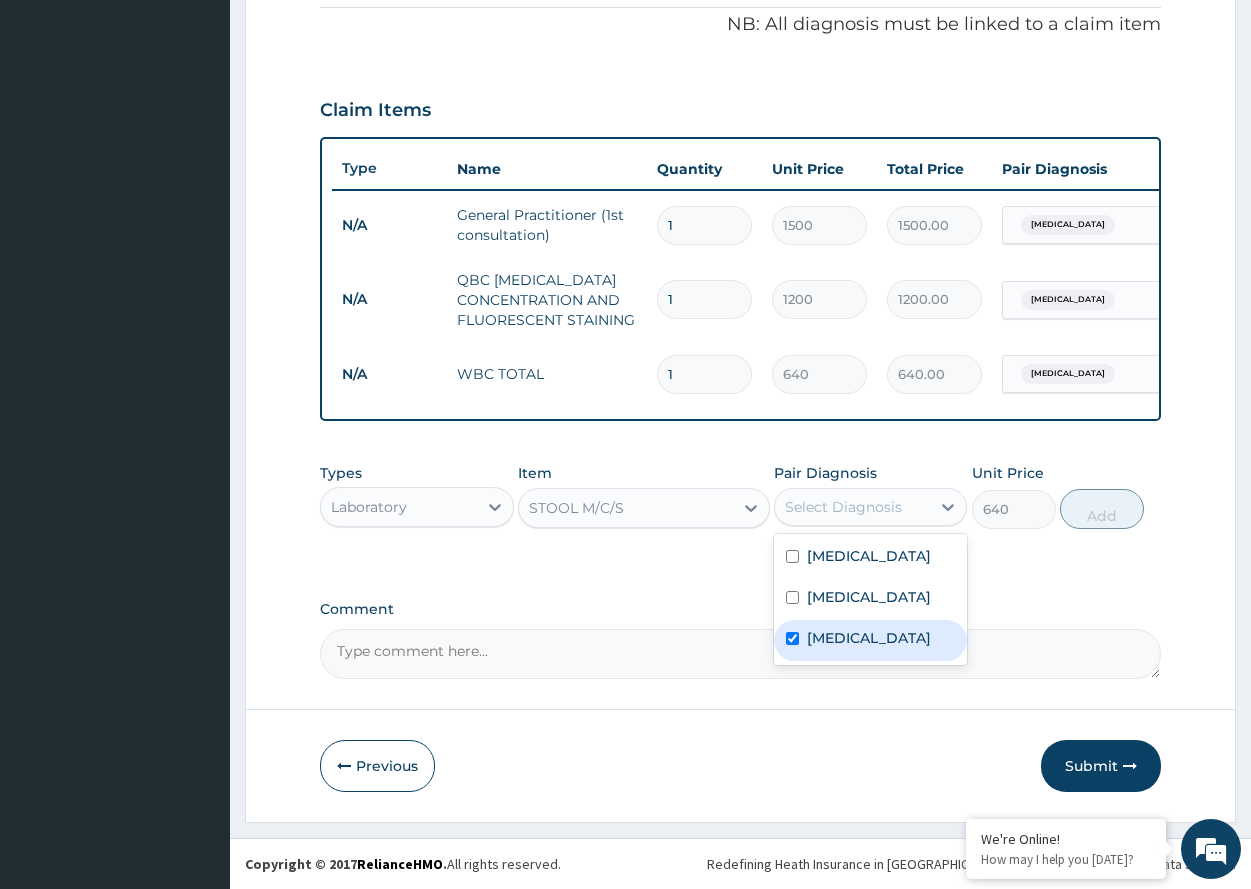 checkbox on "true" 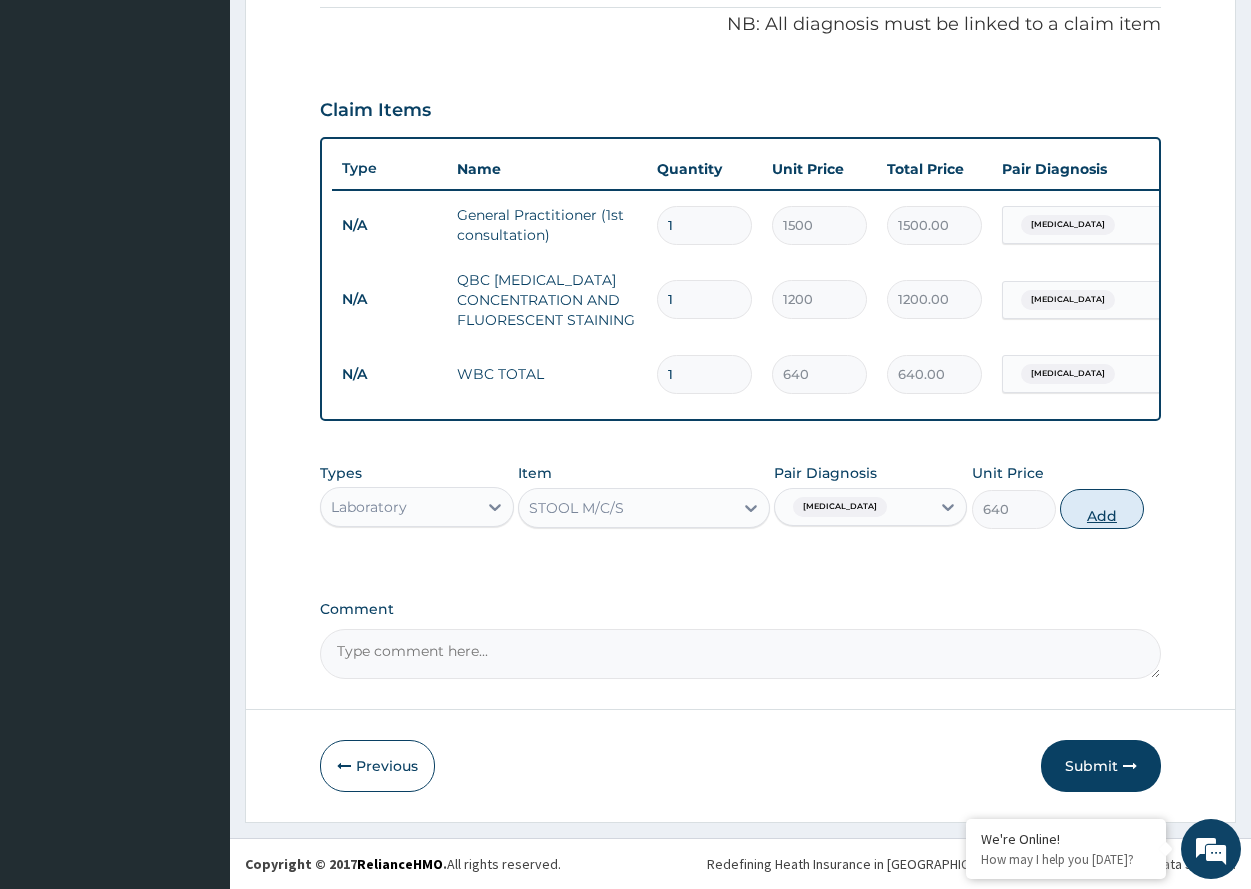 click on "Add" at bounding box center [1102, 509] 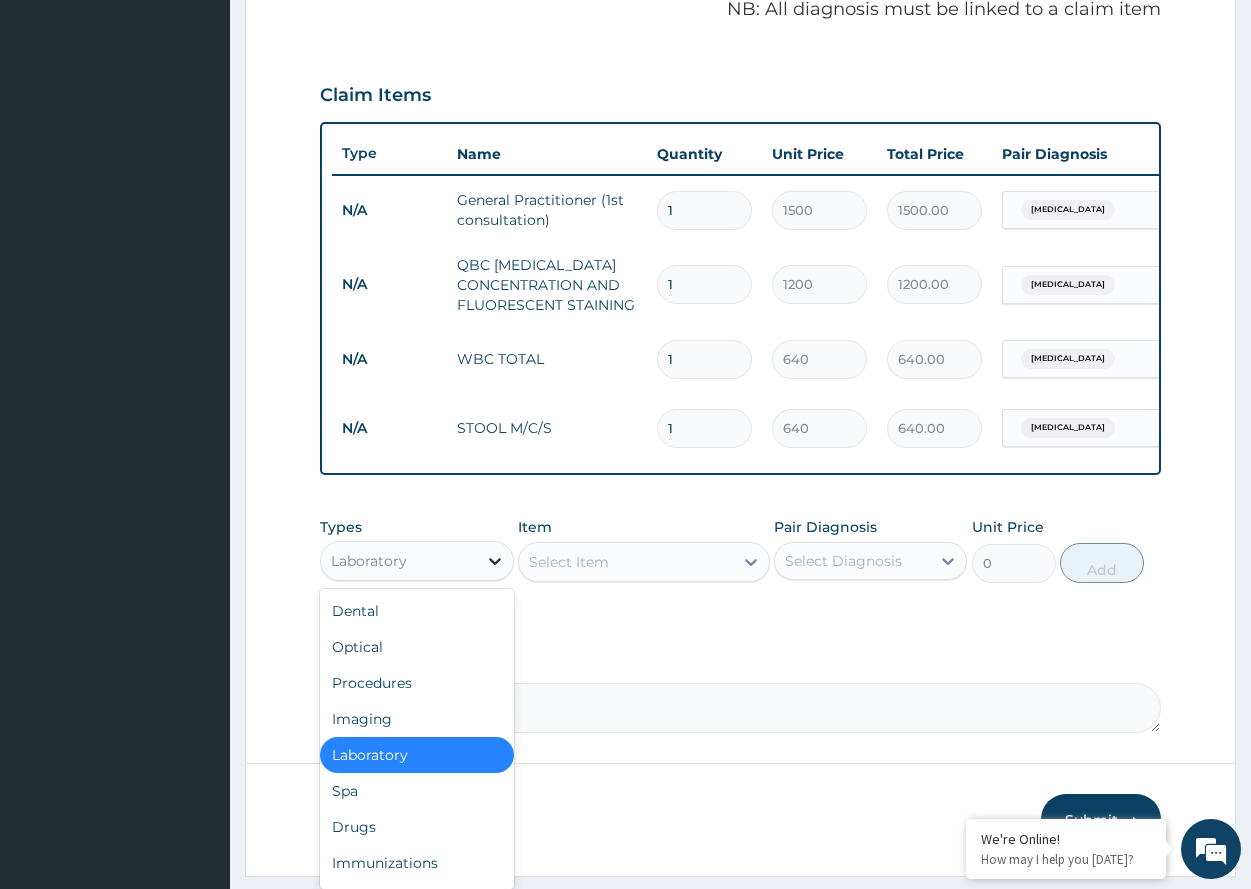 click 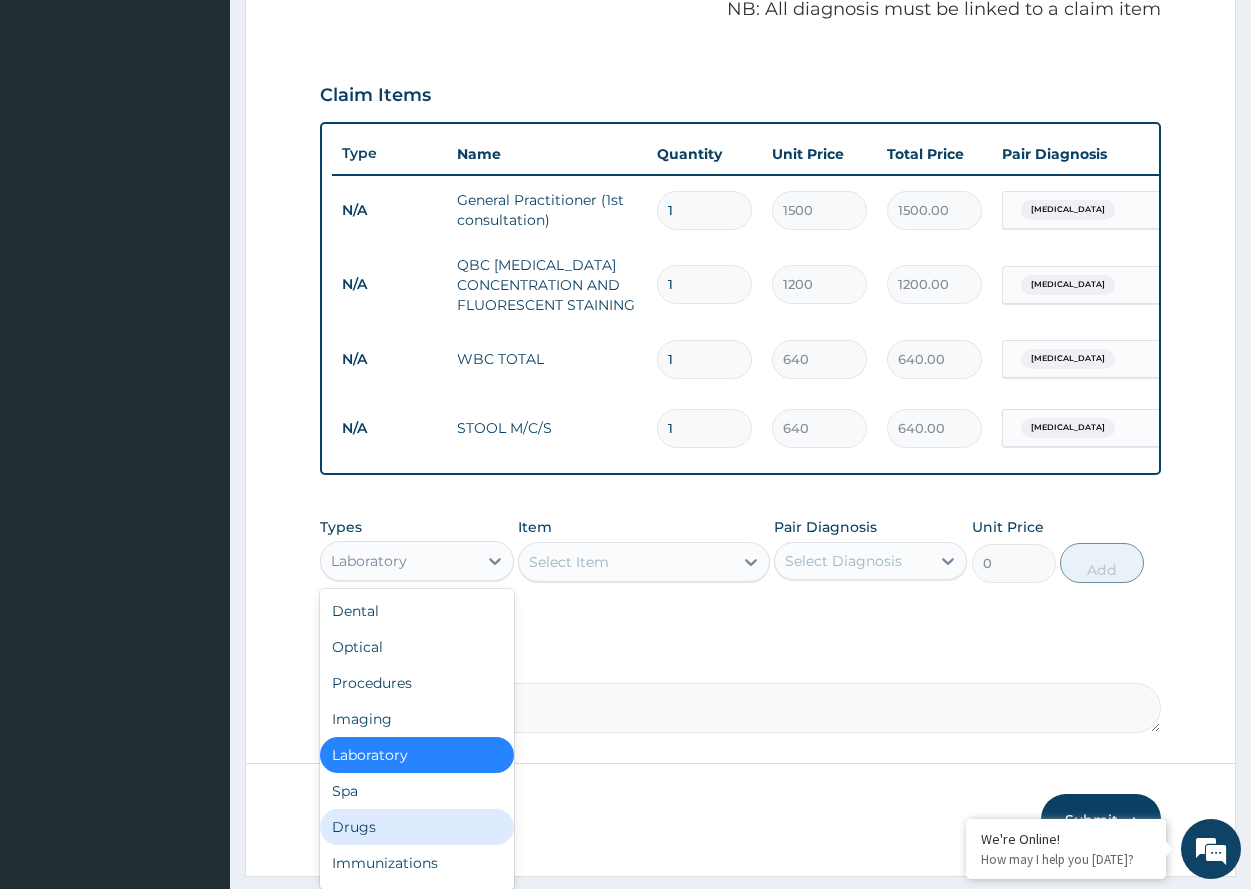 click on "Drugs" at bounding box center [416, 827] 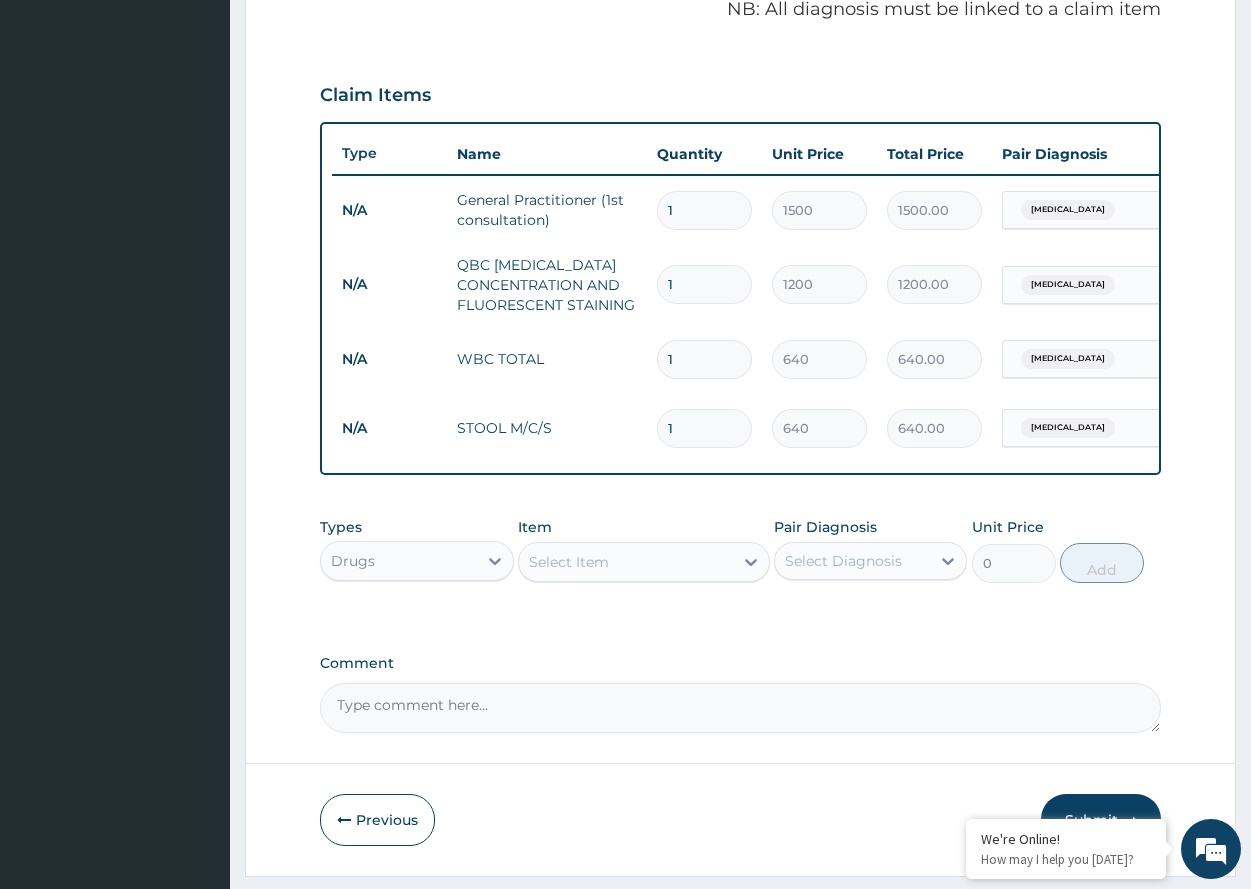 click on "Select Item" at bounding box center [626, 562] 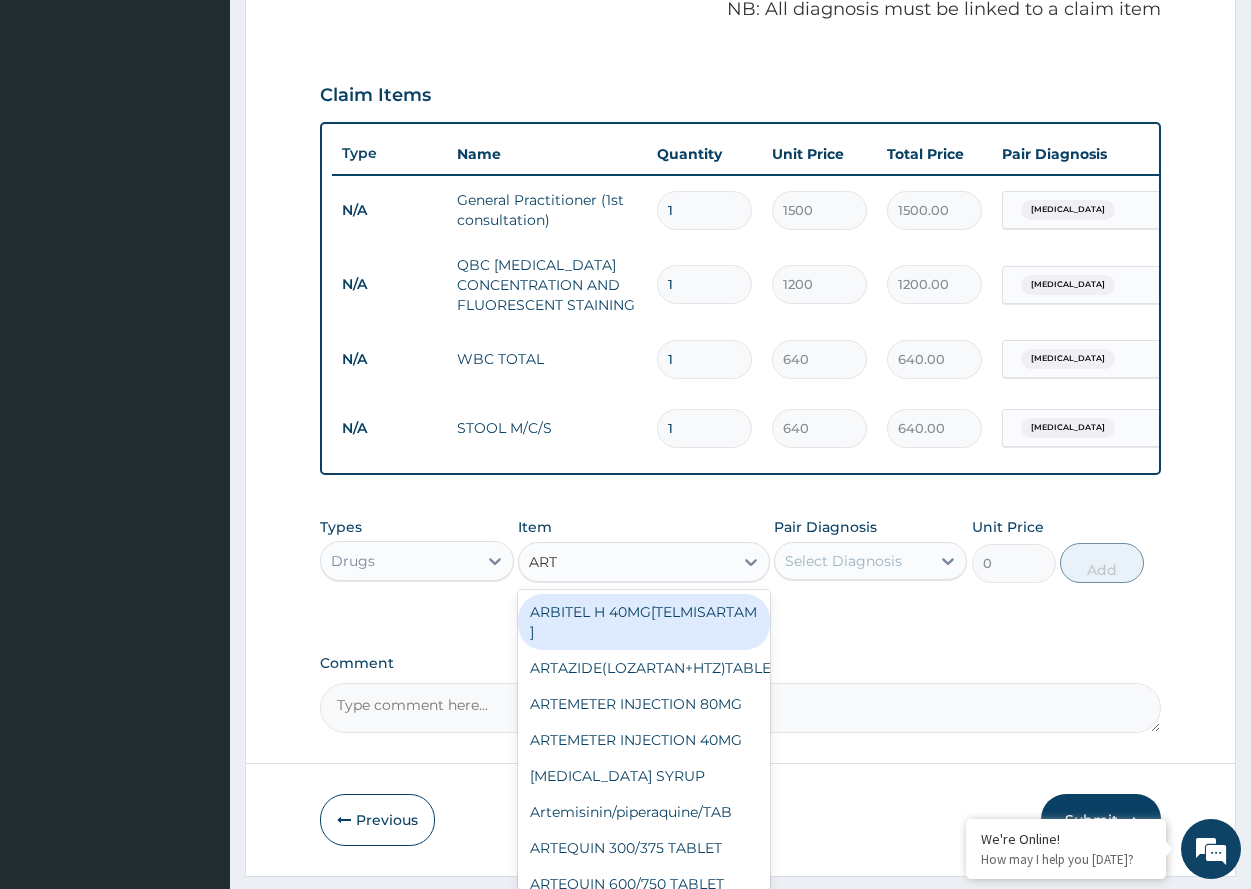 type on "ARTE" 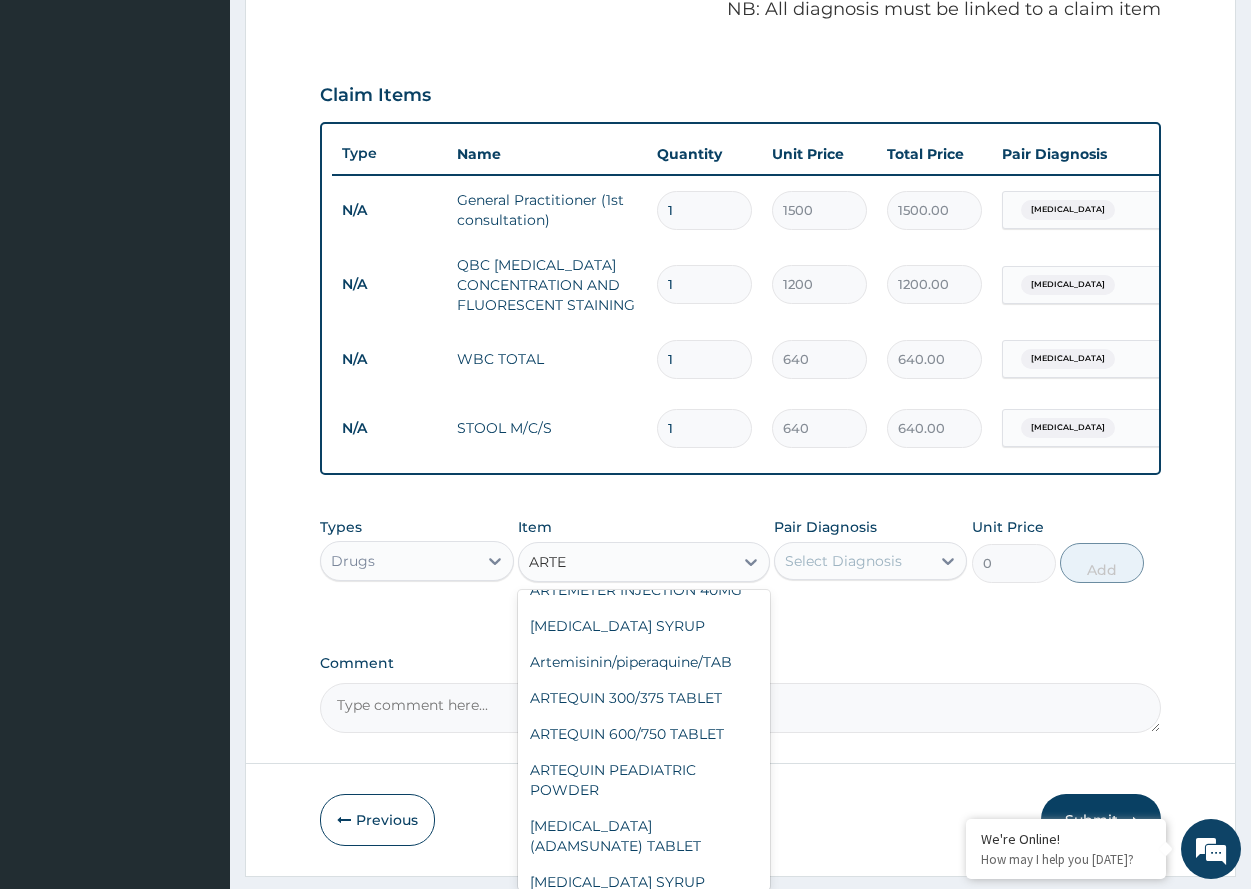 scroll, scrollTop: 43, scrollLeft: 0, axis: vertical 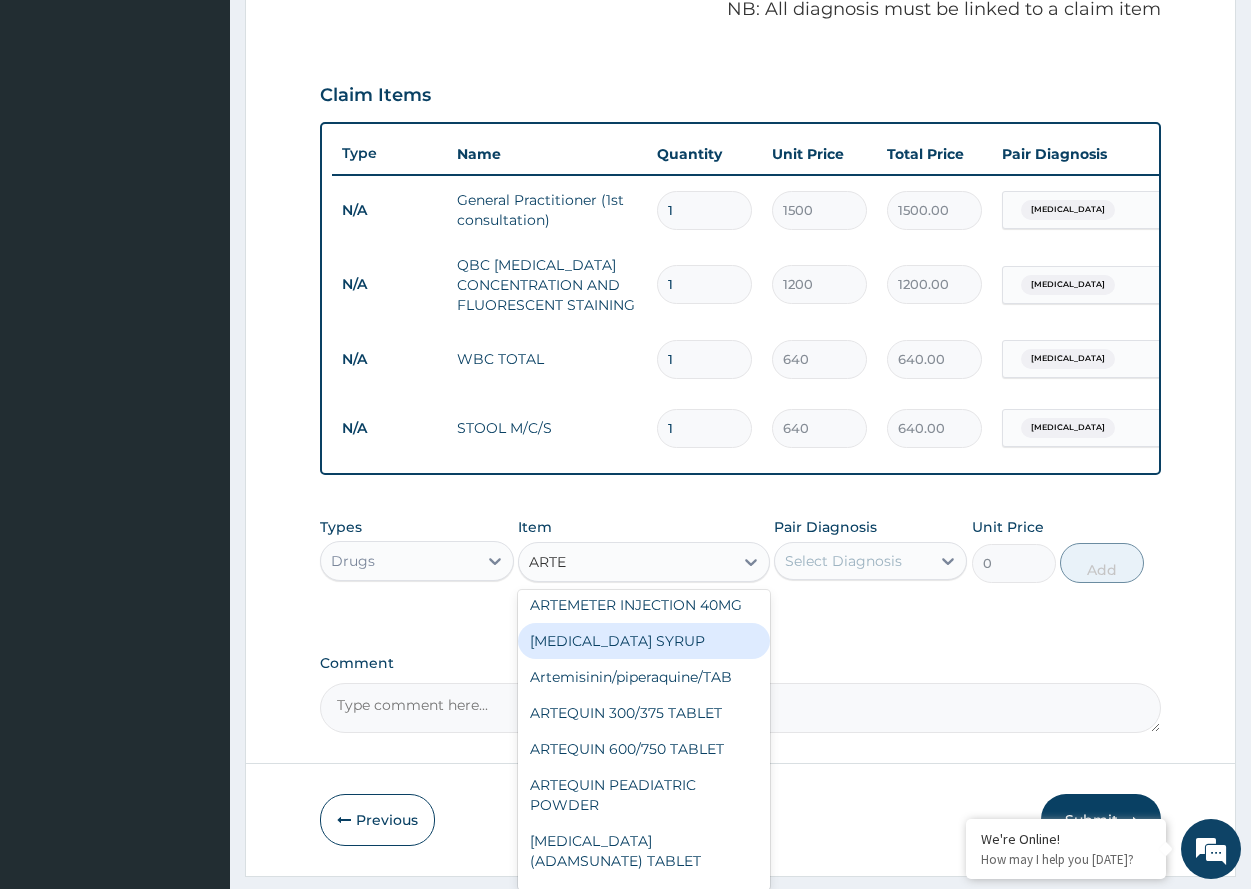 click on "ARTEMETHER SYRUP" at bounding box center (644, 641) 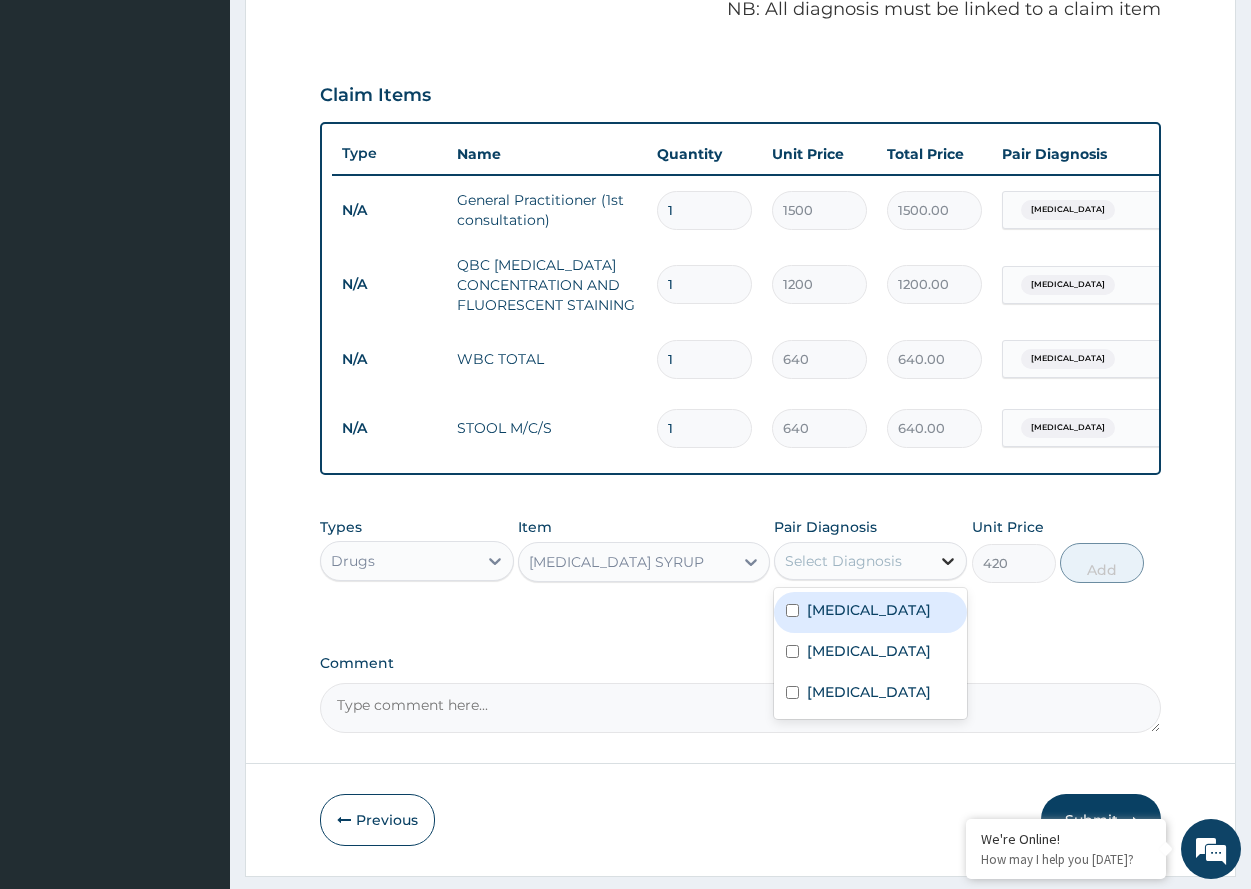click 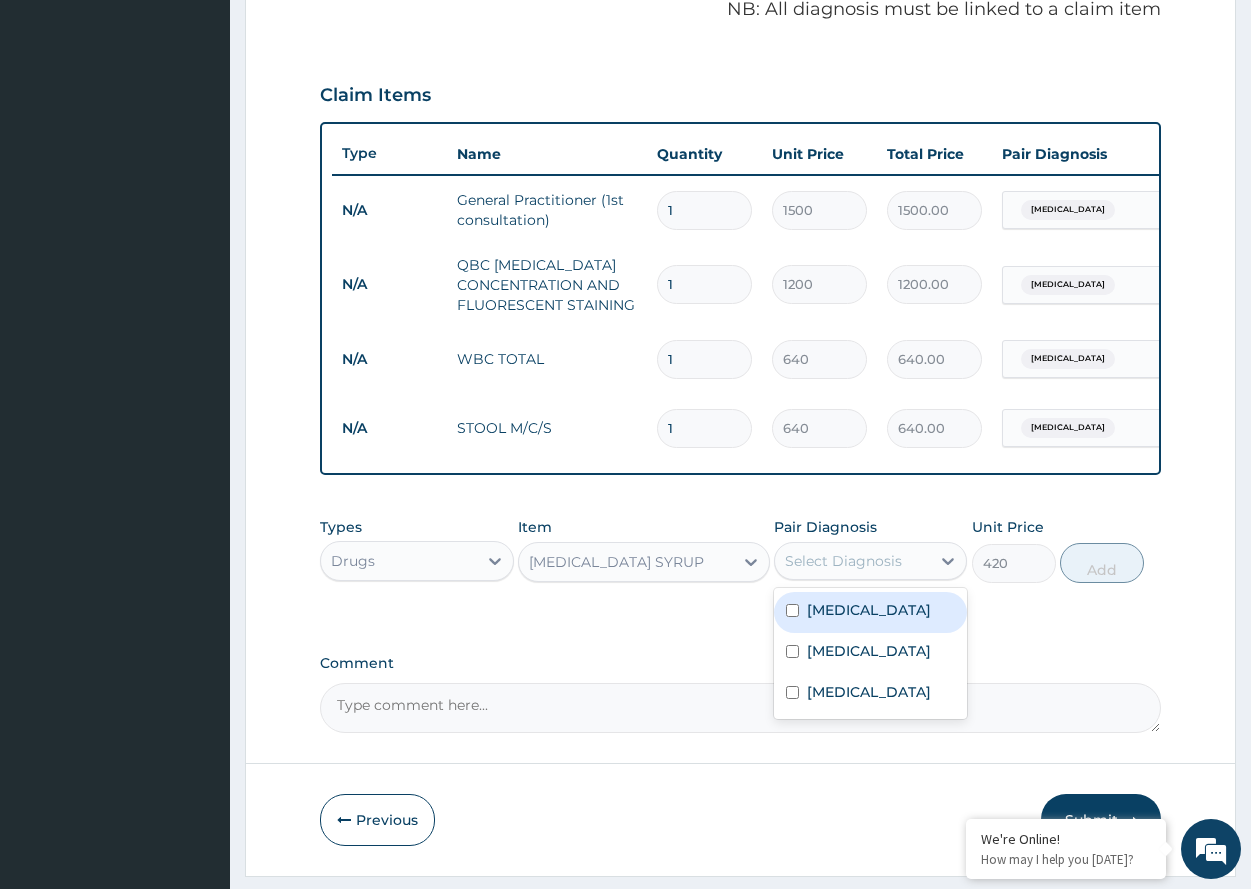 click at bounding box center [792, 610] 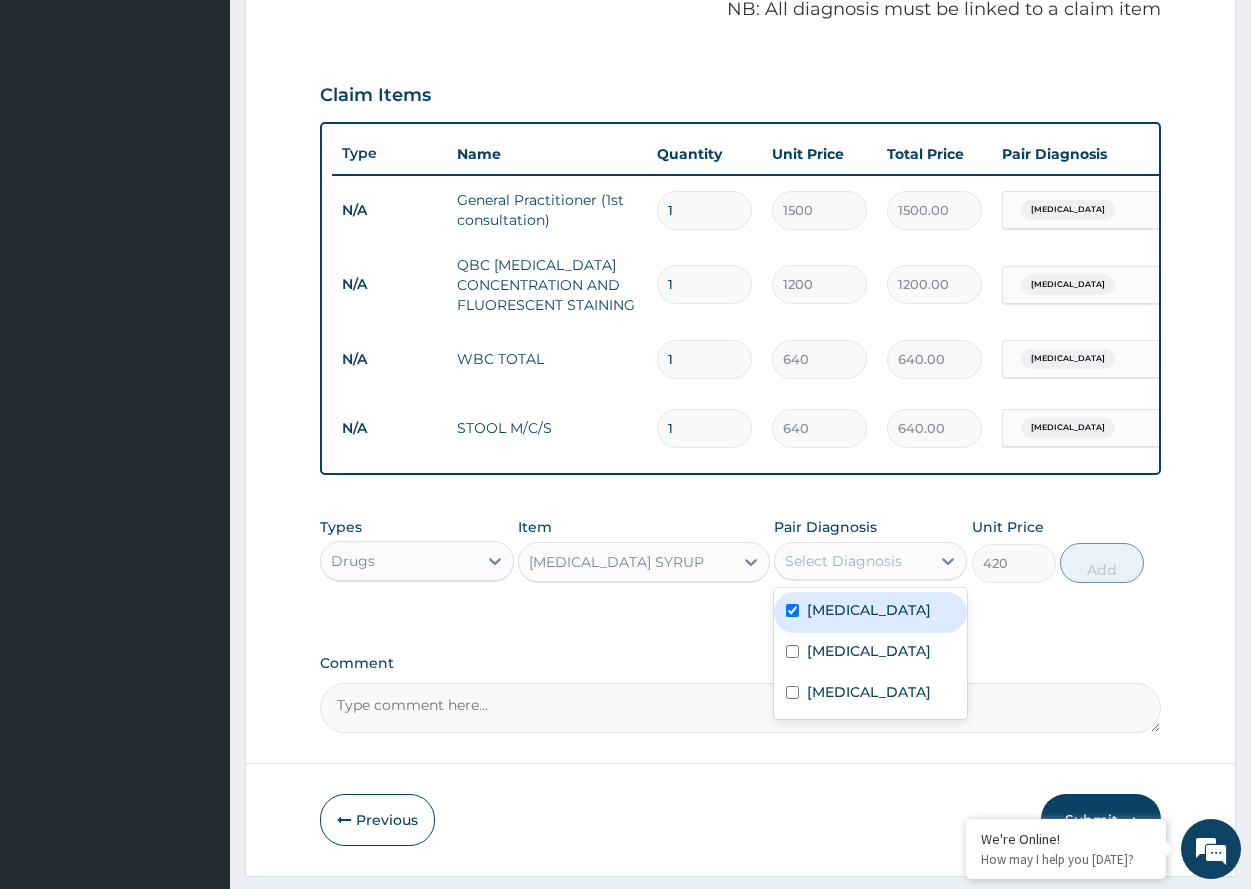checkbox on "true" 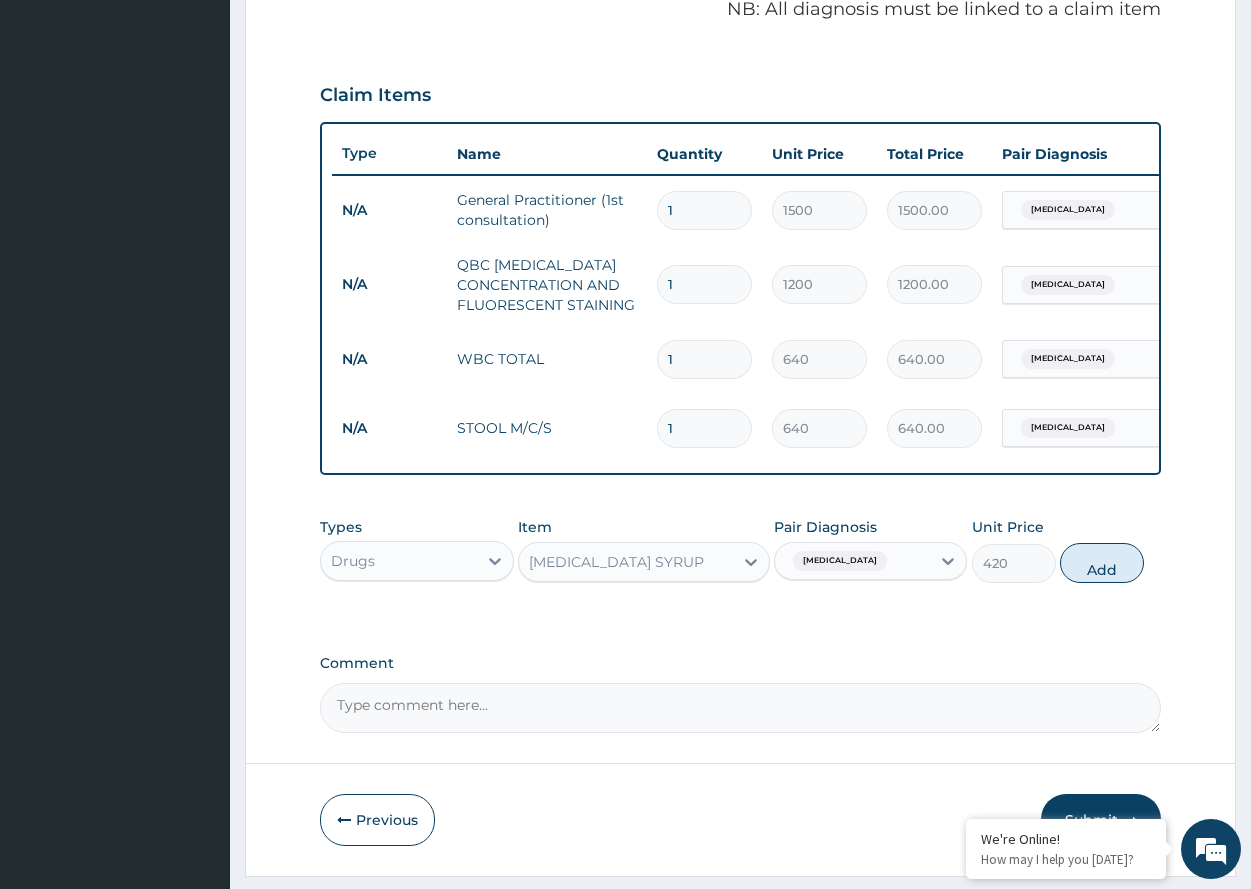click on "Add" at bounding box center [1102, 563] 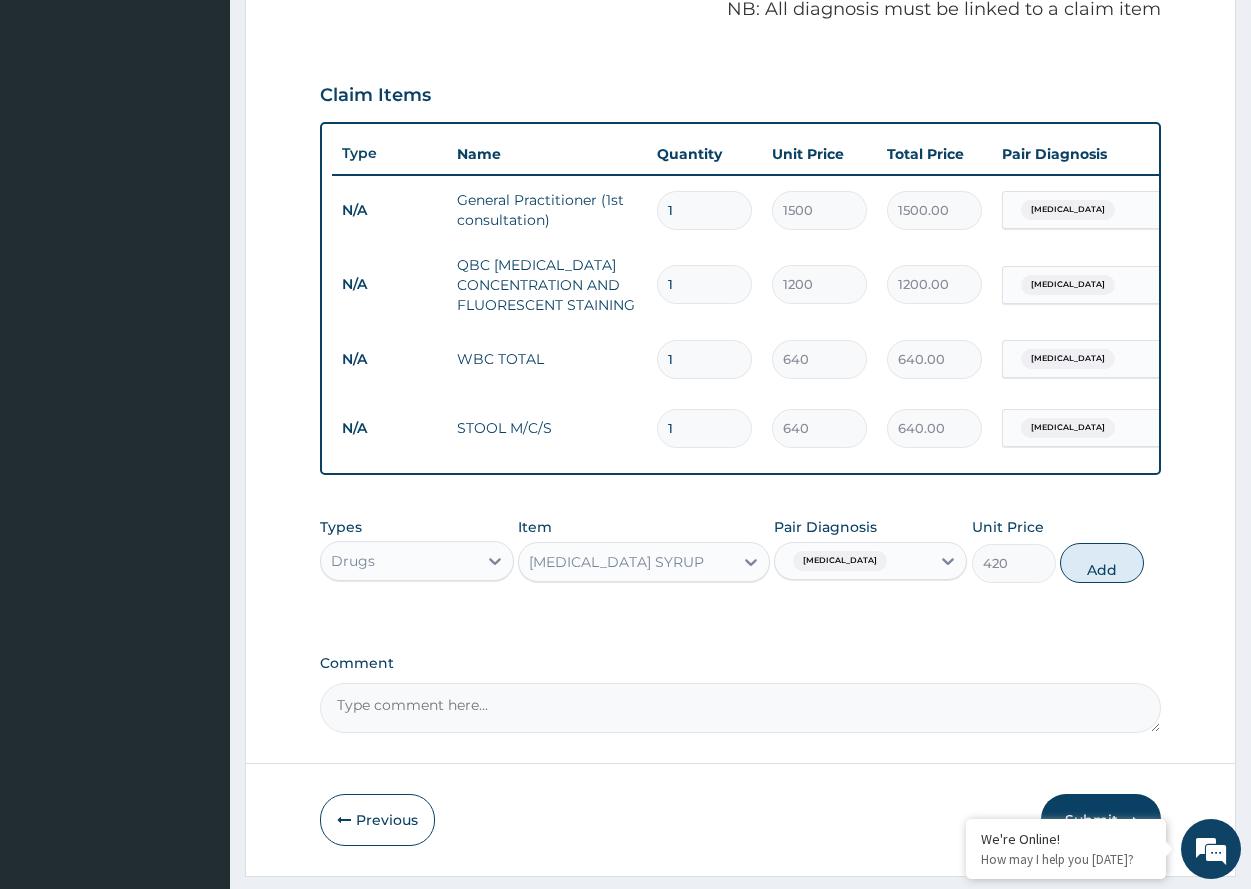 type on "0" 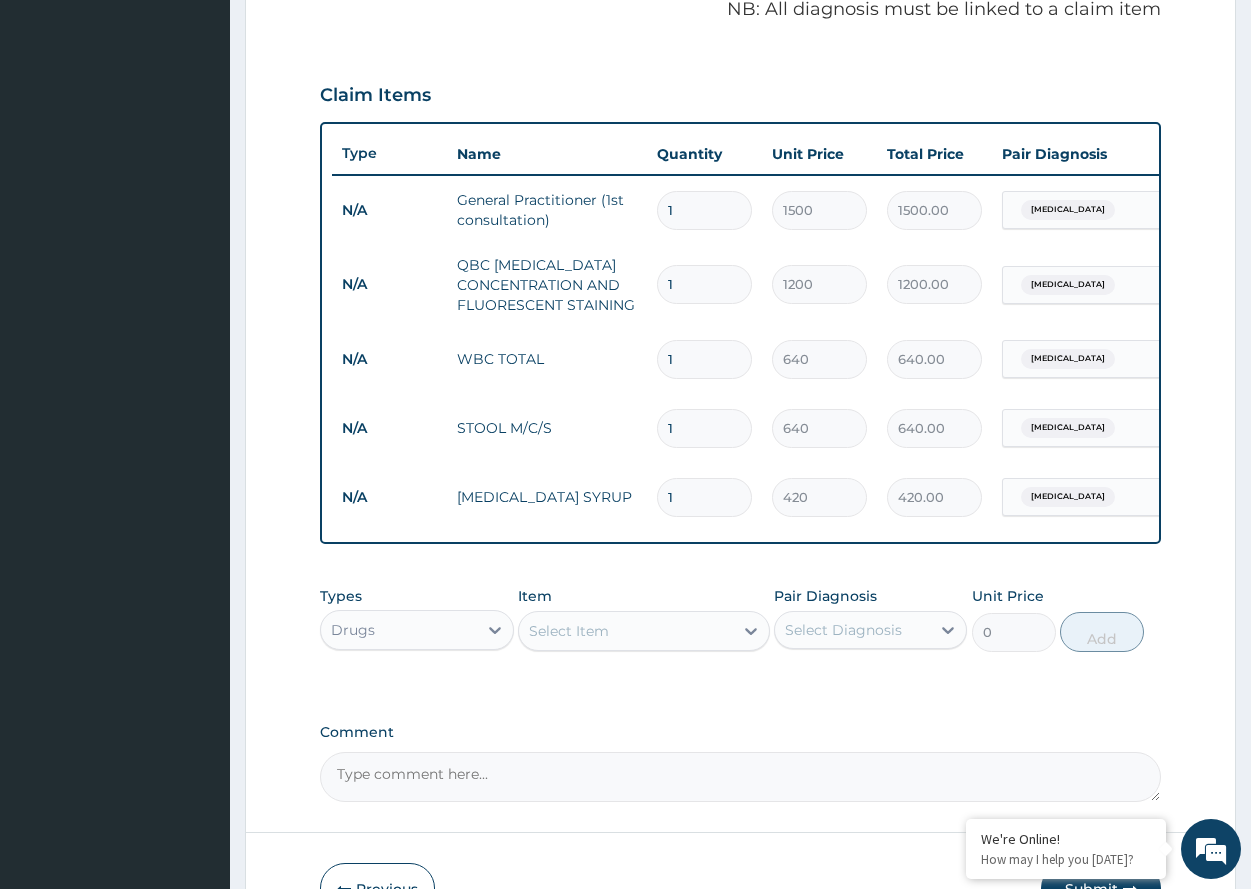 click on "Select Item" at bounding box center (626, 631) 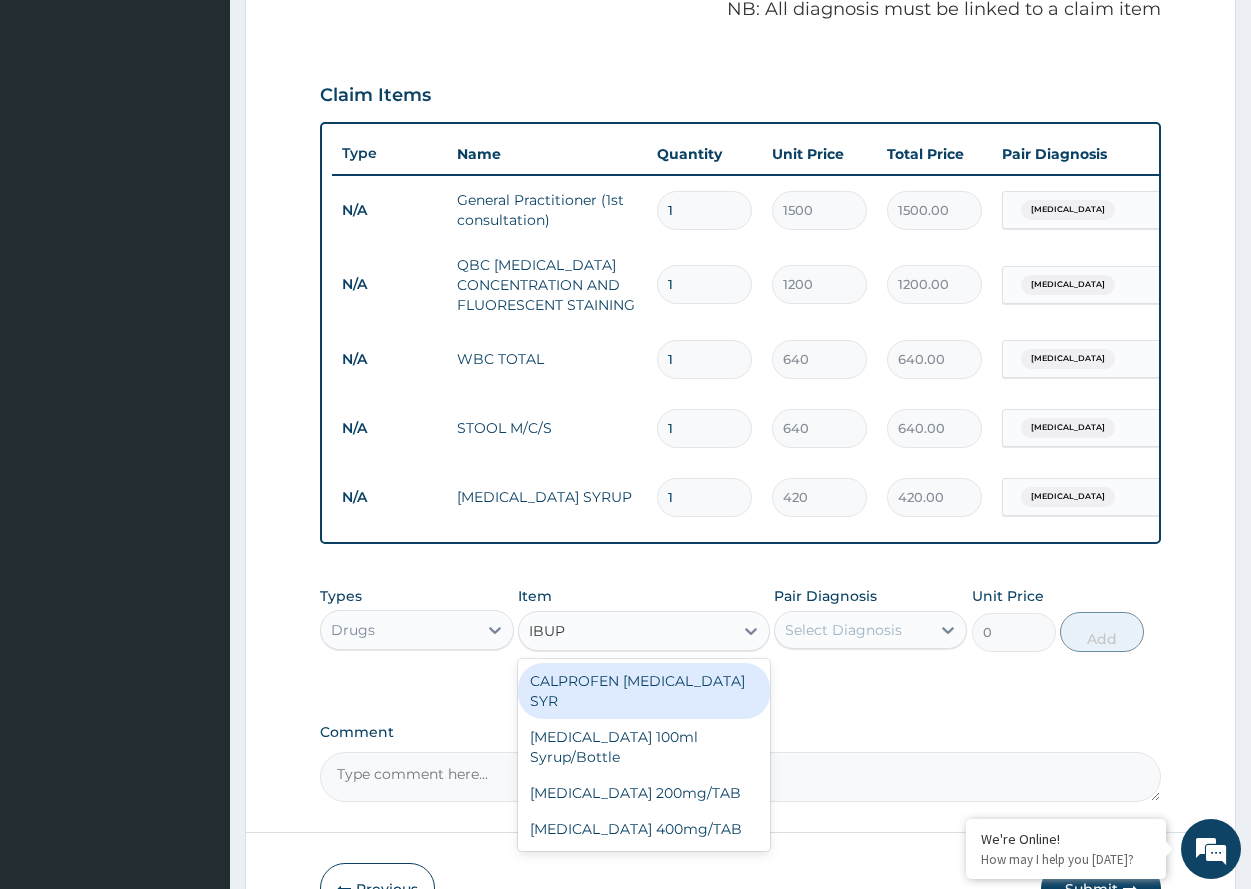 type on "IBUPR" 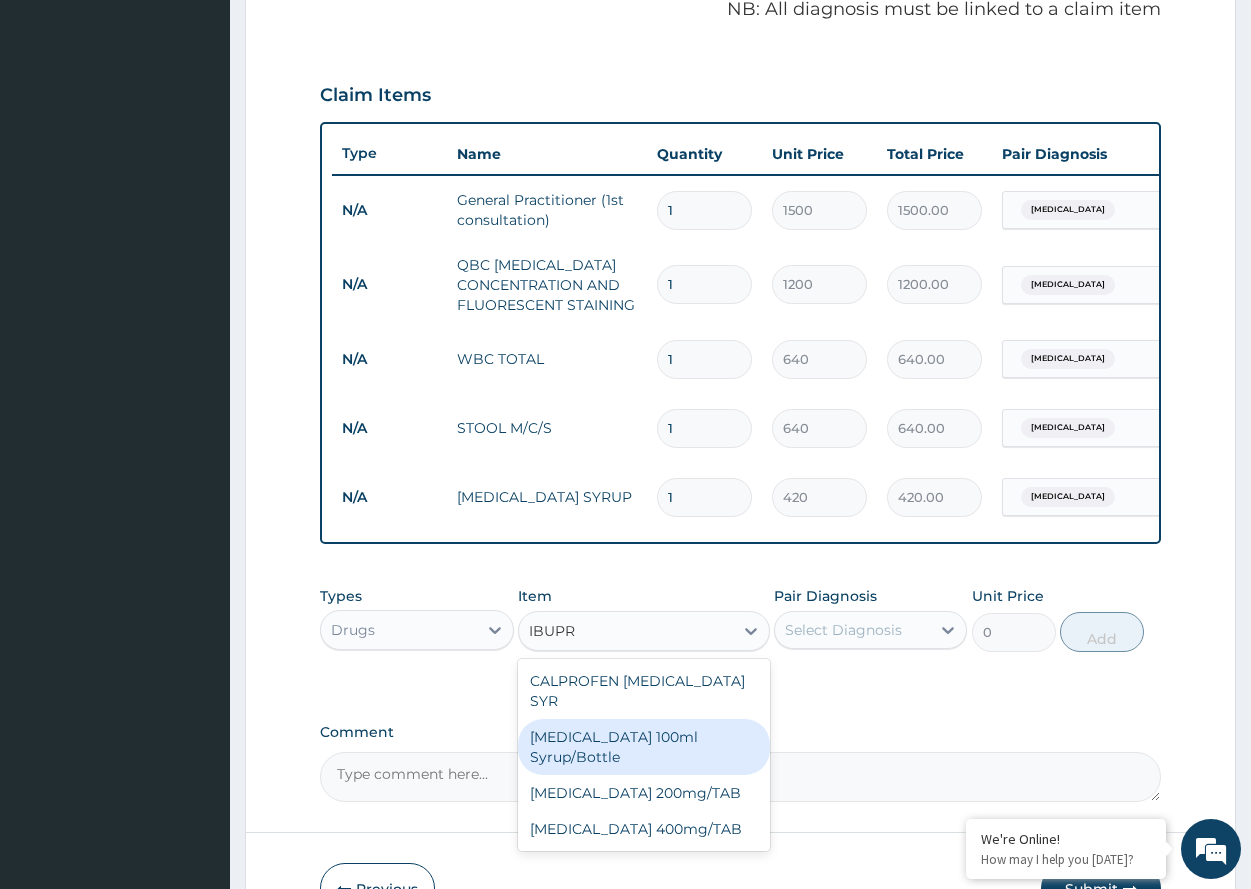 click on "Ibuprofen 100ml Syrup/Bottle" at bounding box center (644, 747) 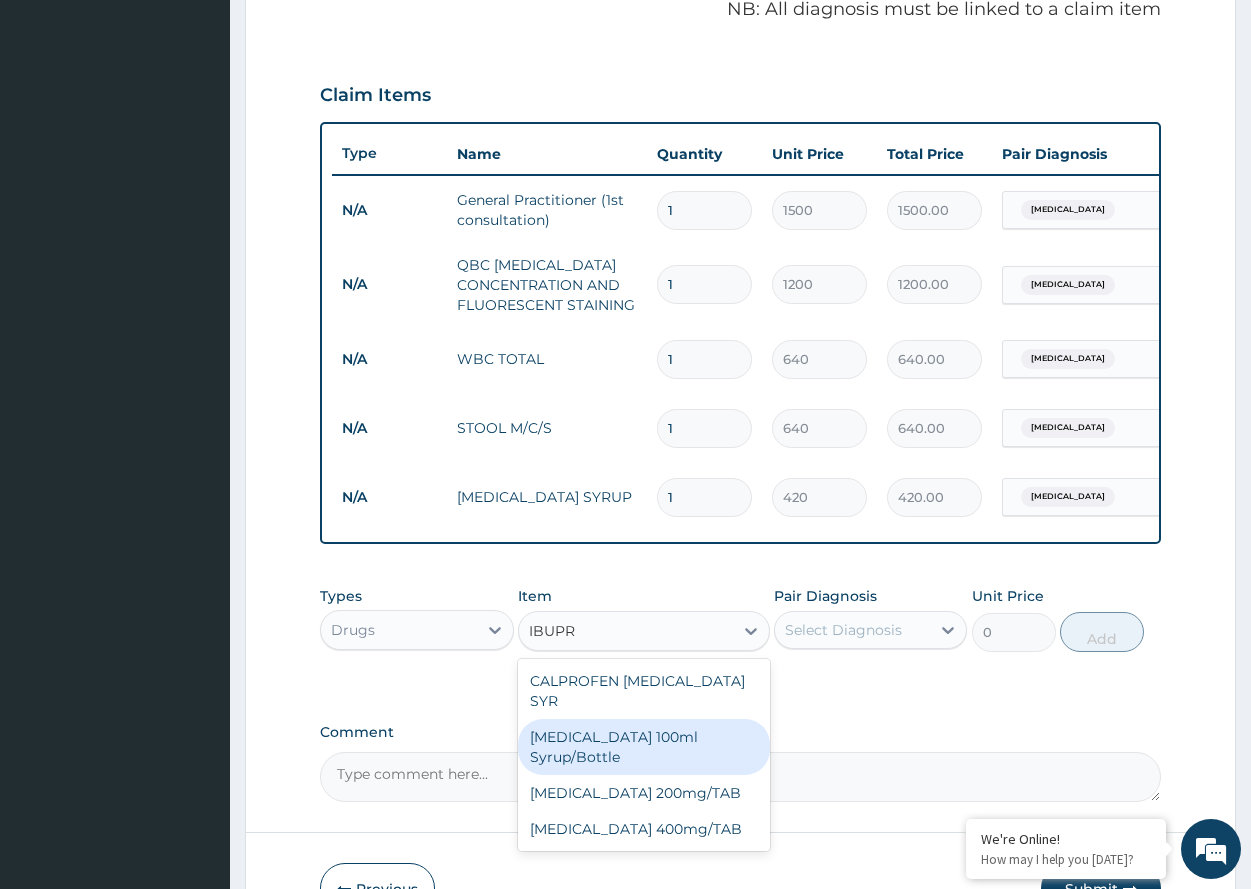 type 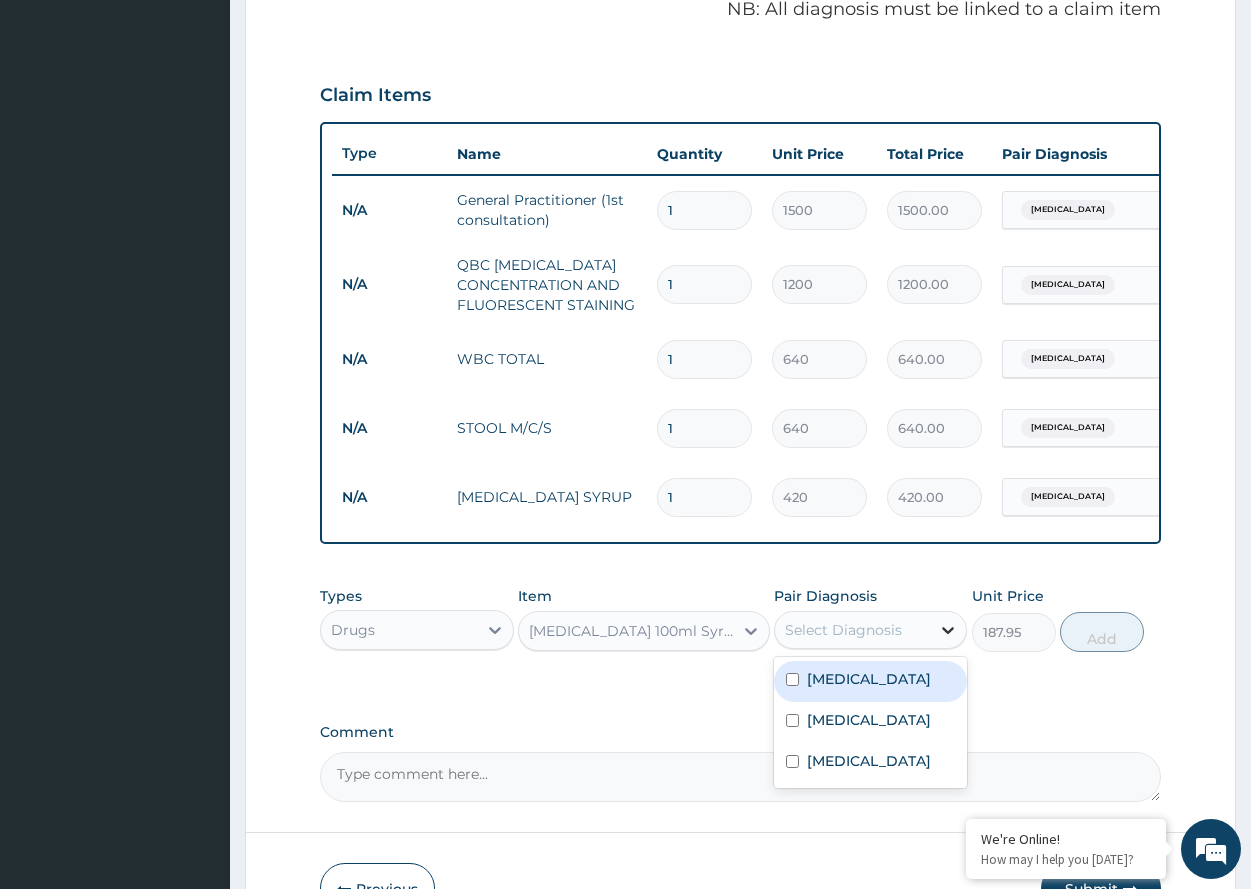 click 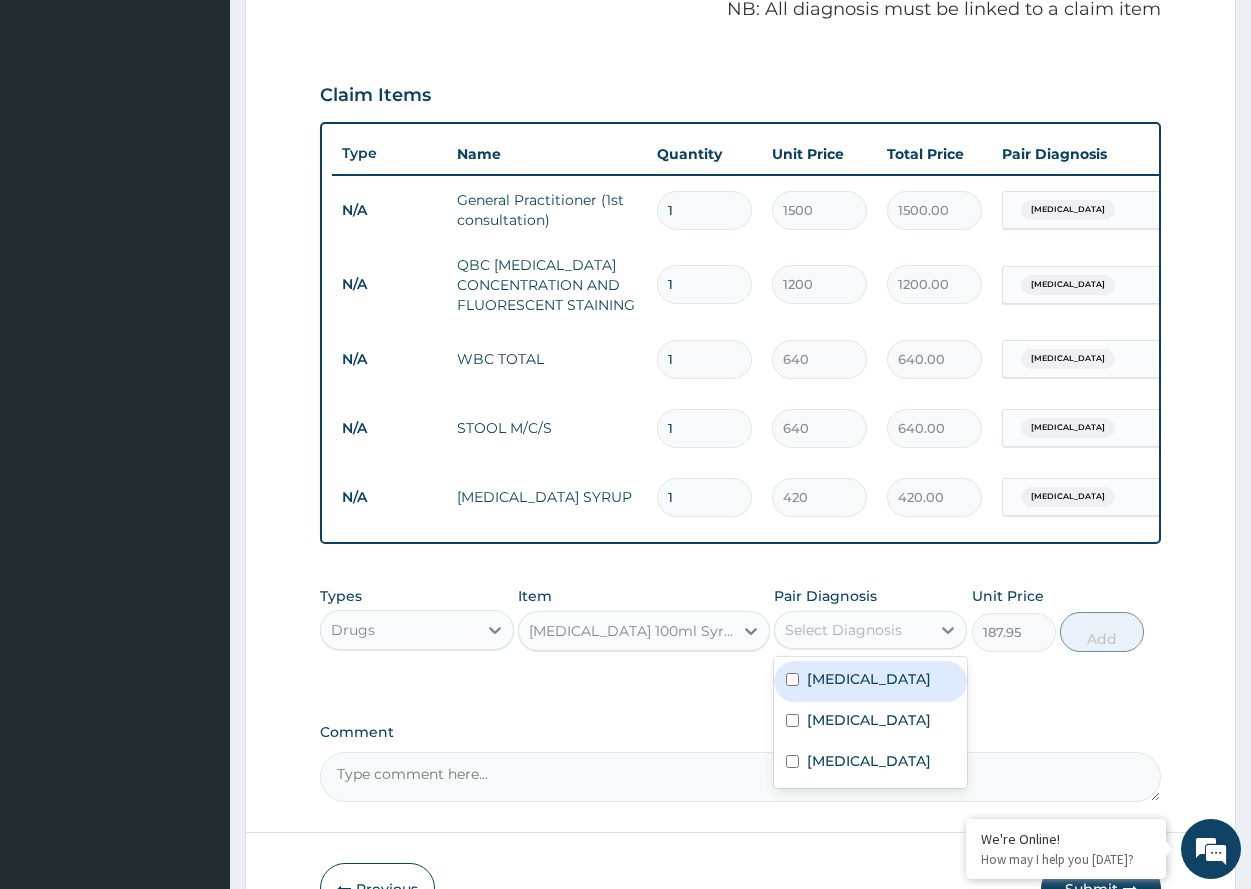 click at bounding box center [792, 679] 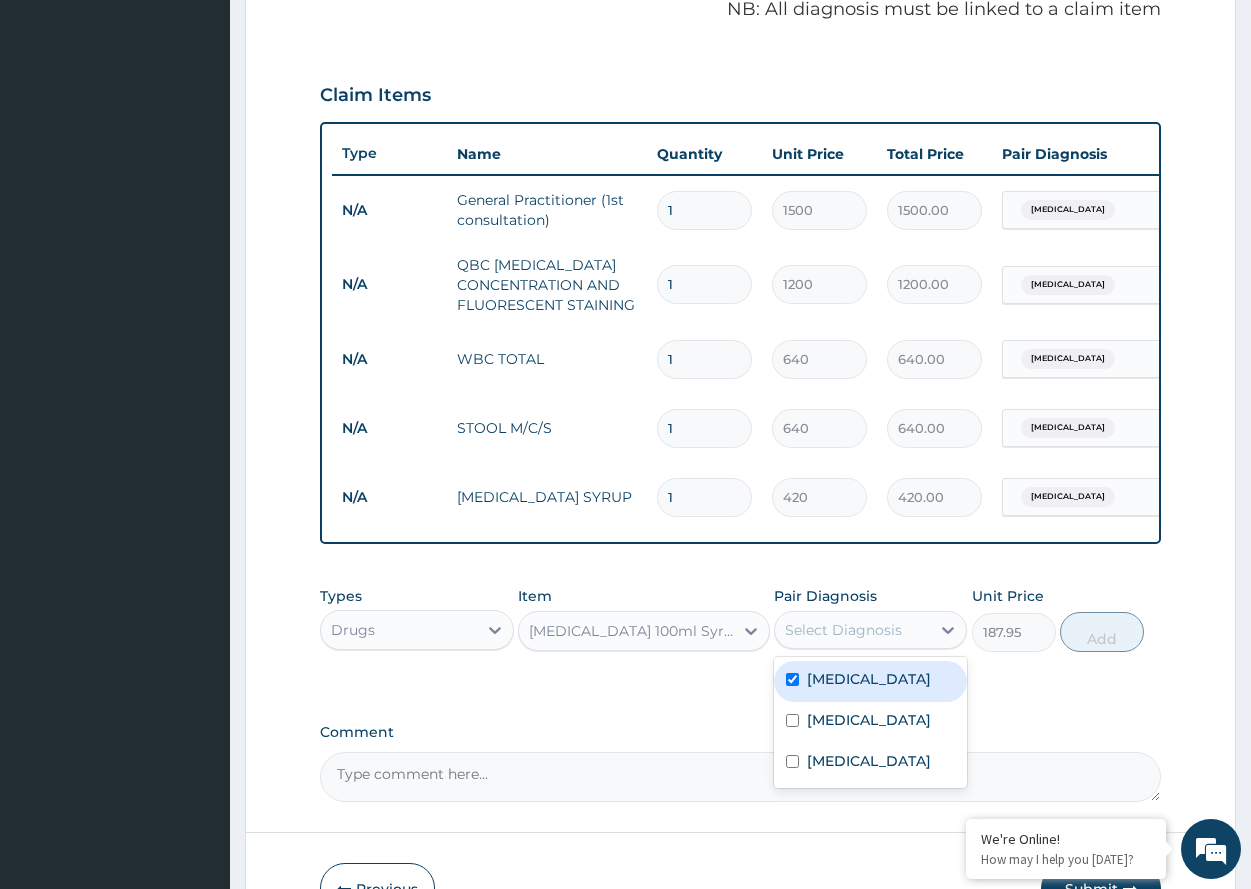 checkbox on "true" 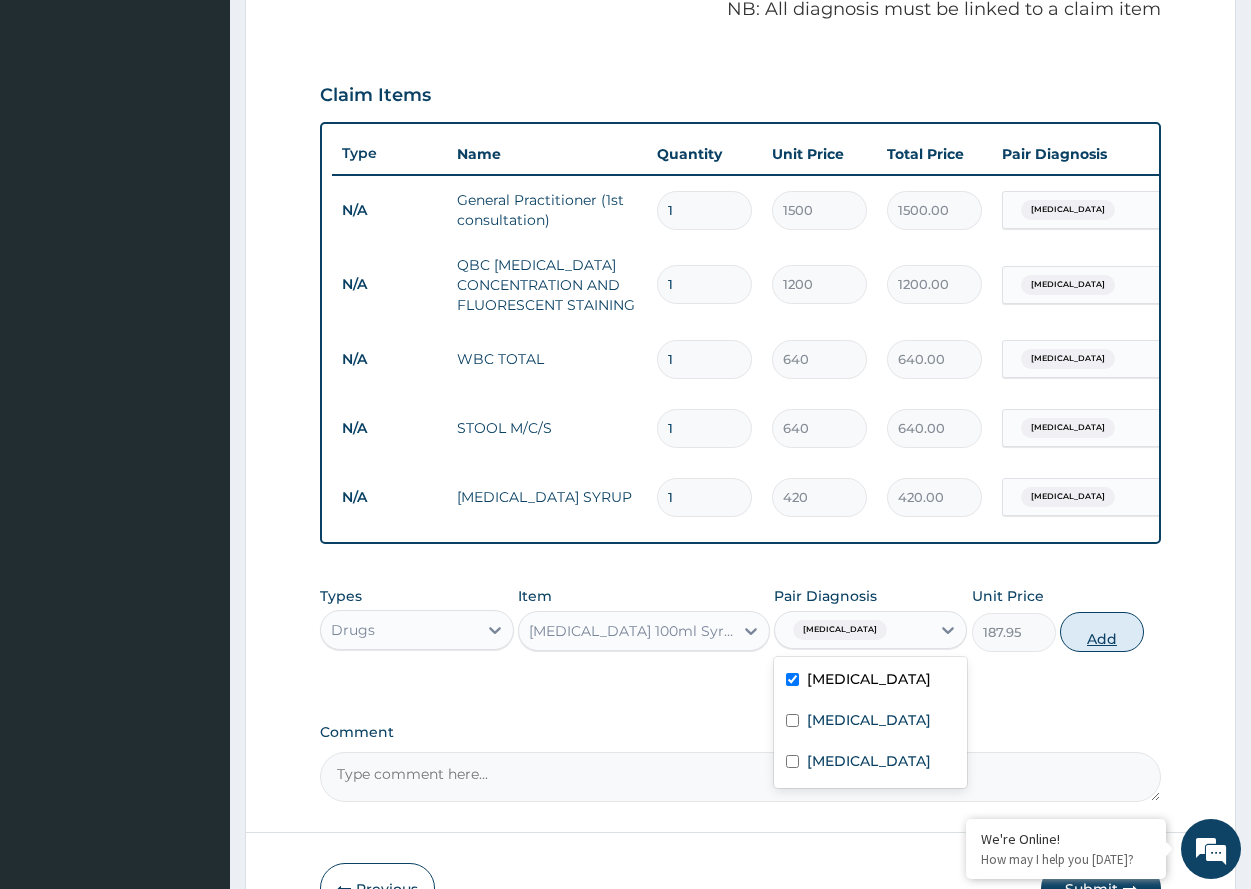 click on "Add" at bounding box center [1102, 632] 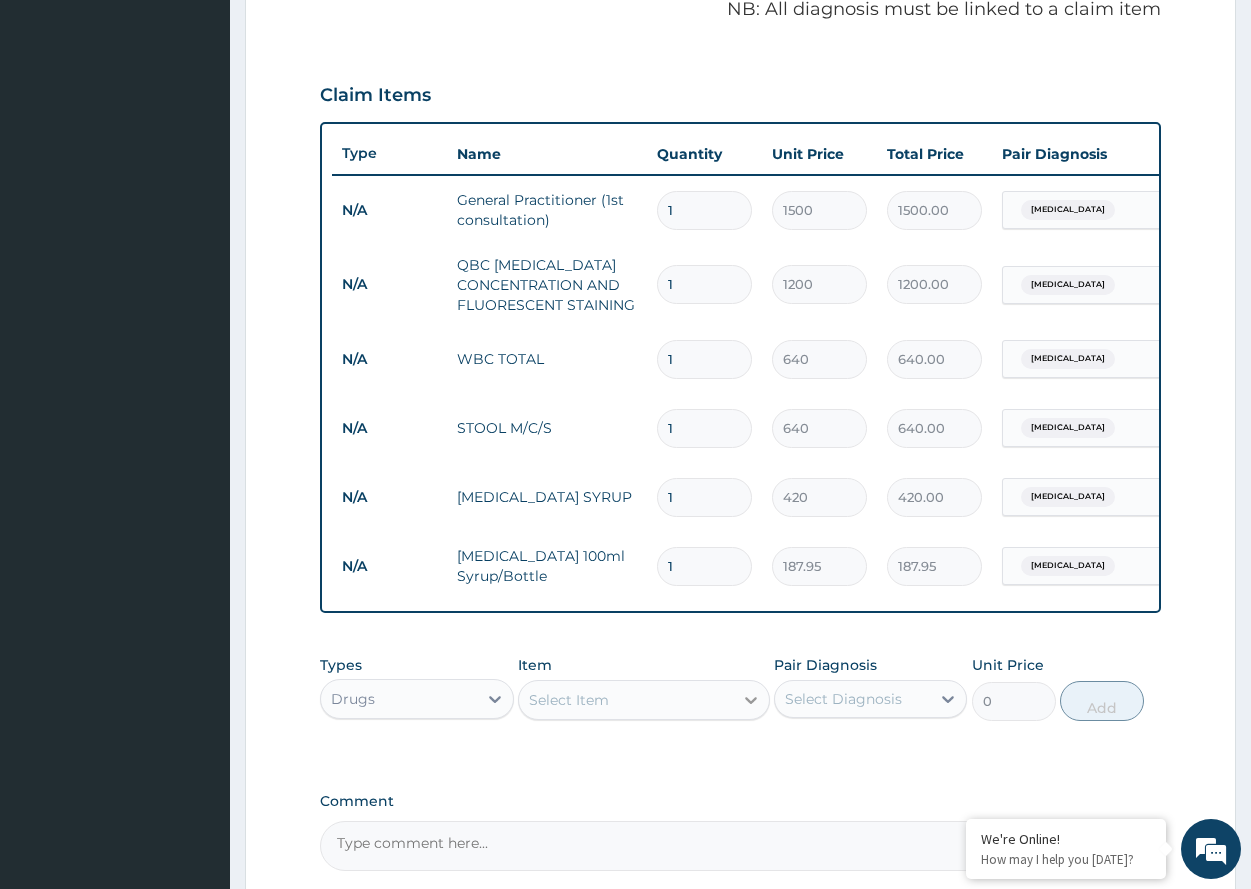 click 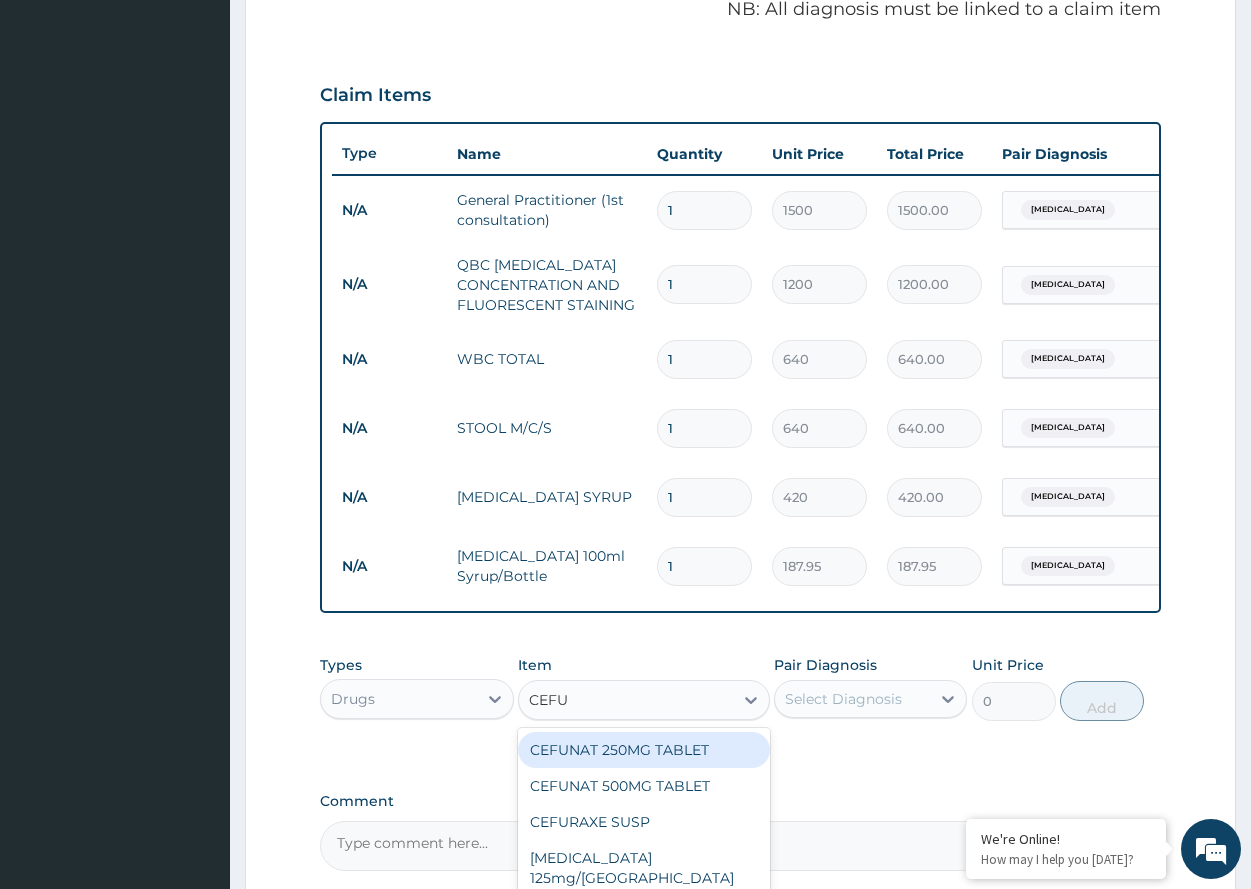 type on "CEFUR" 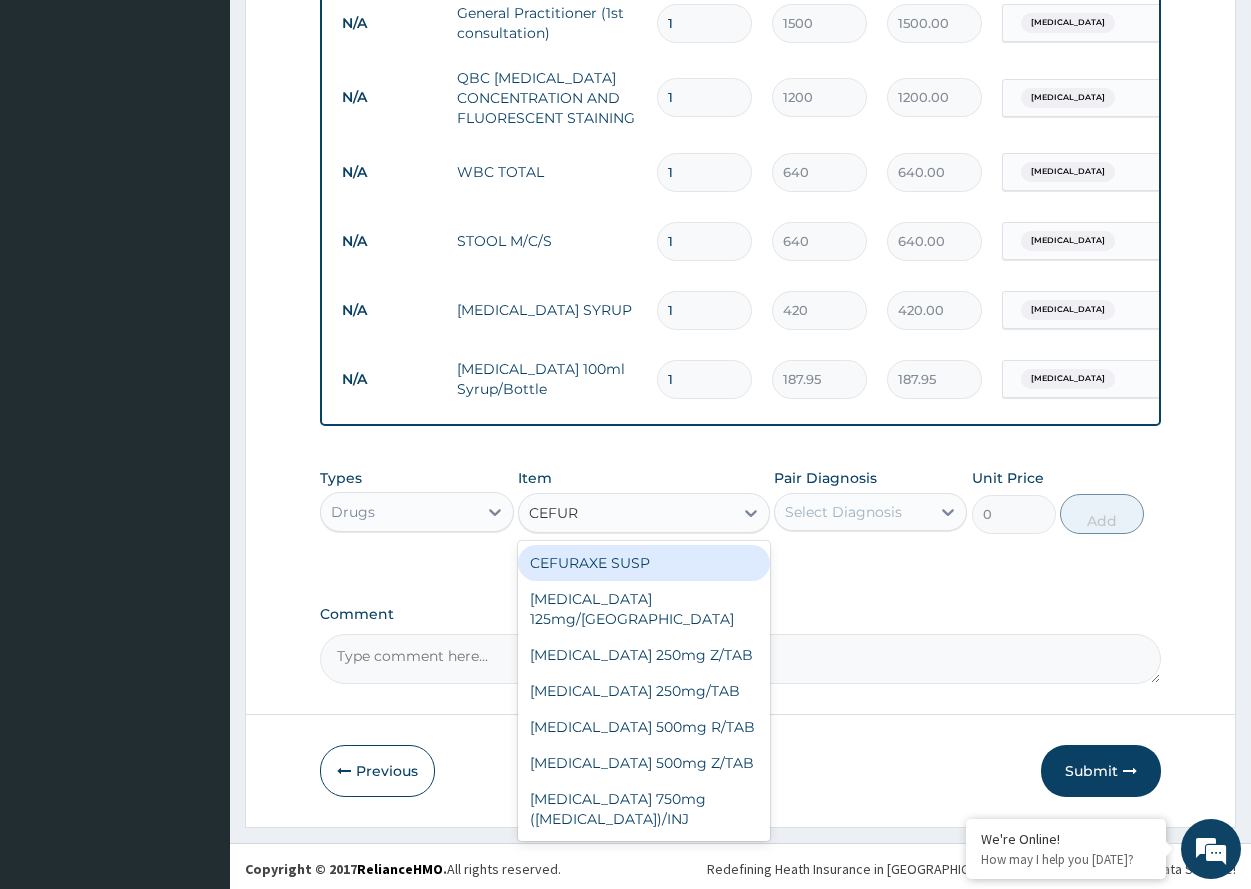 scroll, scrollTop: 829, scrollLeft: 0, axis: vertical 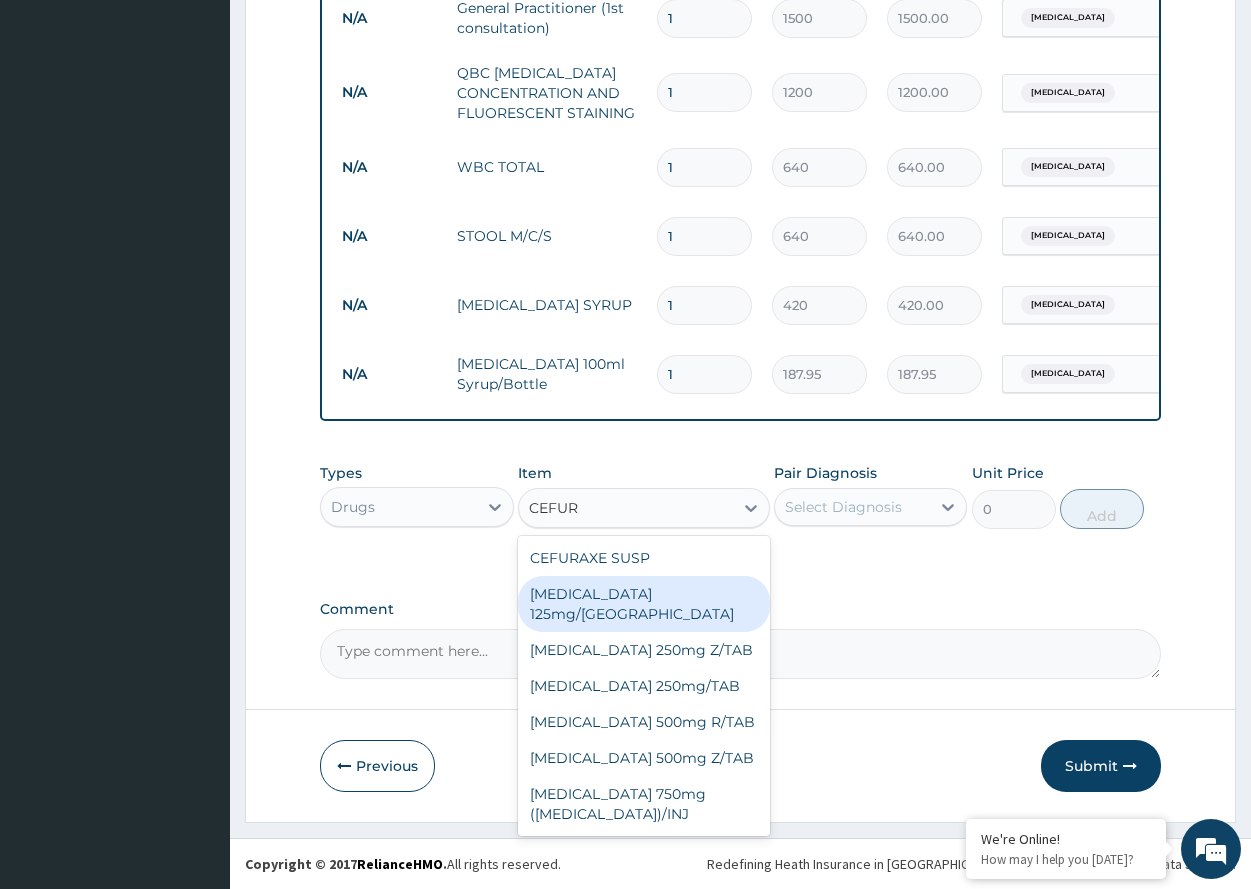 click on "Cefuroxime 125mg/SYR" at bounding box center [644, 604] 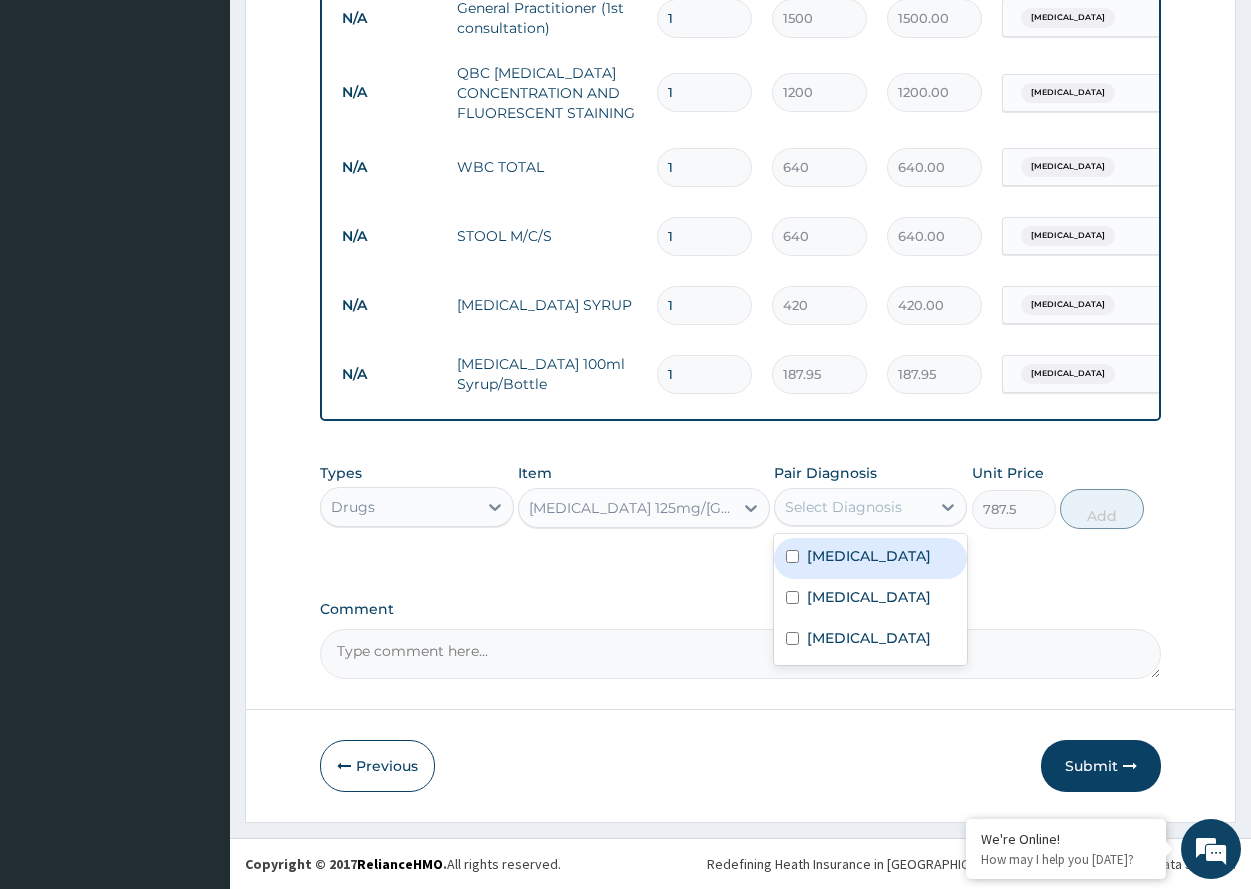 click on "Select Diagnosis" at bounding box center [843, 507] 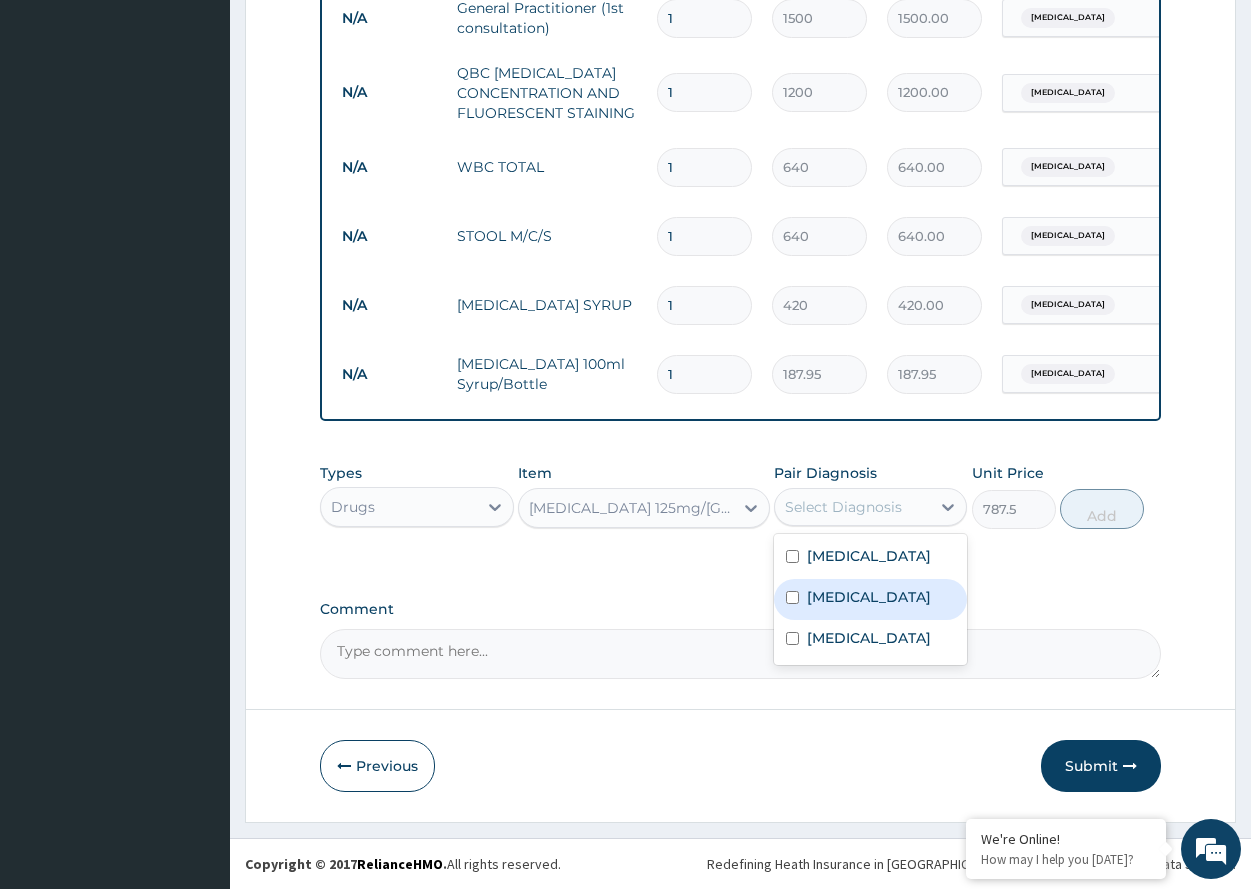 click at bounding box center [792, 597] 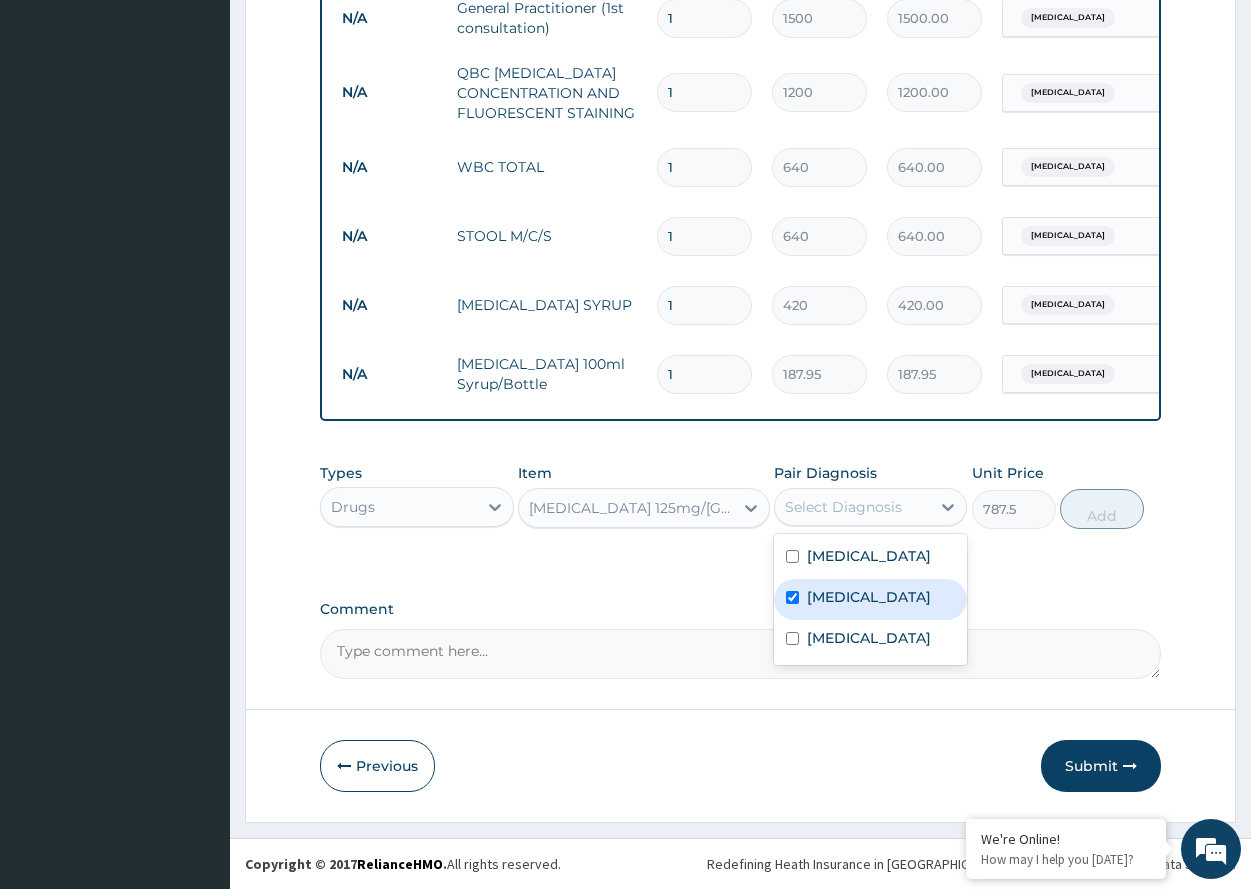 checkbox on "true" 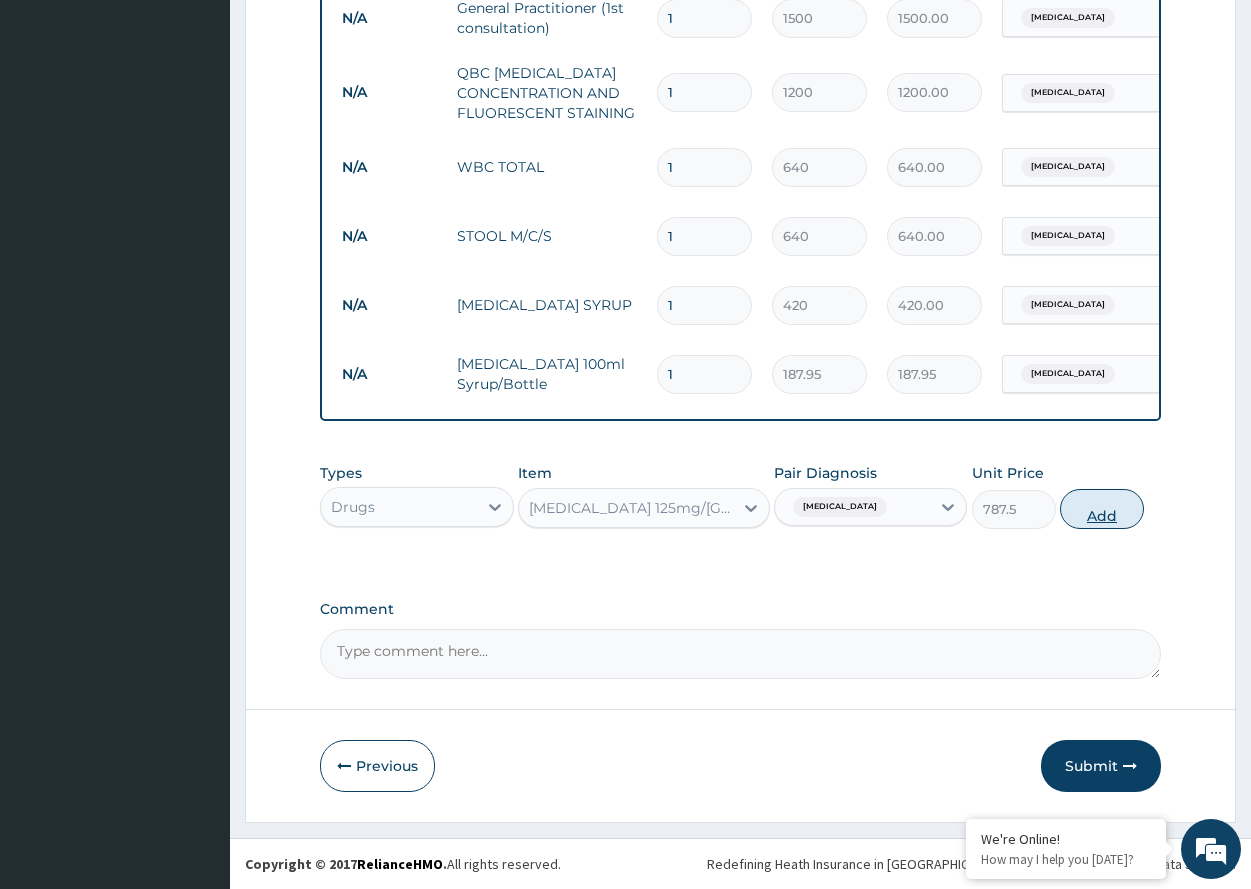 click on "Add" at bounding box center [1102, 509] 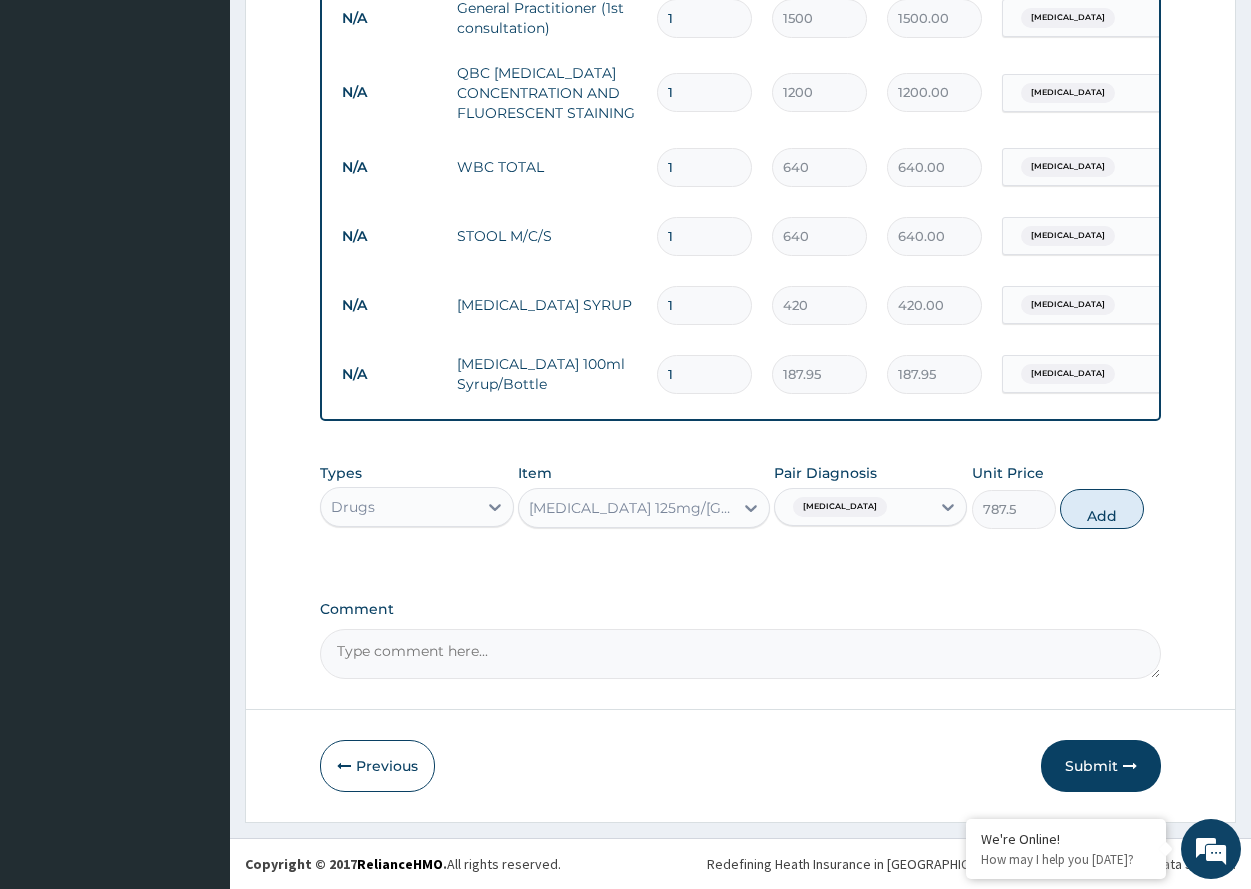 type on "0" 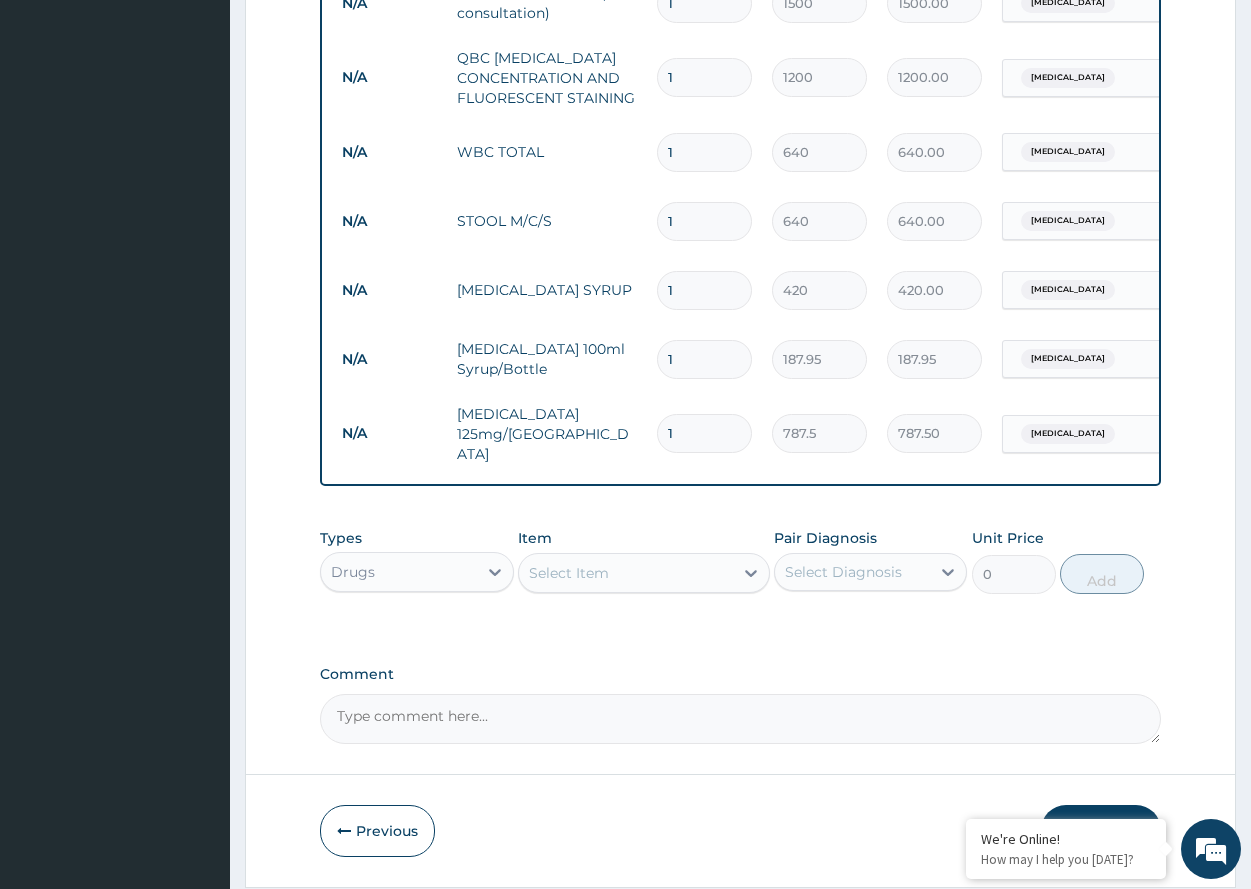 click on "Select Item" at bounding box center (569, 573) 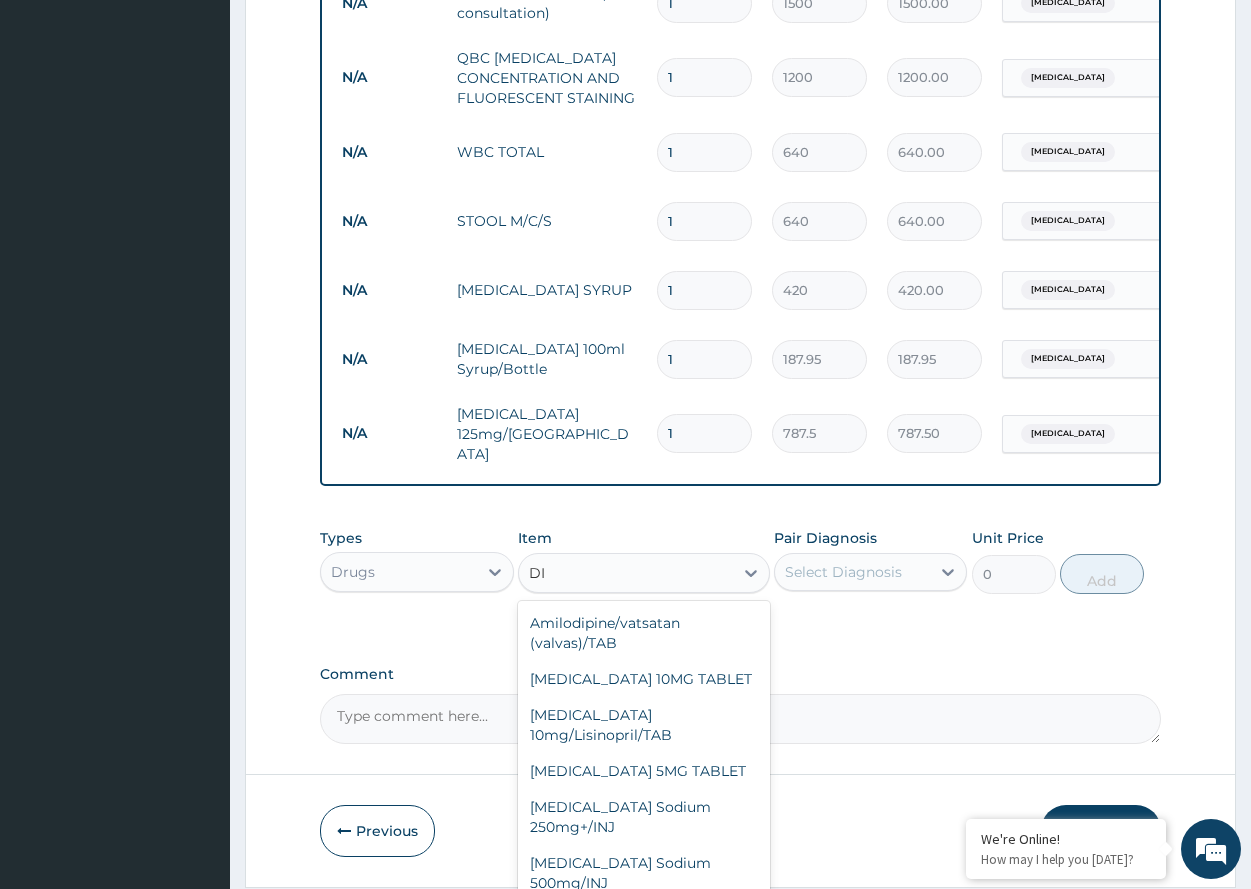 type on "D" 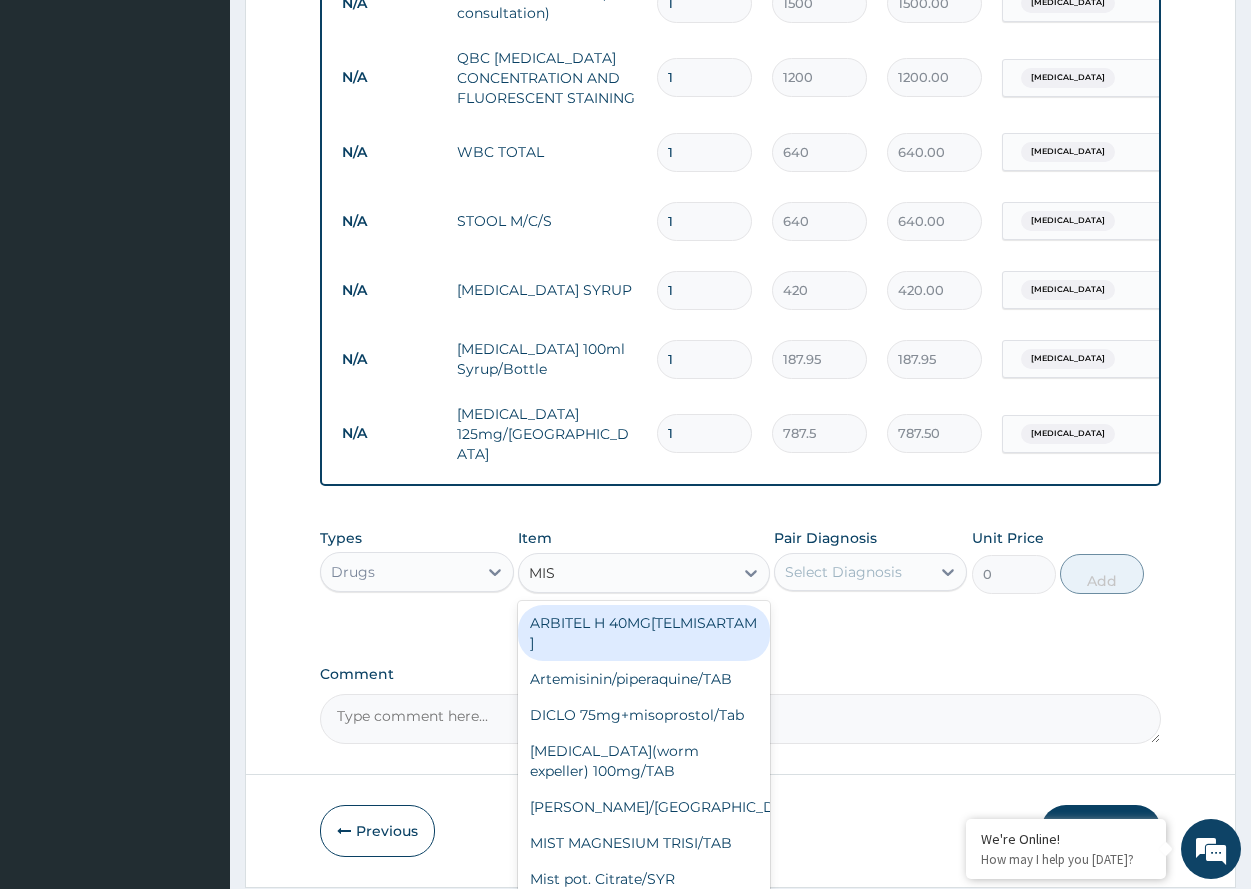 type on "MIST" 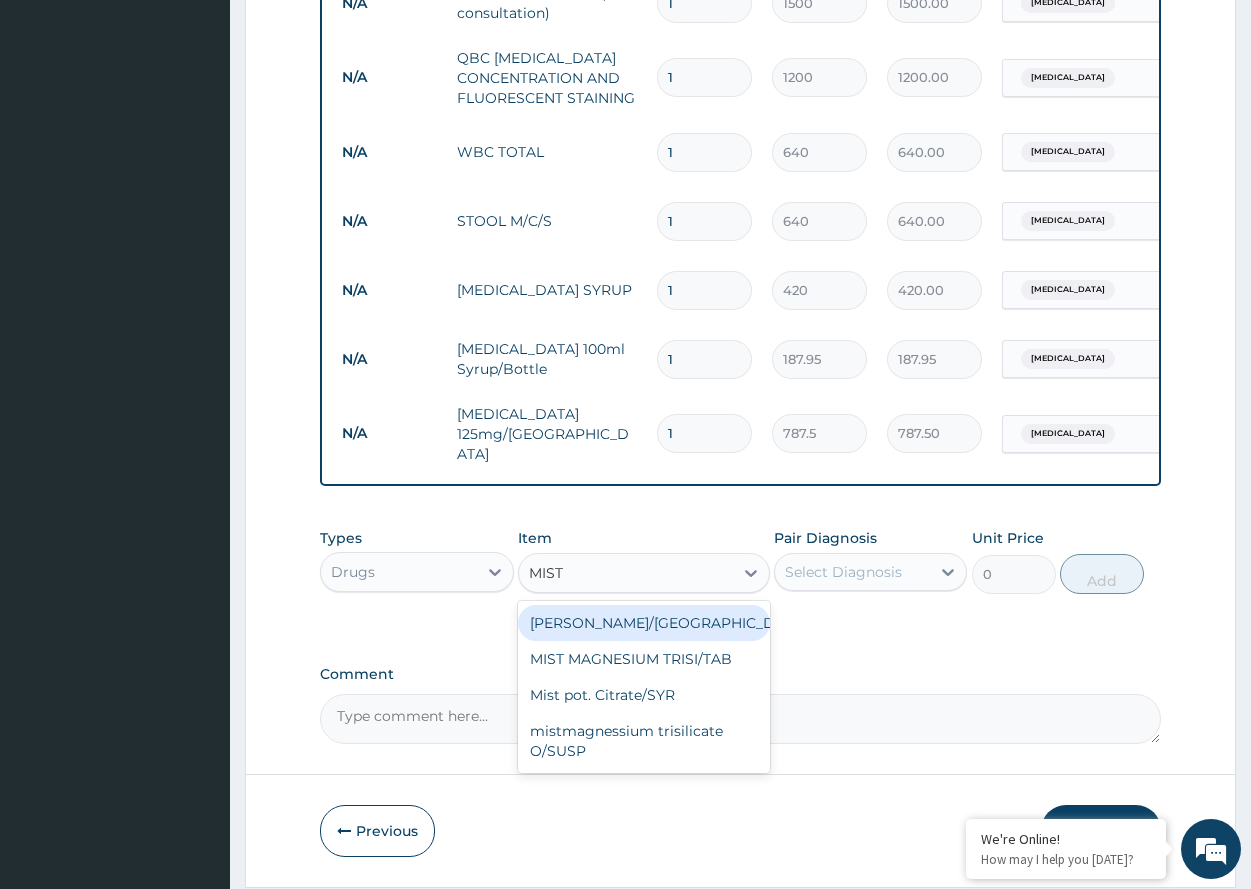 click on "Mist Kaolin/SYR" at bounding box center (644, 623) 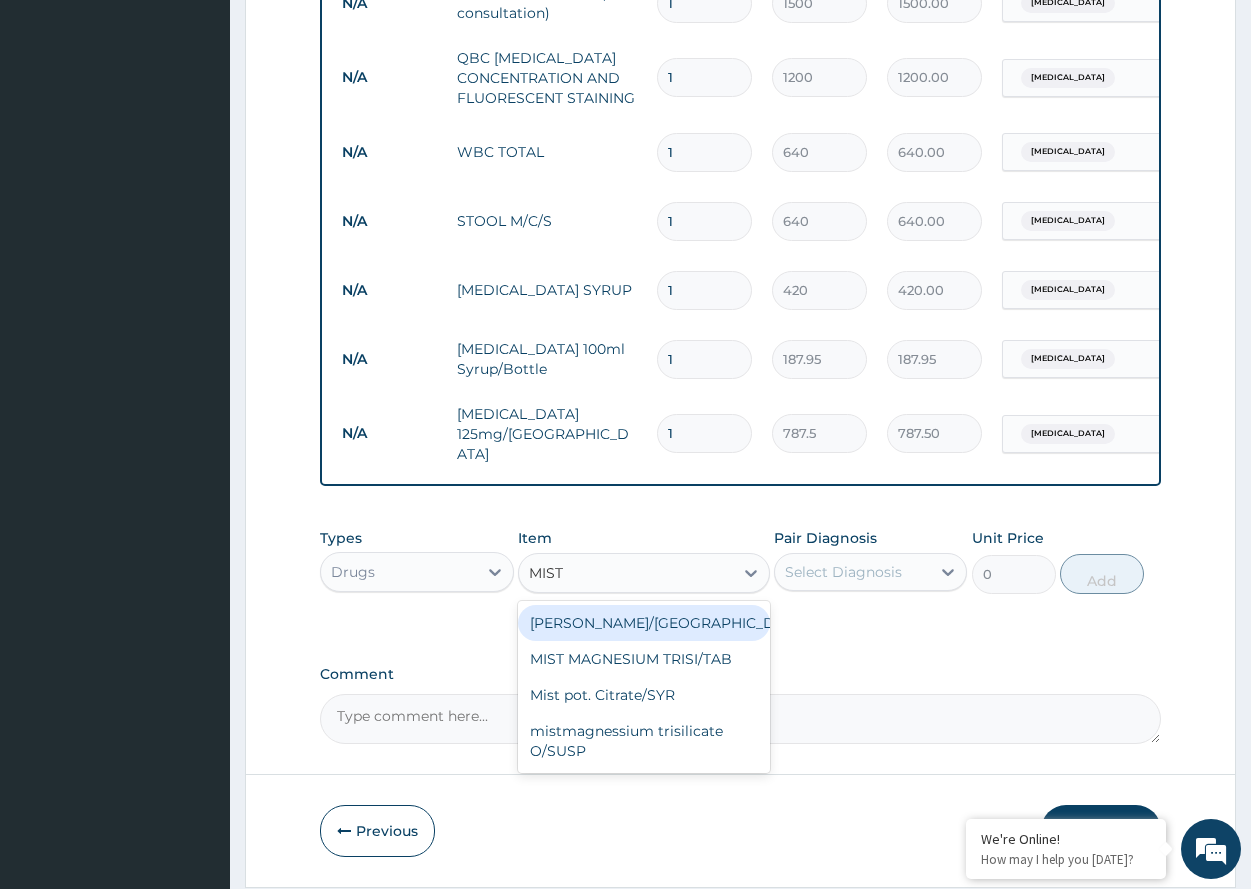 type 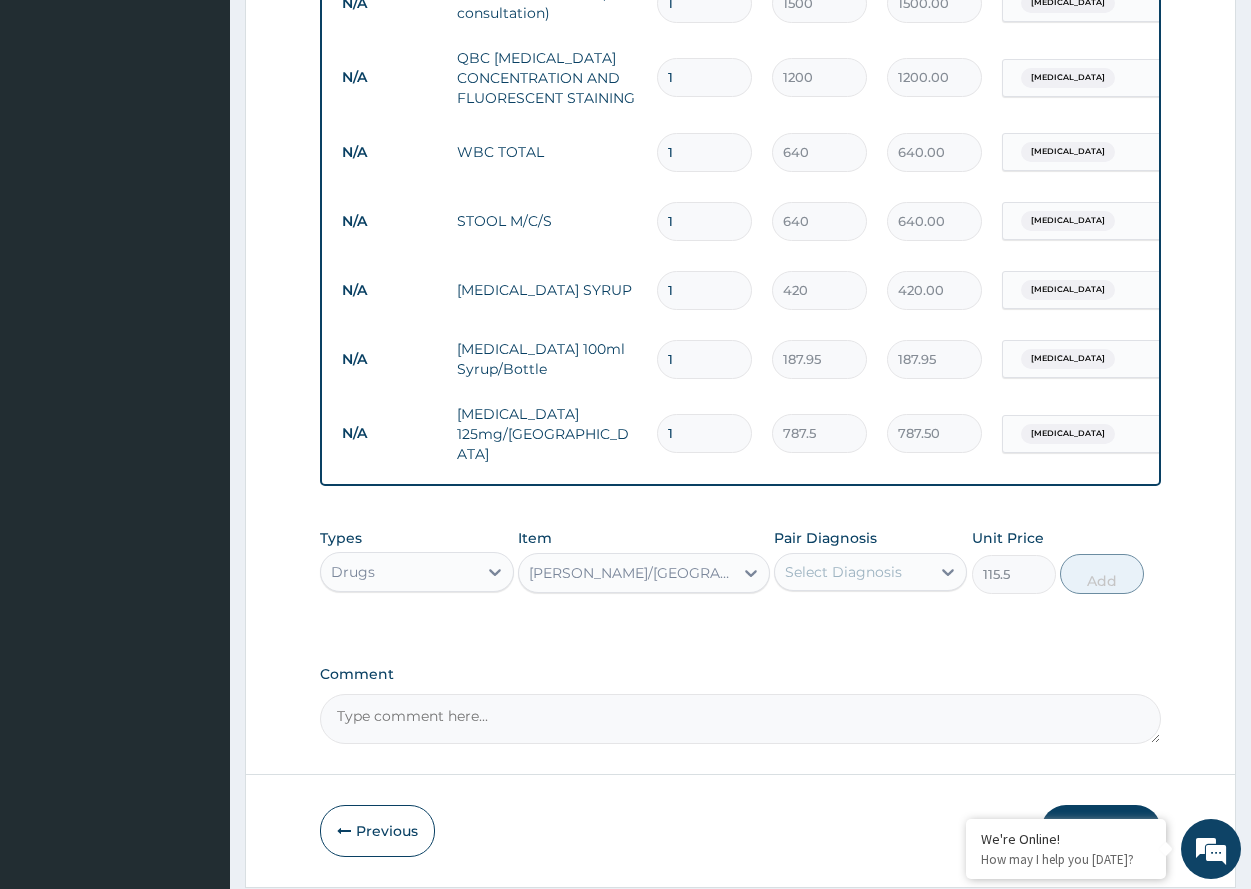 click on "Select Diagnosis" at bounding box center [852, 572] 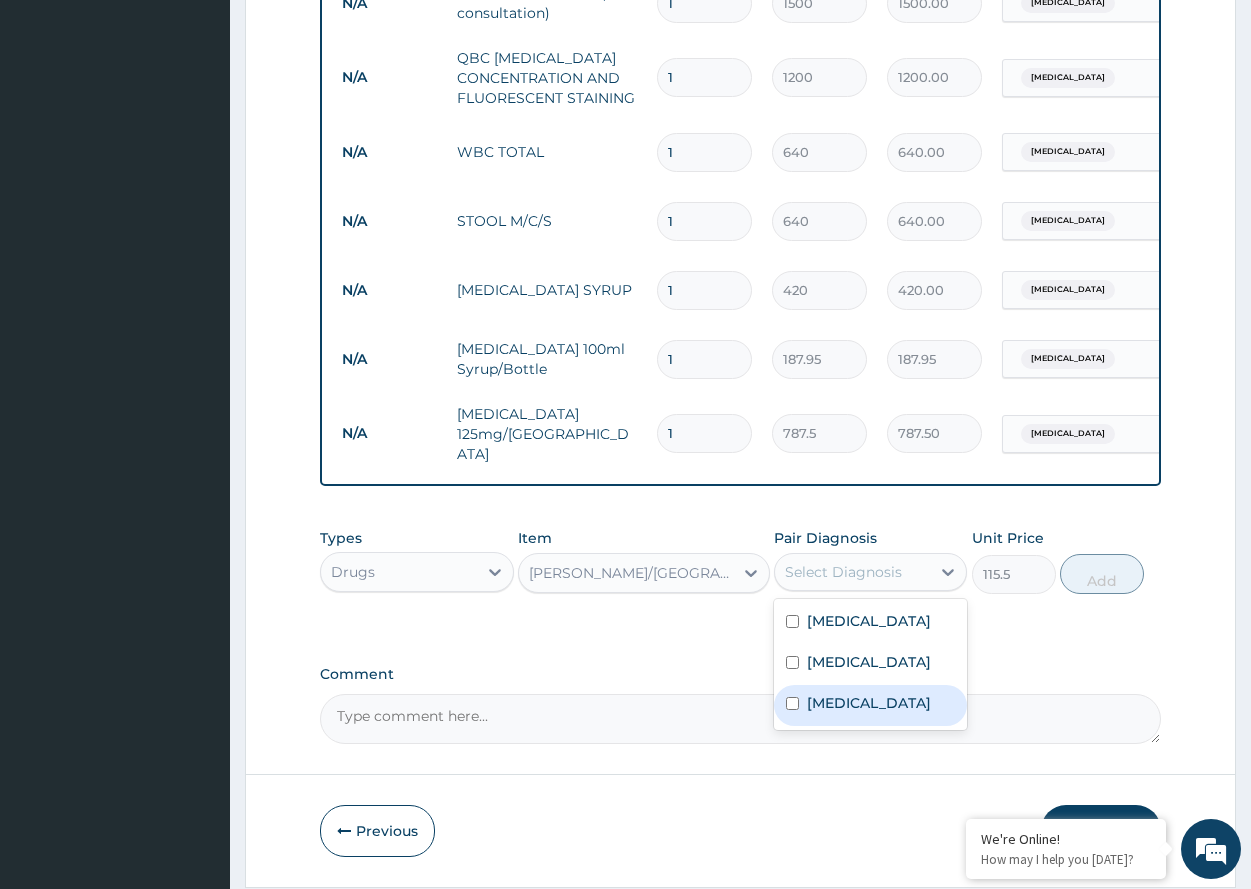 click at bounding box center [792, 703] 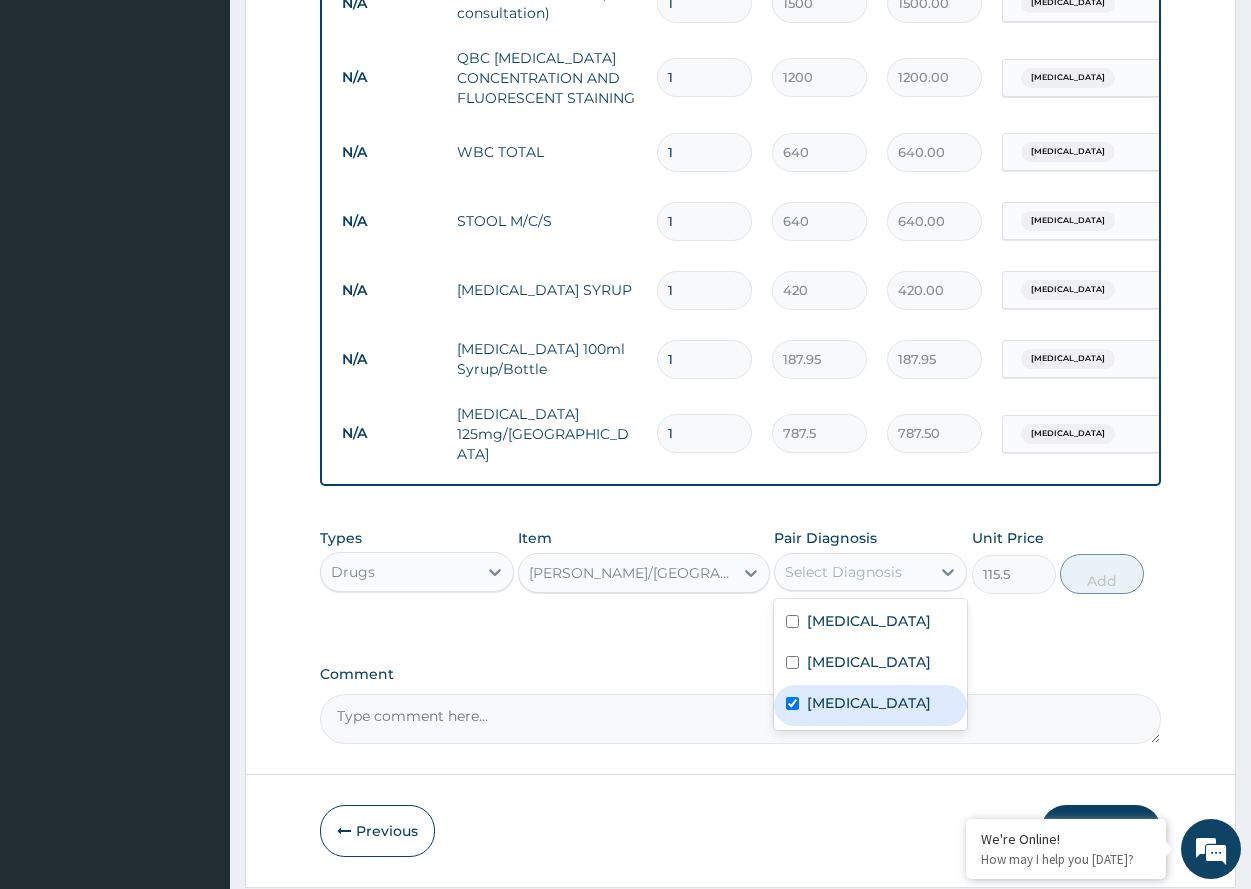 checkbox on "true" 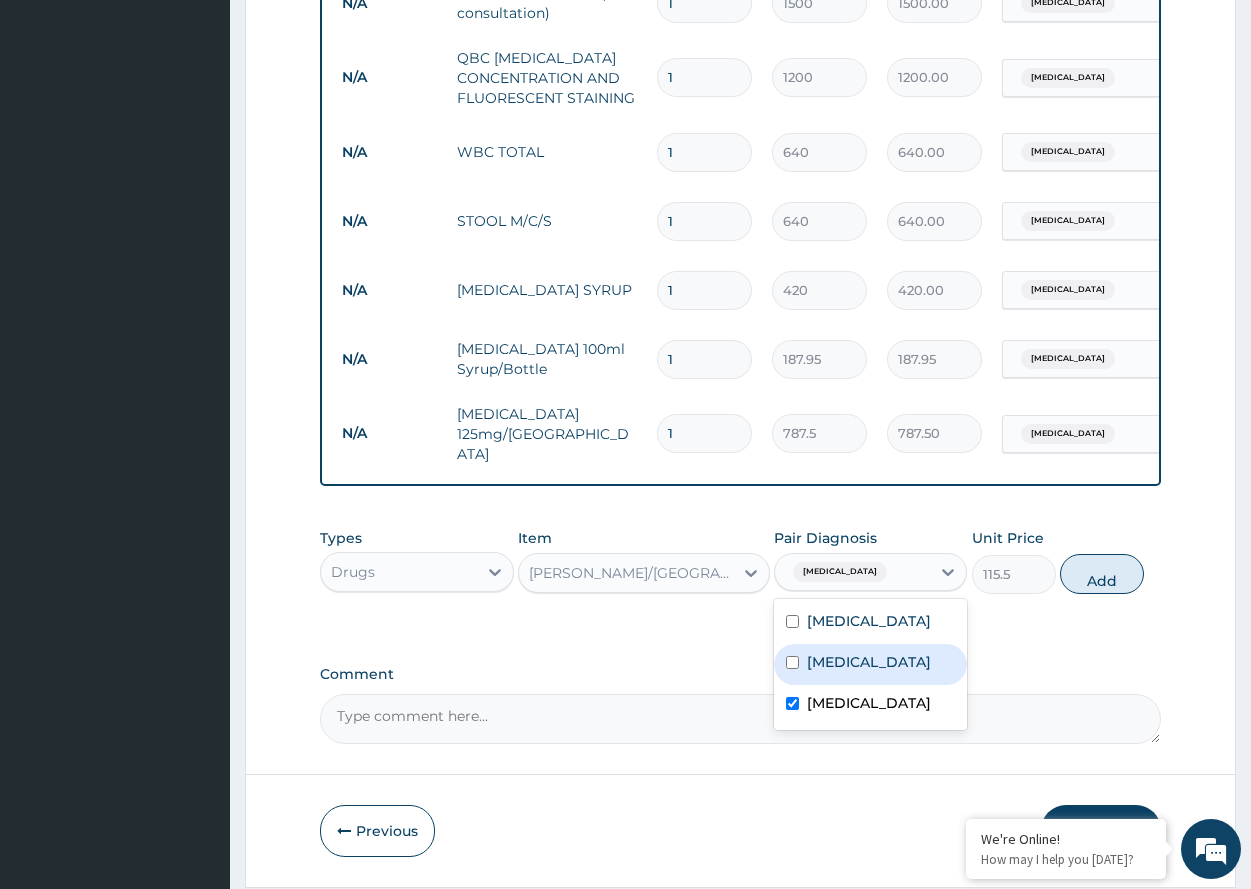 click on "Add" at bounding box center [1102, 574] 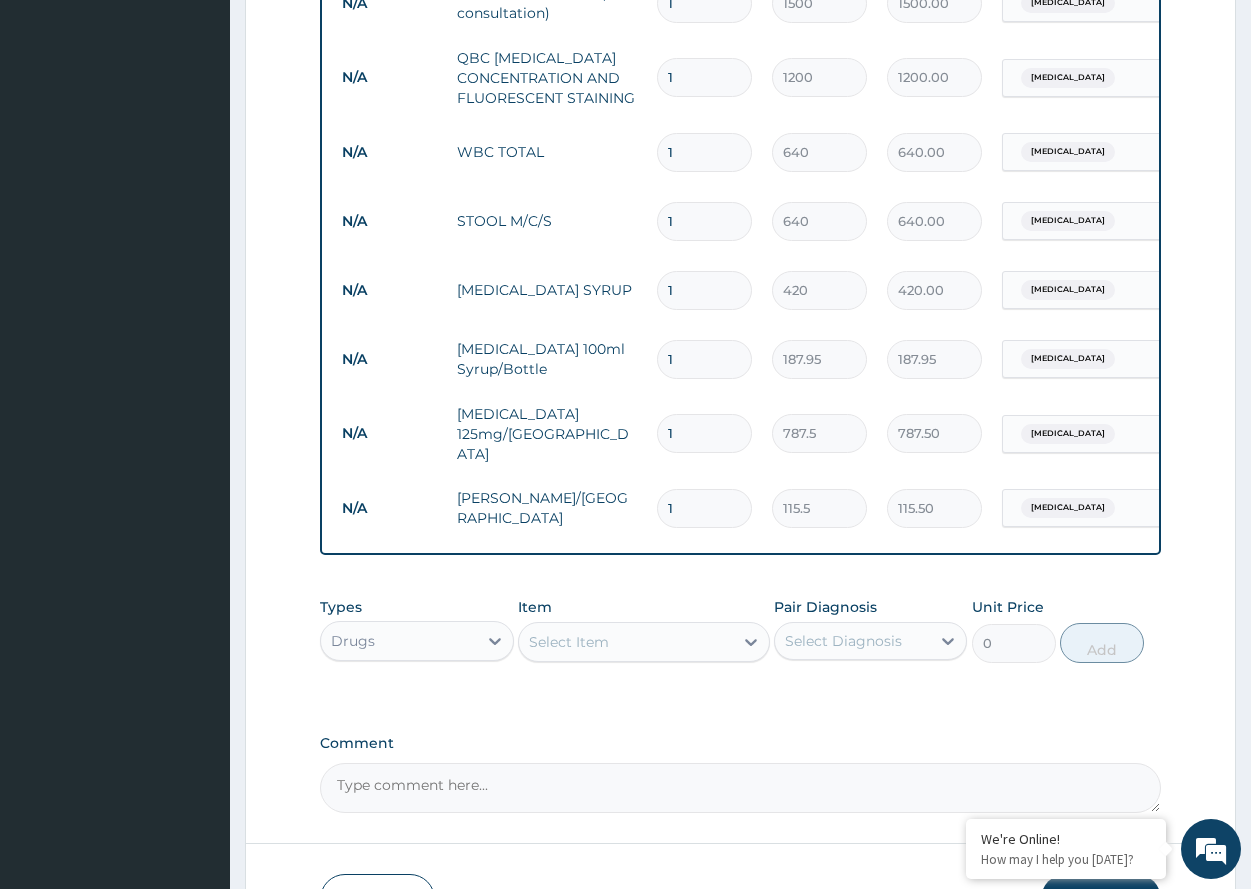 click on "Select Item" at bounding box center [569, 642] 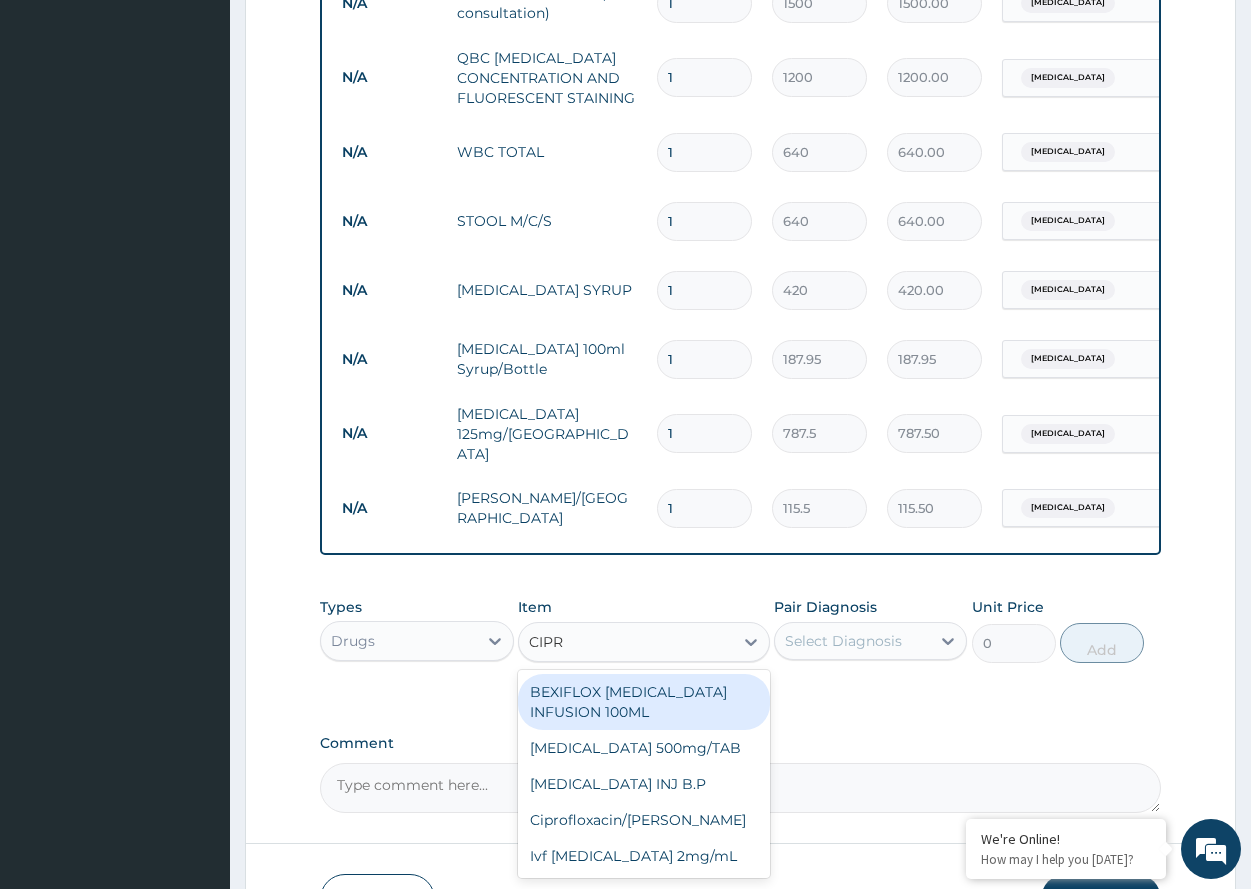 type on "CIPRO" 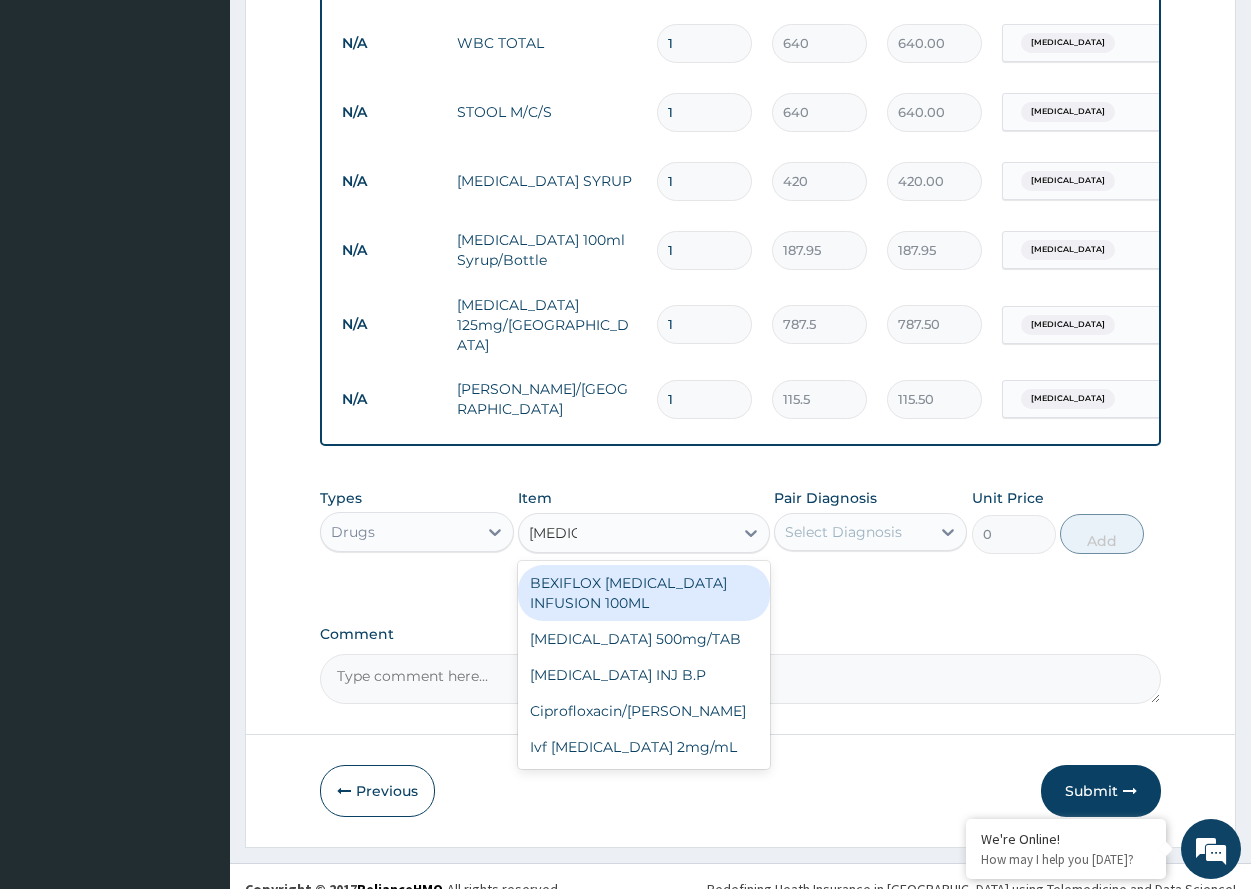 scroll, scrollTop: 967, scrollLeft: 0, axis: vertical 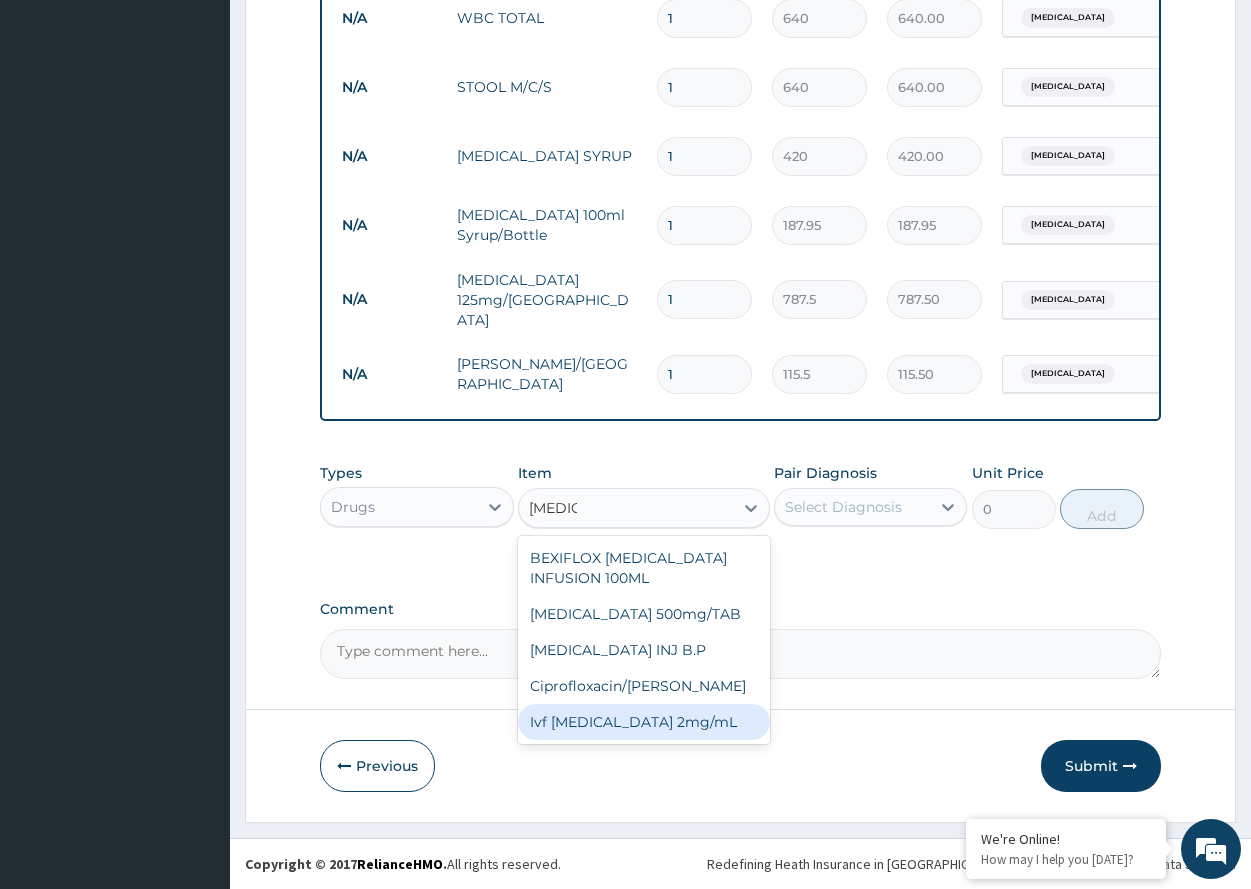 click on "Ivf Ciprofloxacin 2mg/mL" at bounding box center (644, 722) 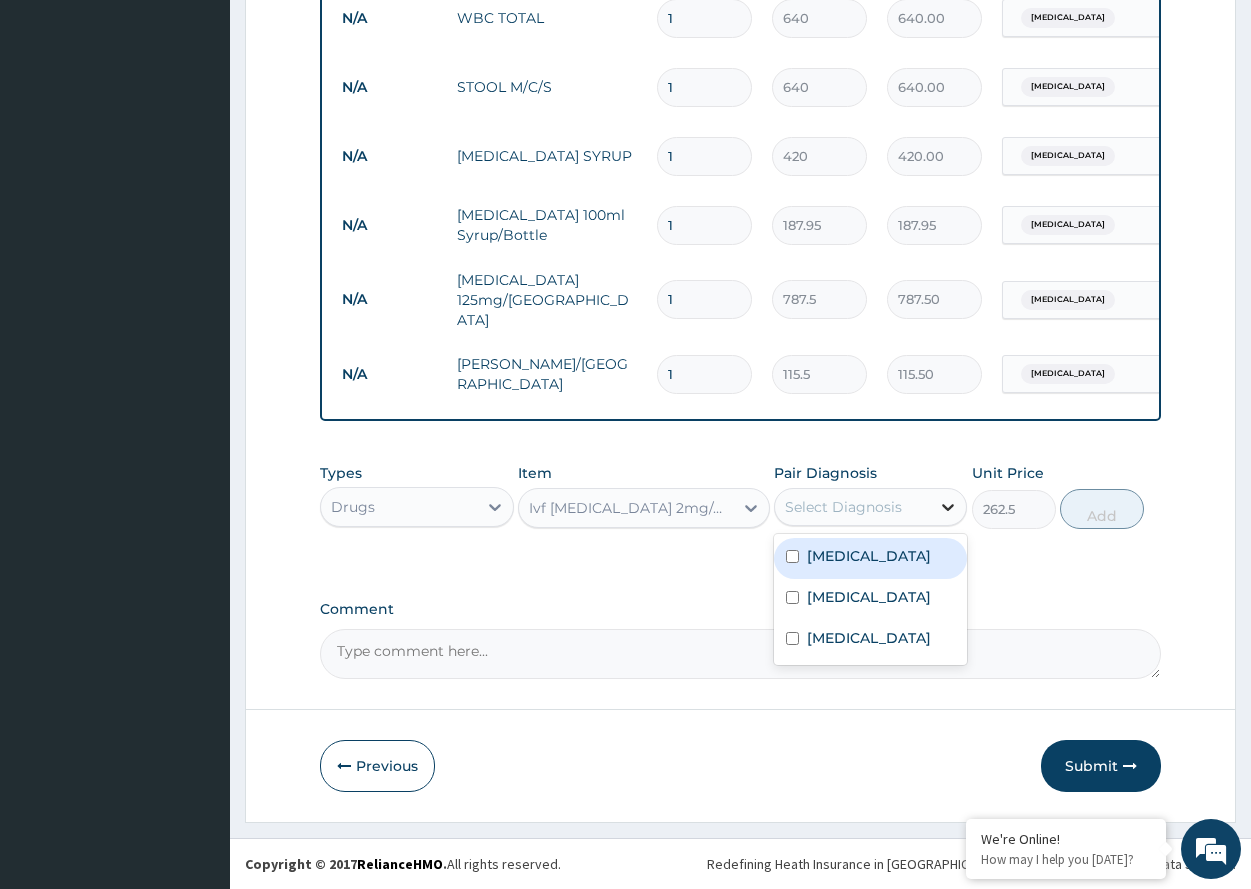 click 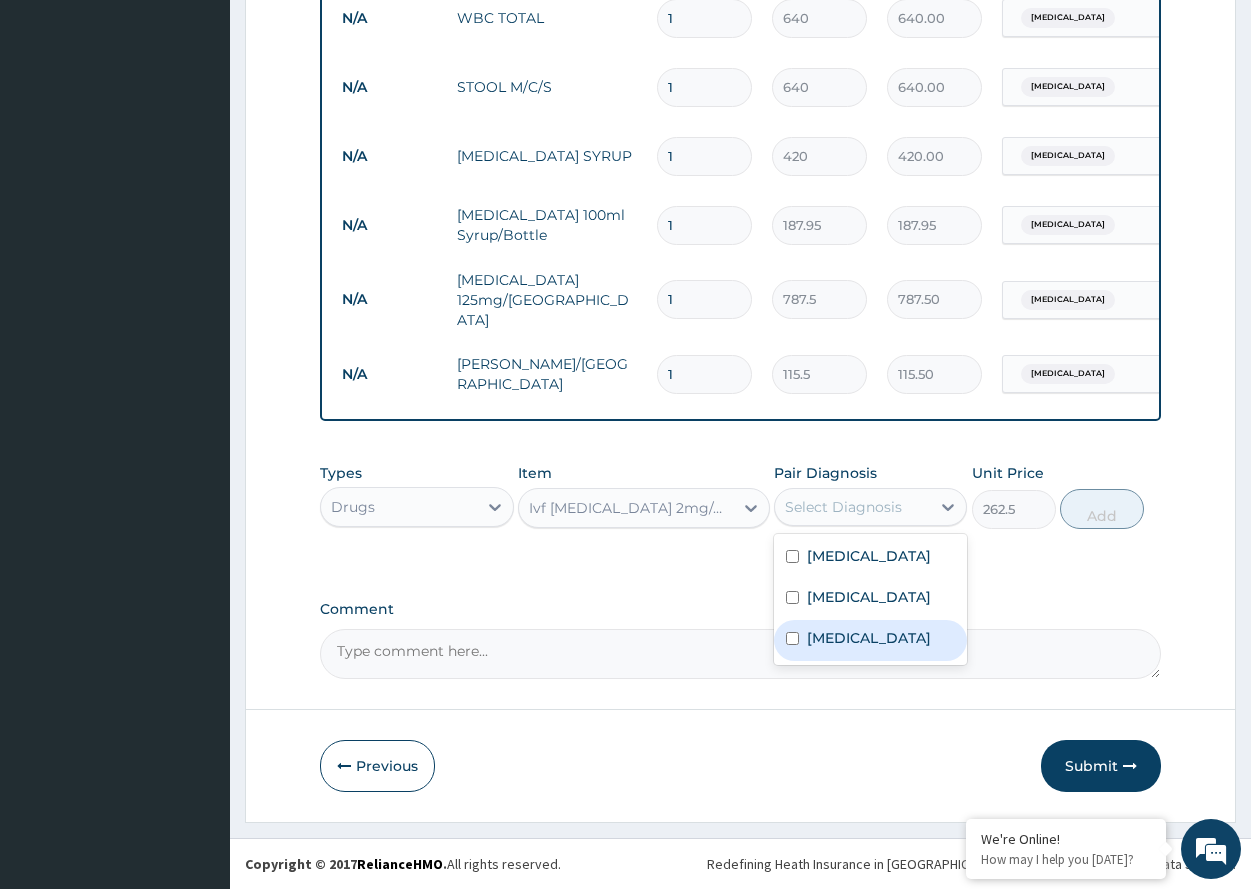 click on "Acute gastroenteritis" at bounding box center [870, 640] 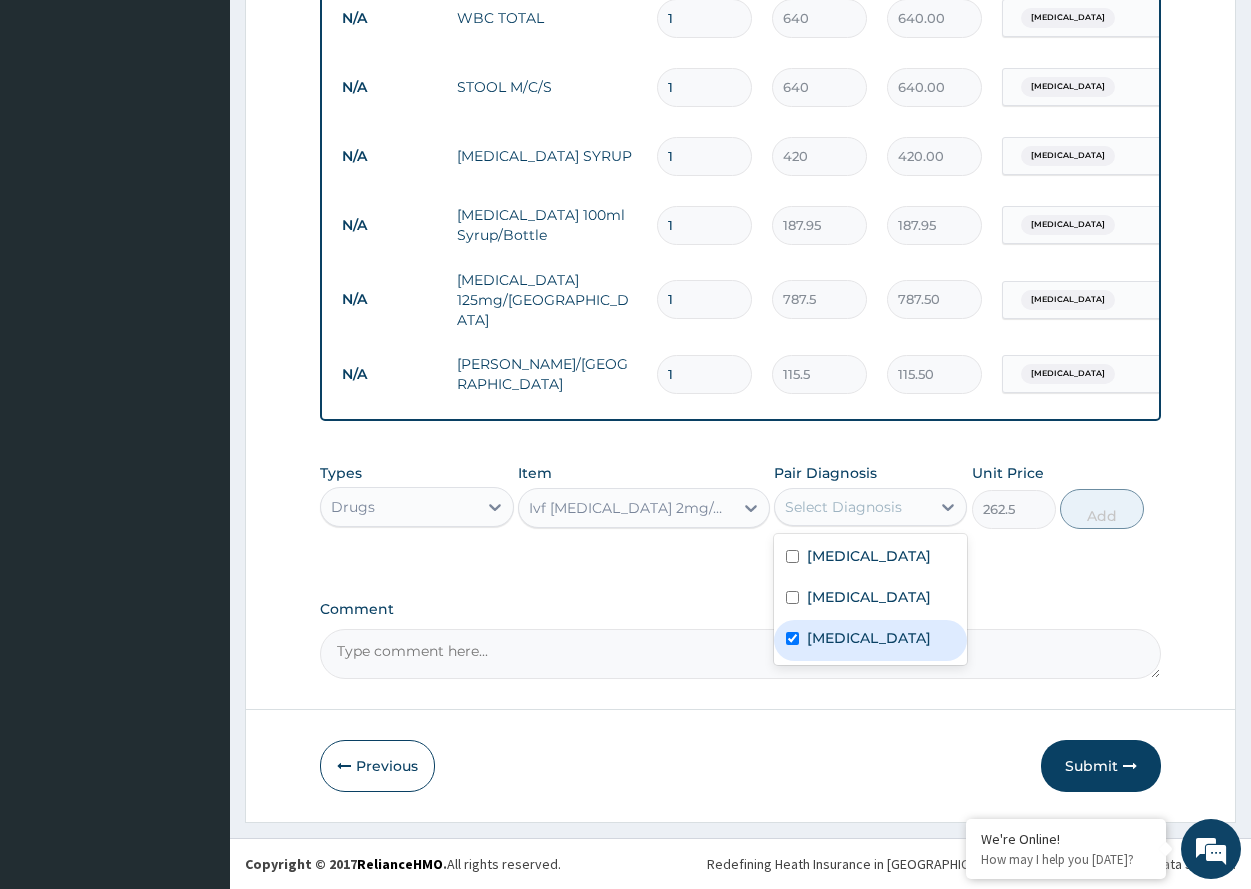 checkbox on "true" 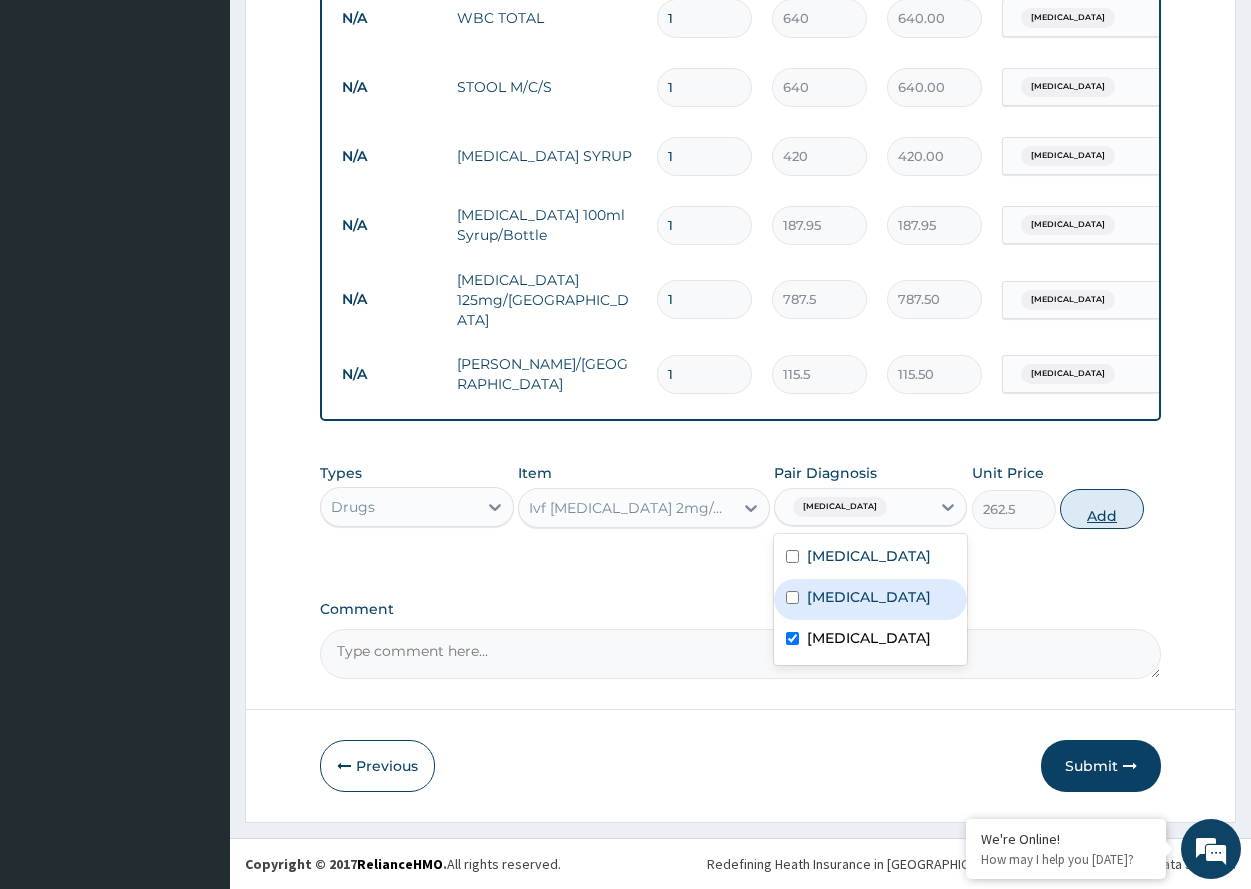 click on "Add" at bounding box center (1102, 509) 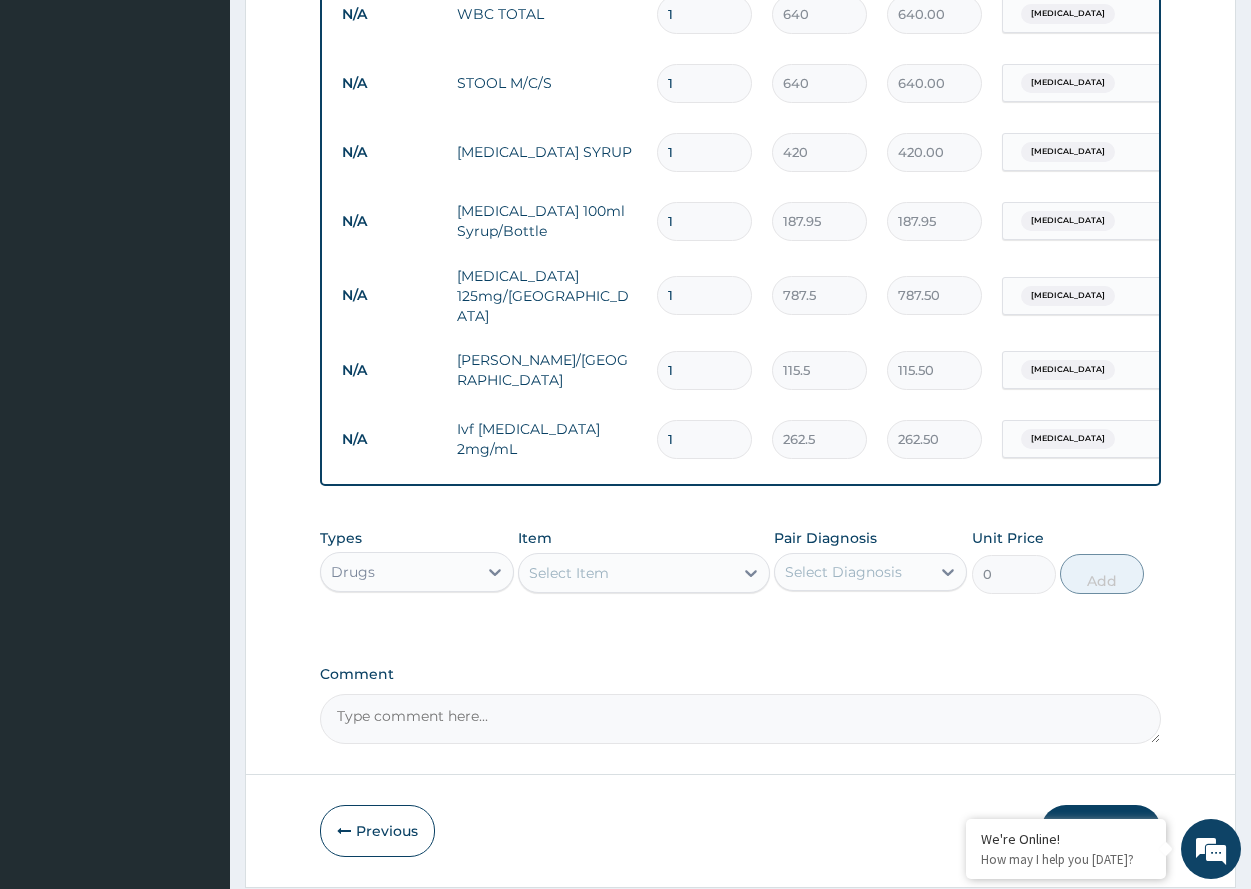 type 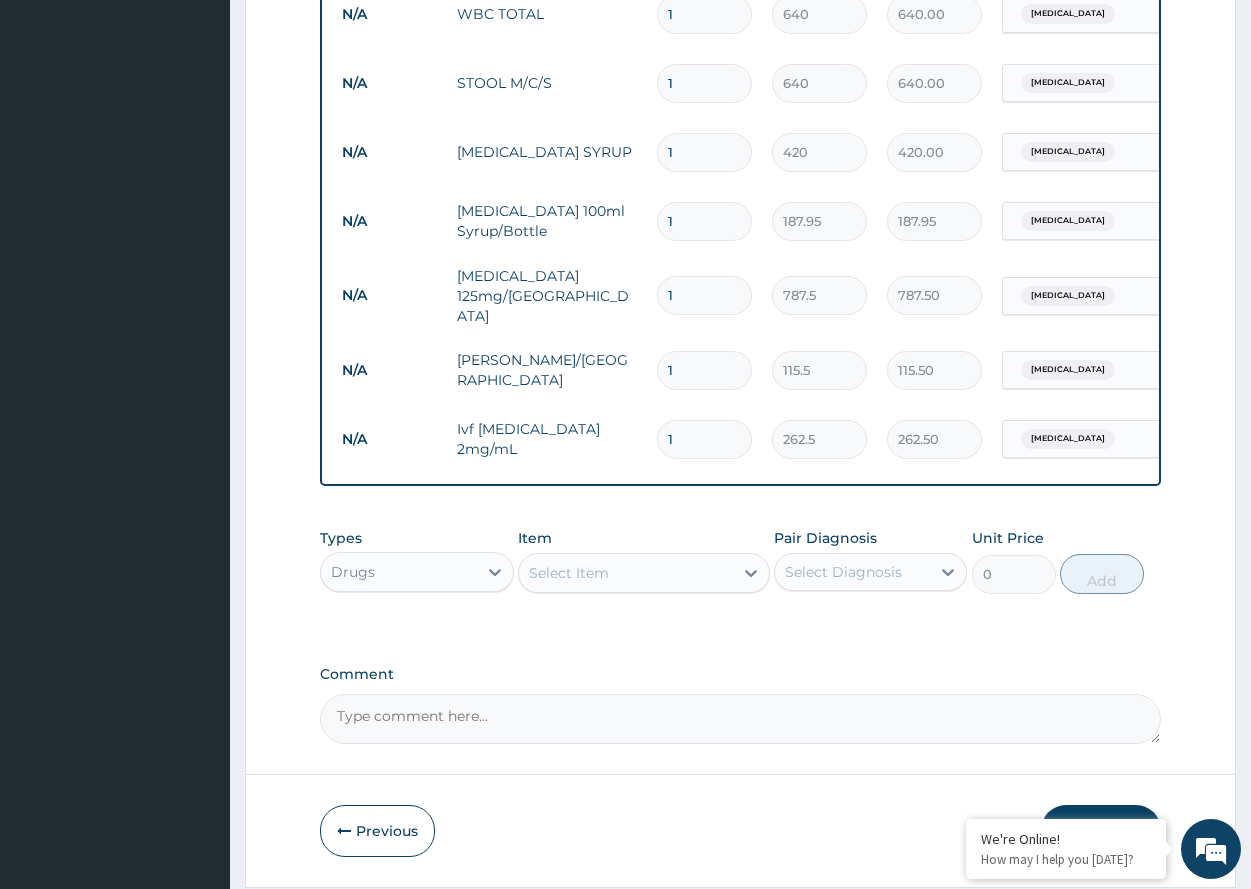 type on "0.00" 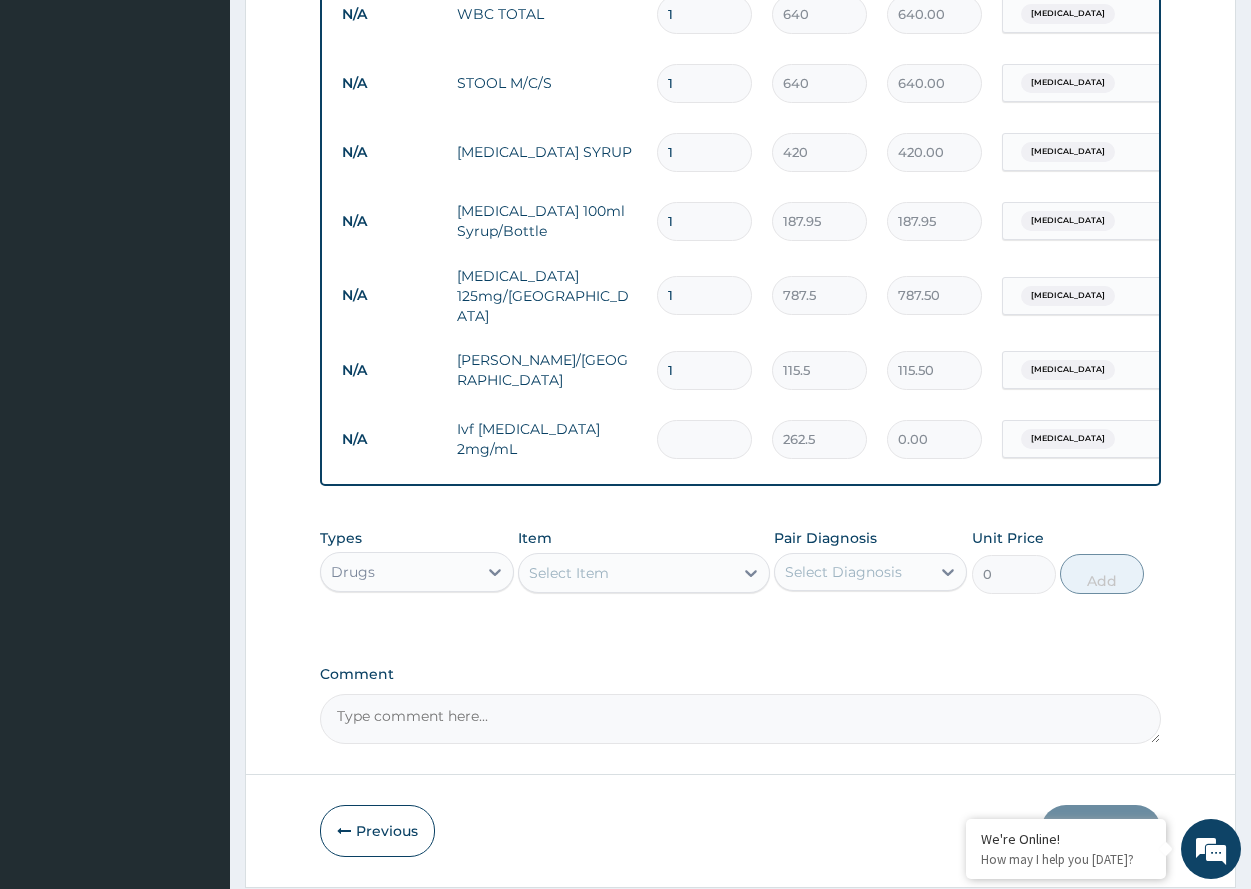 type on "2" 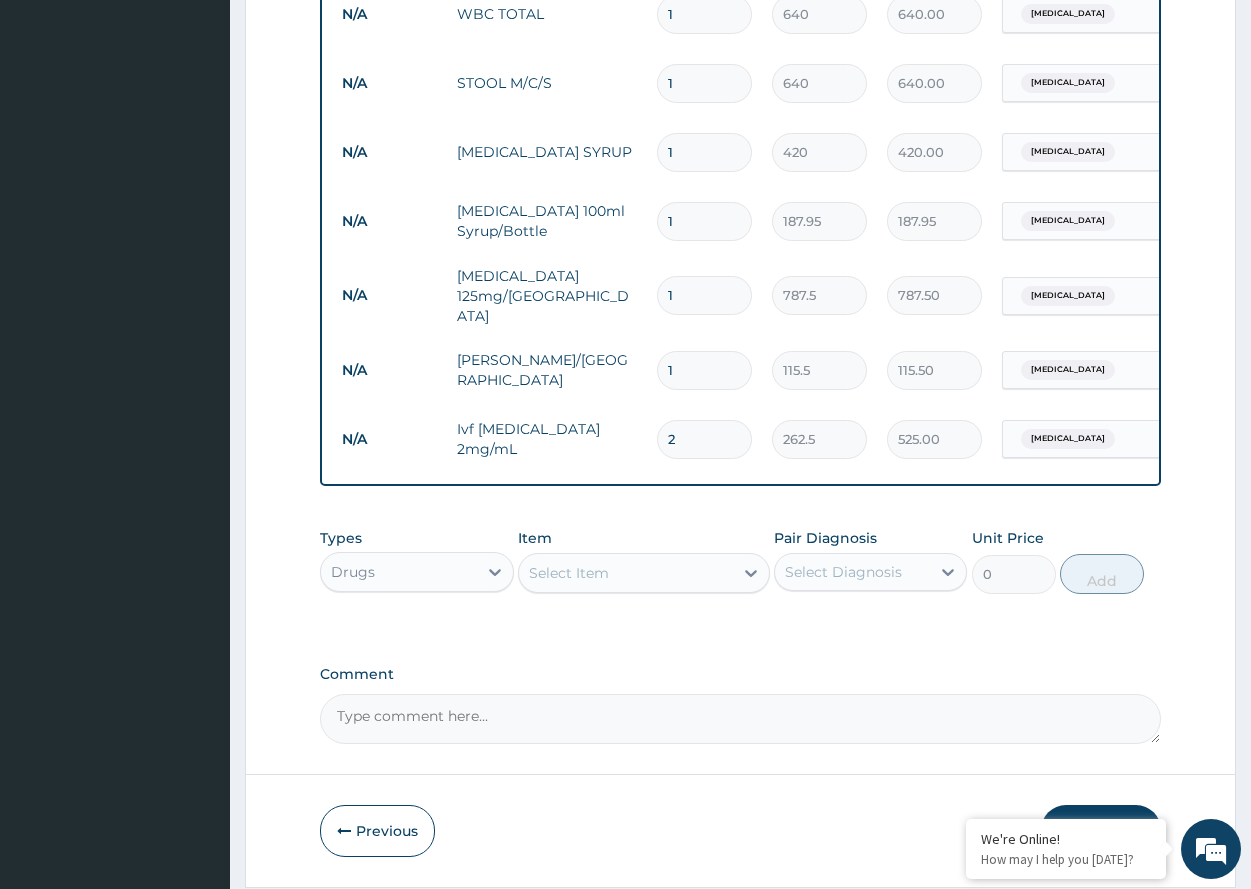 type 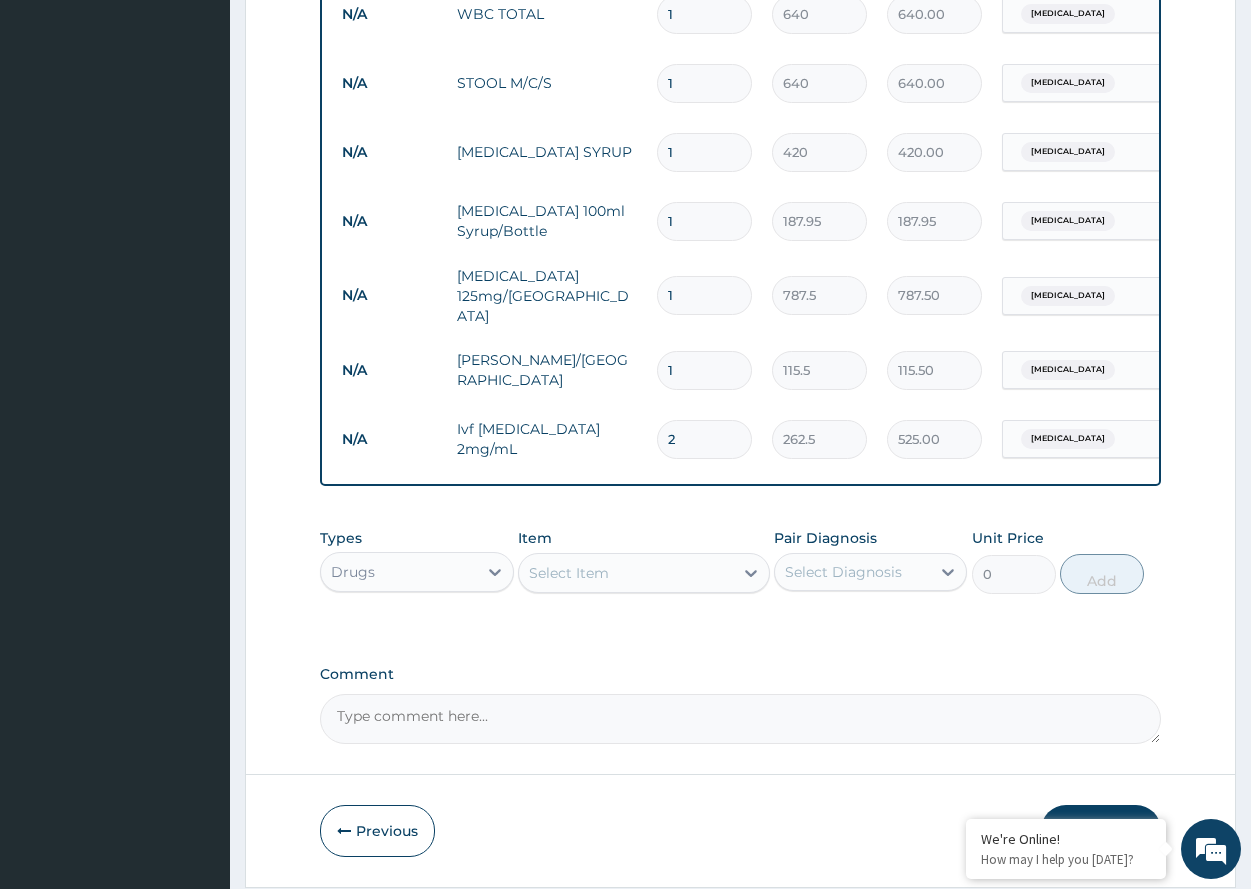 type on "0.00" 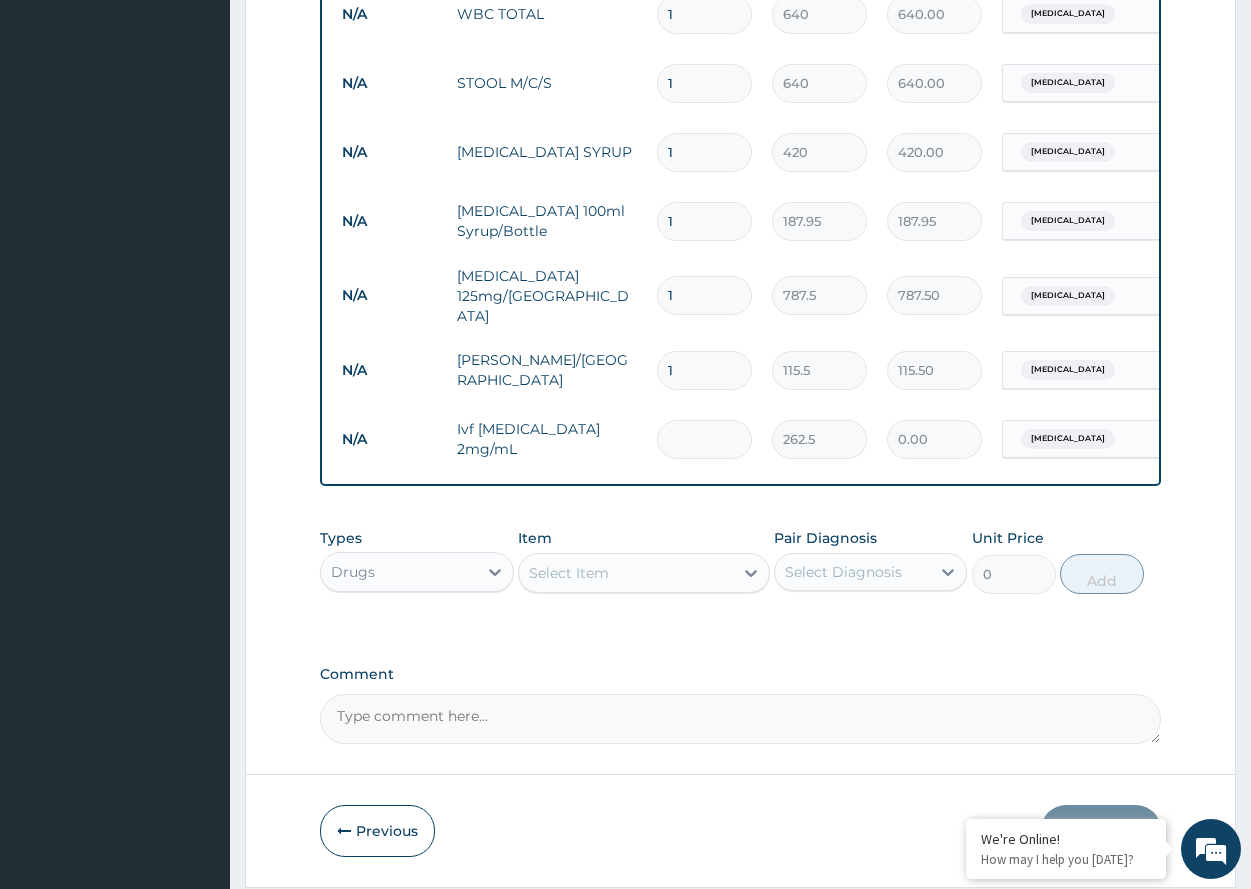 type on "4" 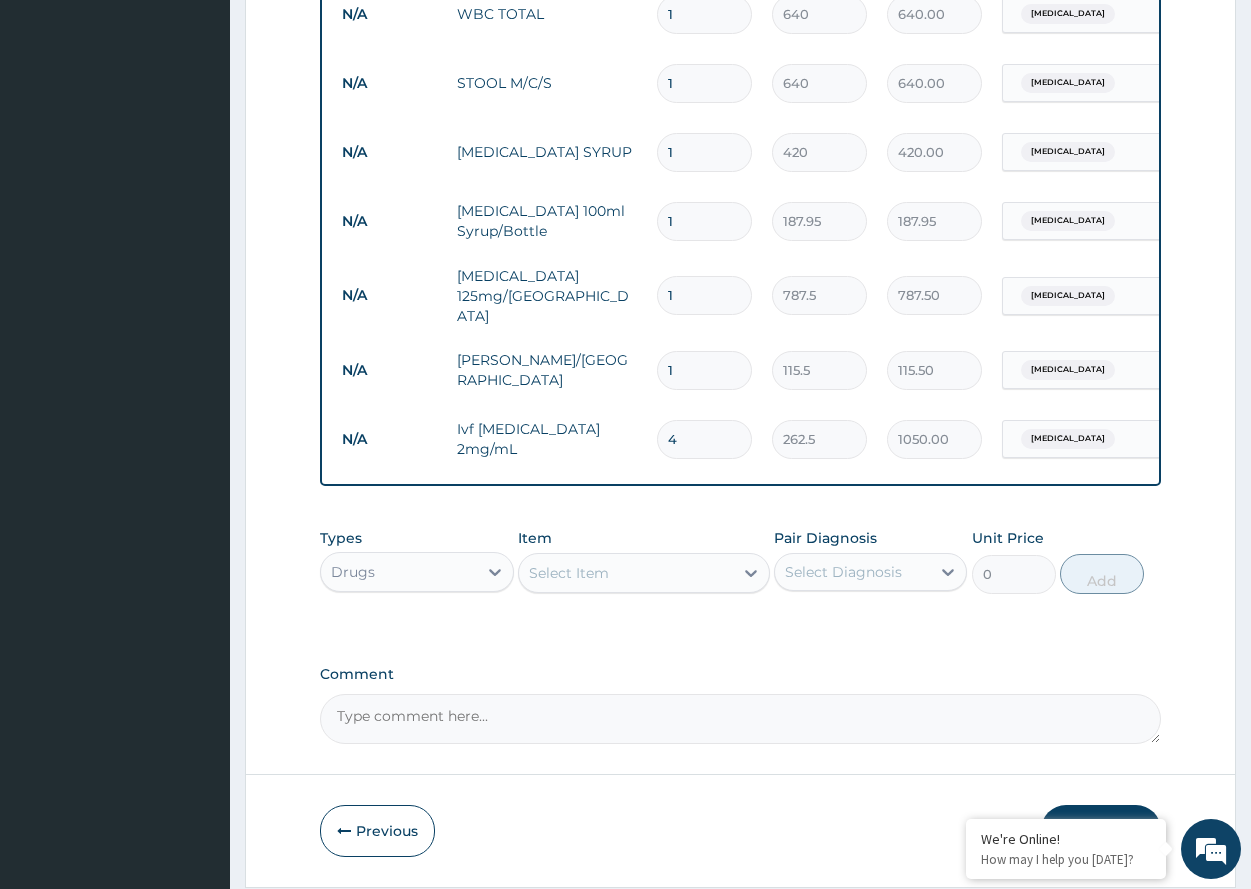 type on "4" 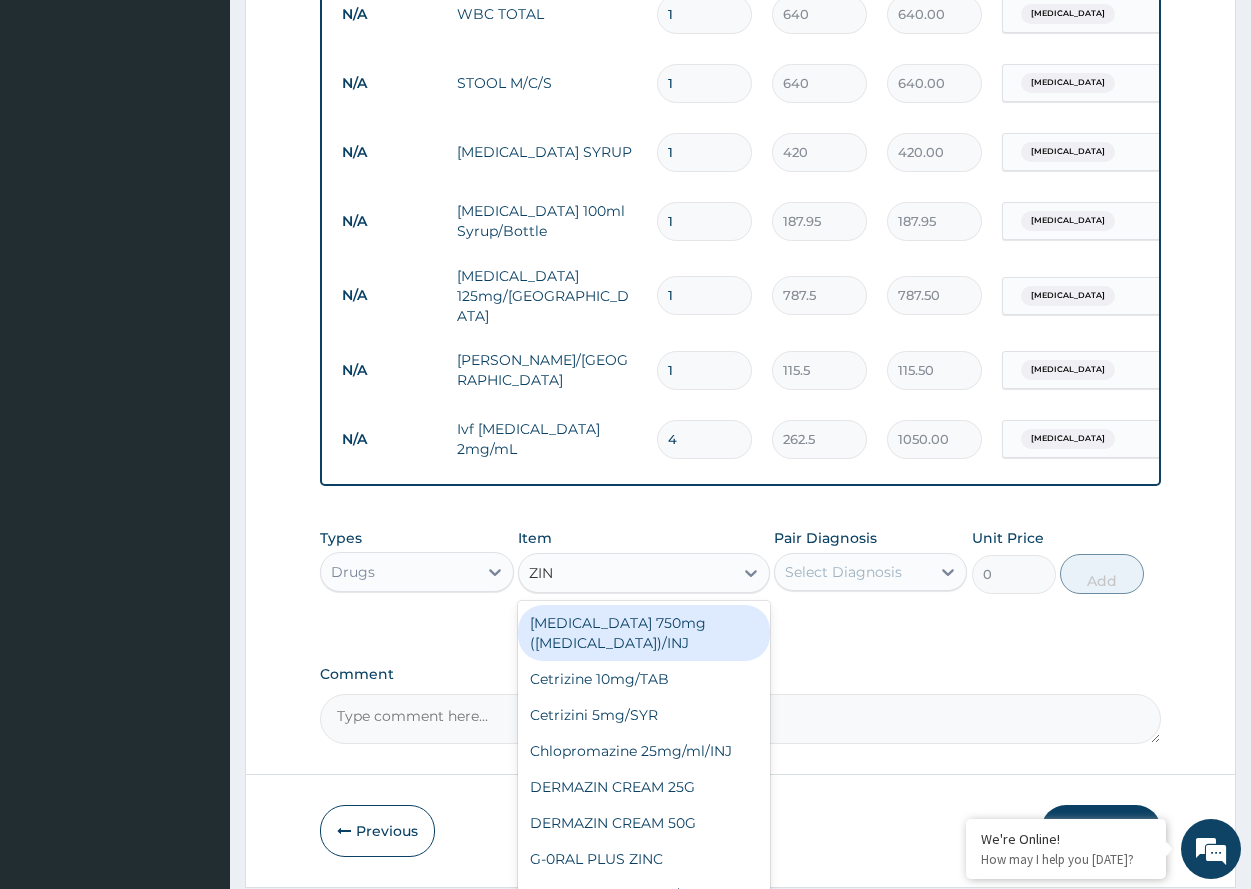 type on "ZINC" 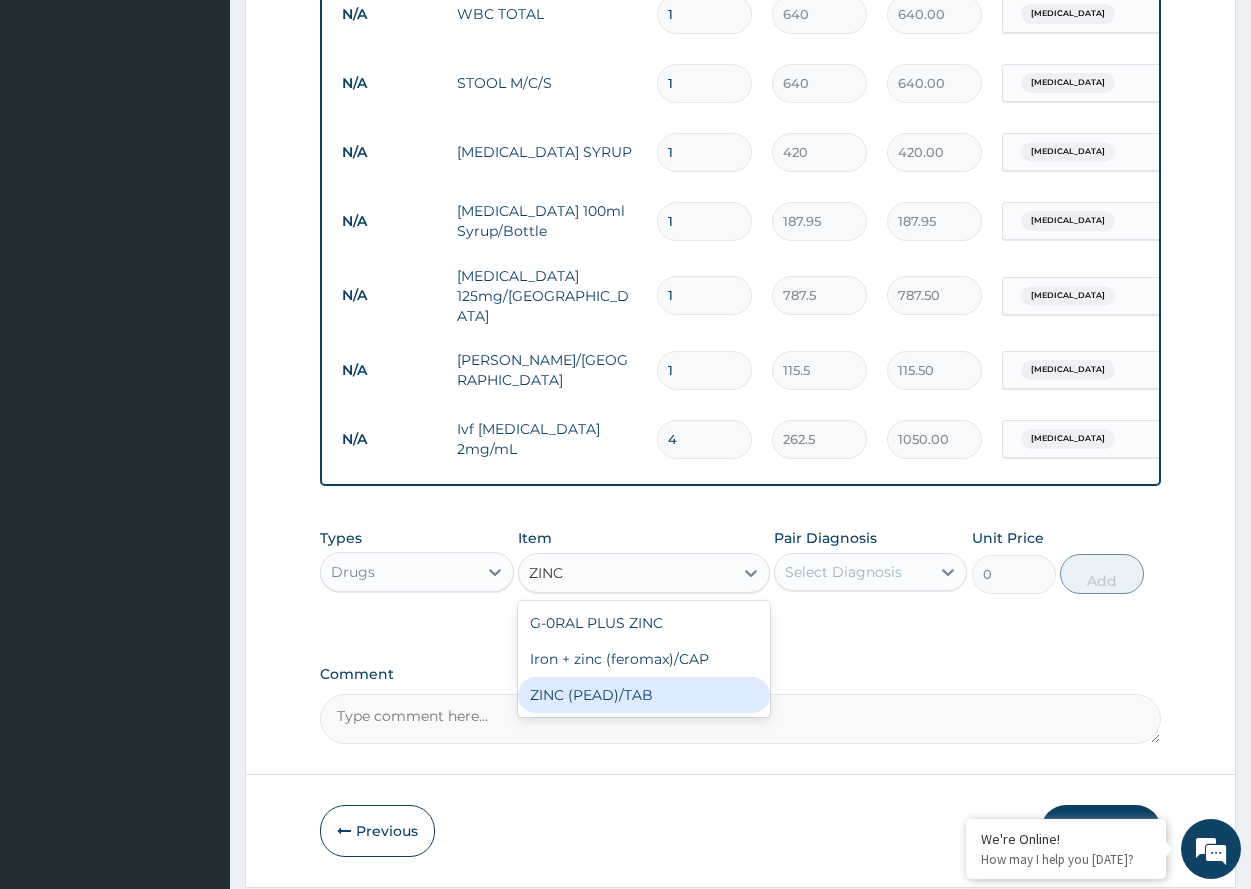 click on "ZINC (PEAD)/TAB" at bounding box center (644, 695) 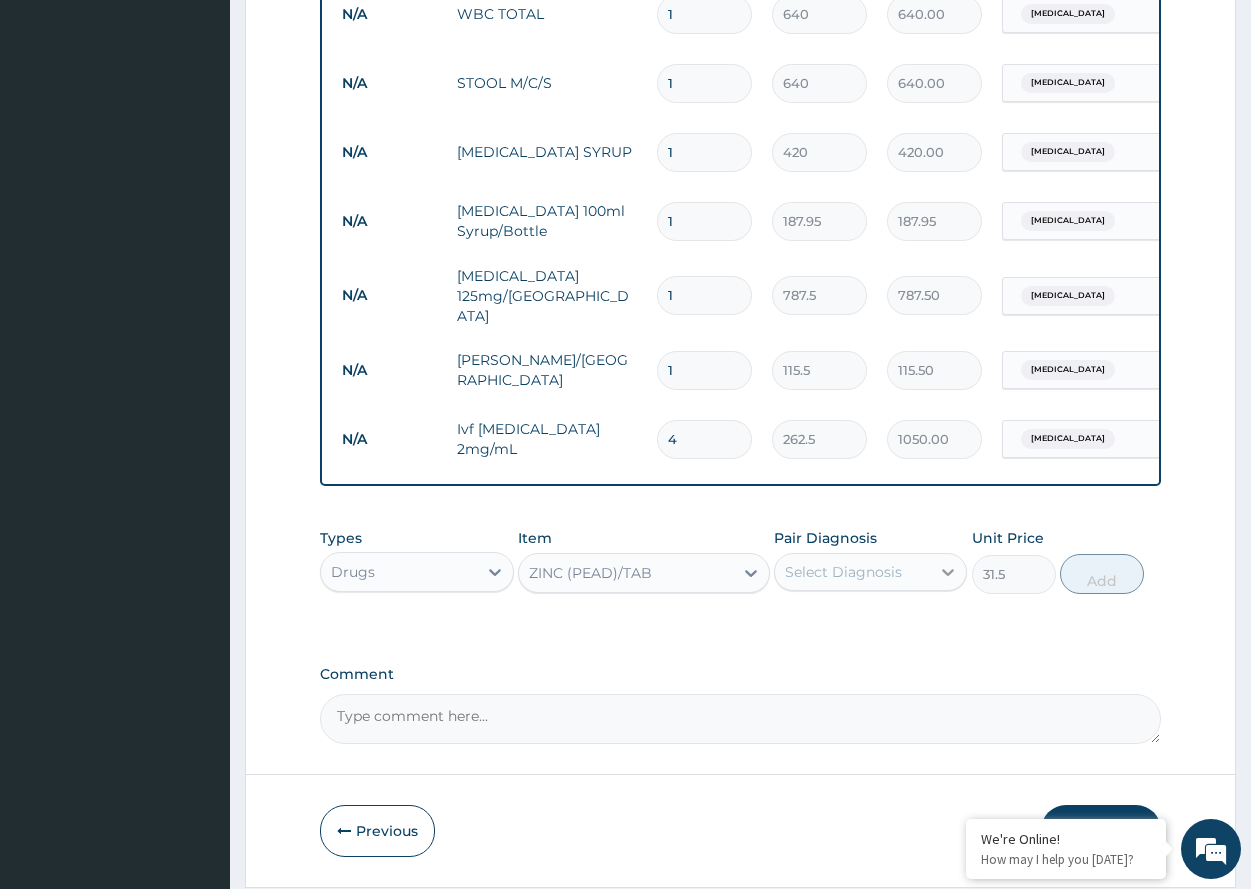 click 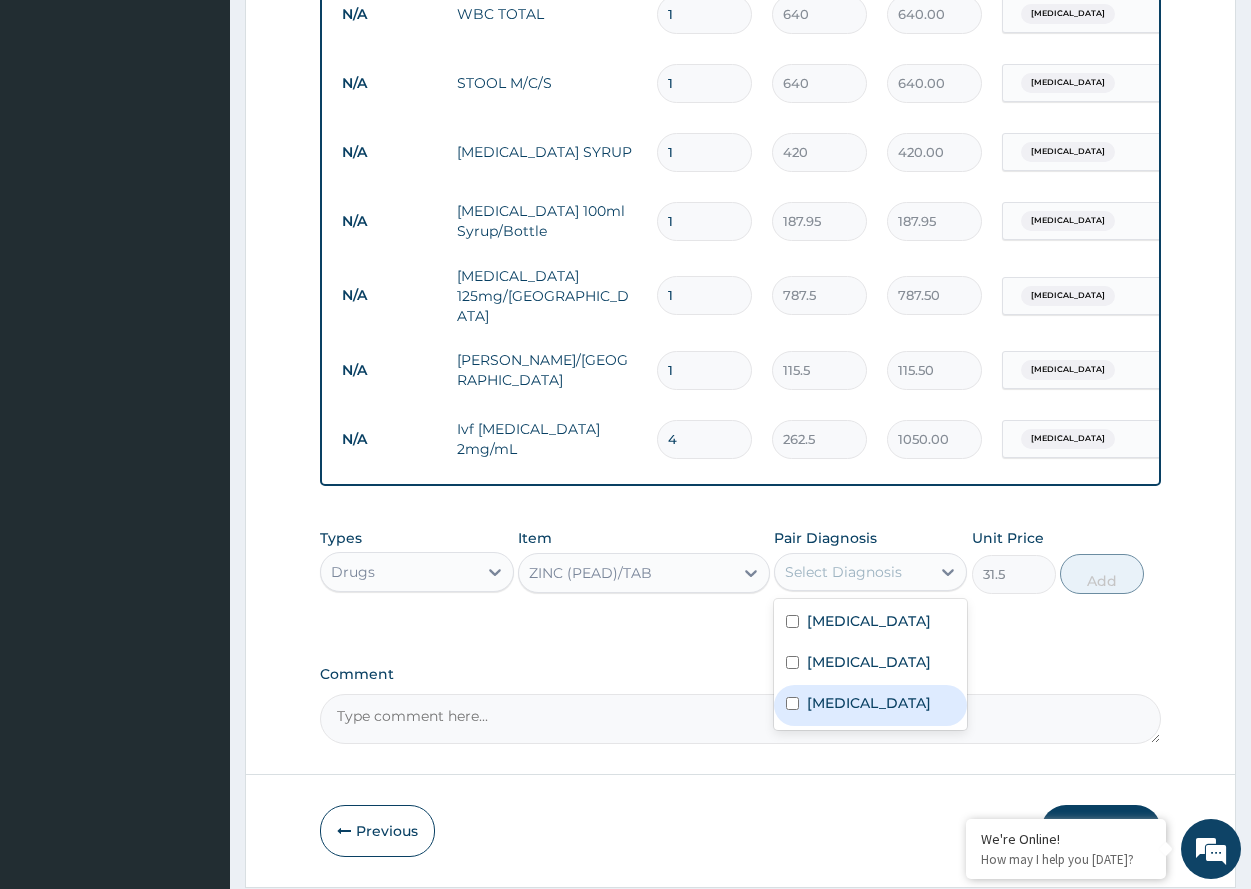 click at bounding box center (792, 703) 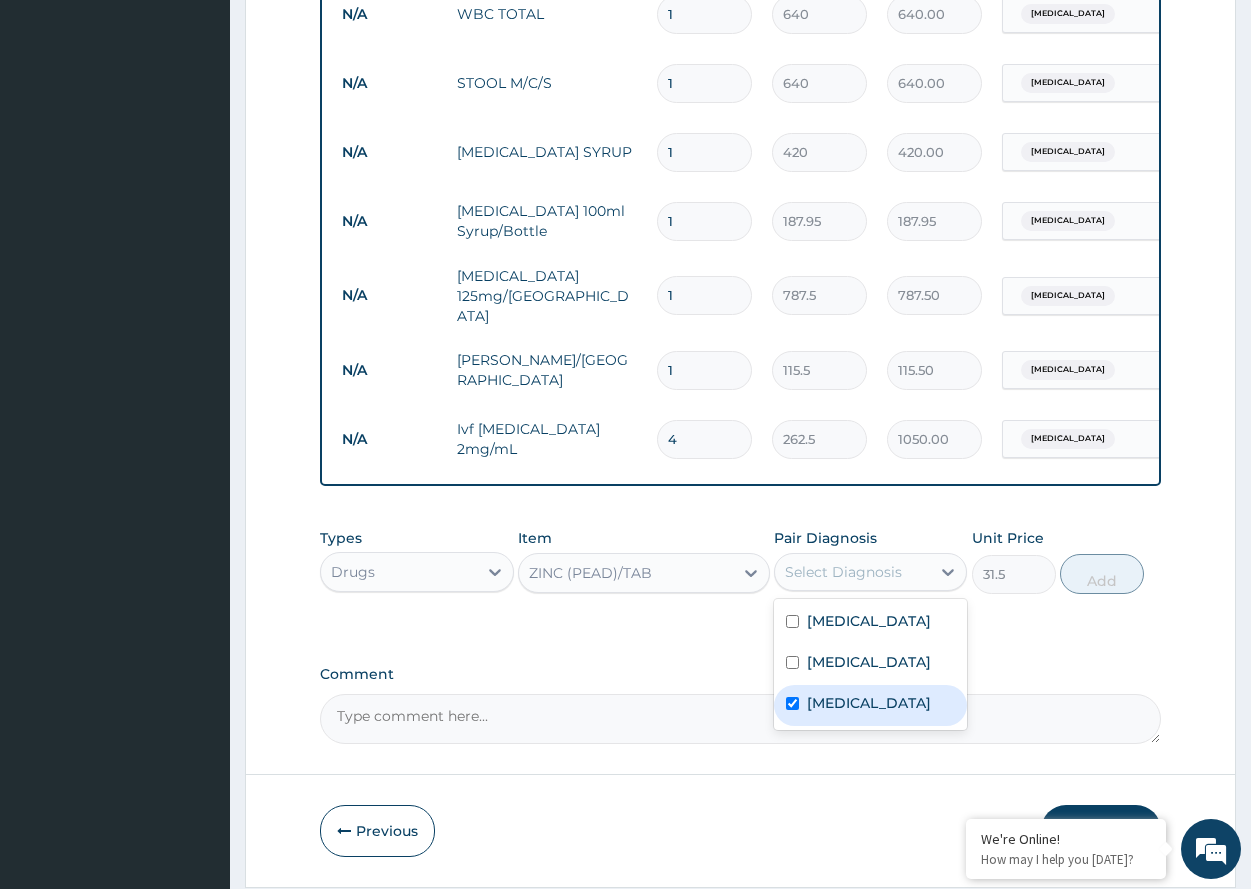 checkbox on "true" 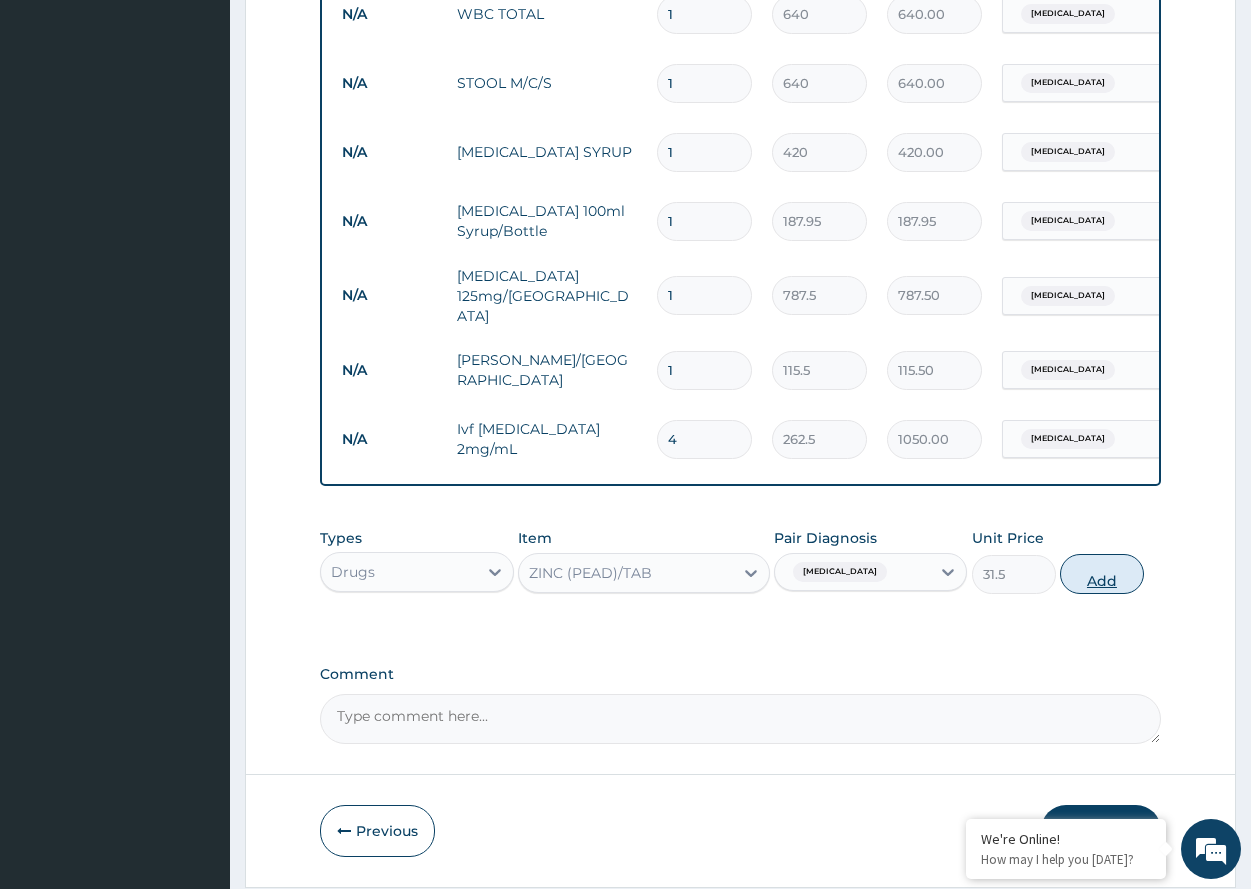 click on "Add" at bounding box center [1102, 574] 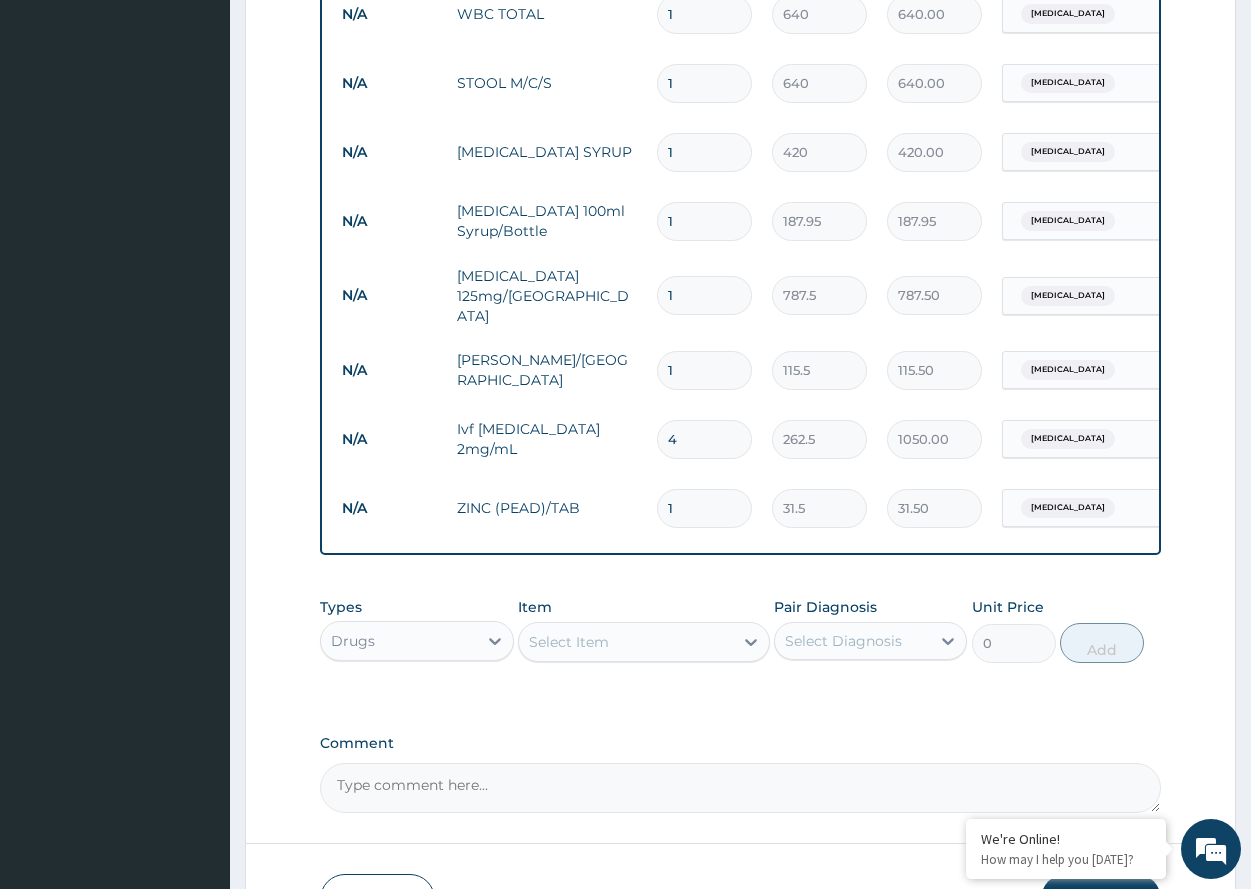 type 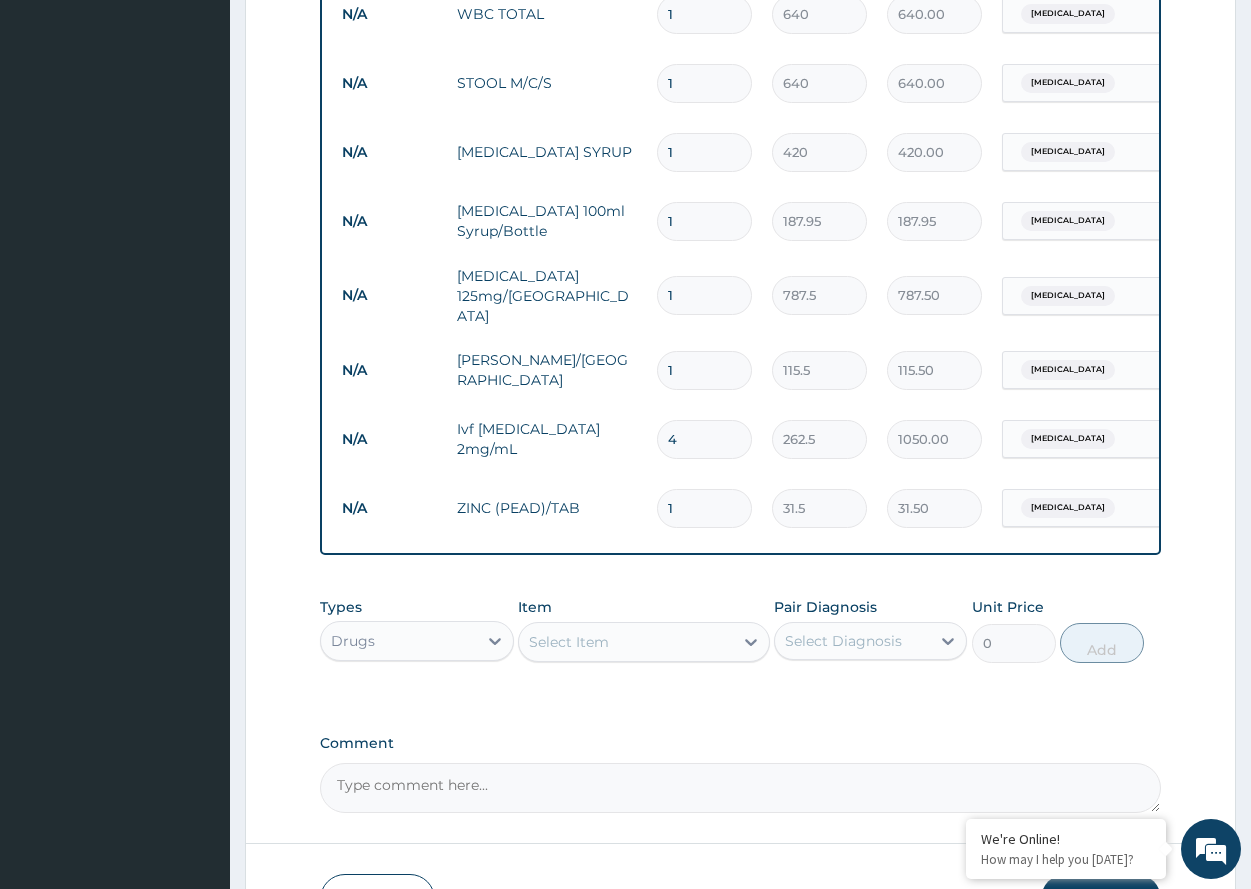type on "0.00" 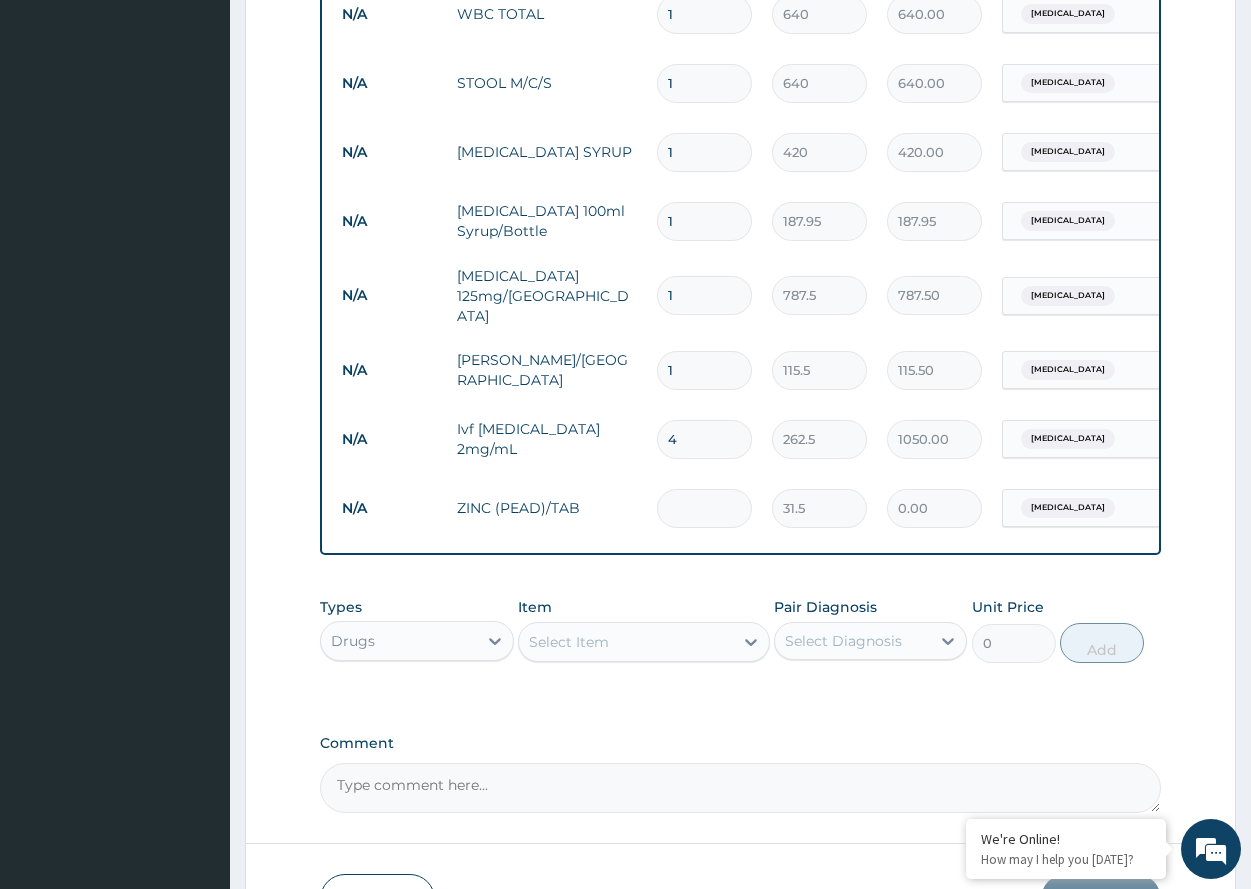 type on "1" 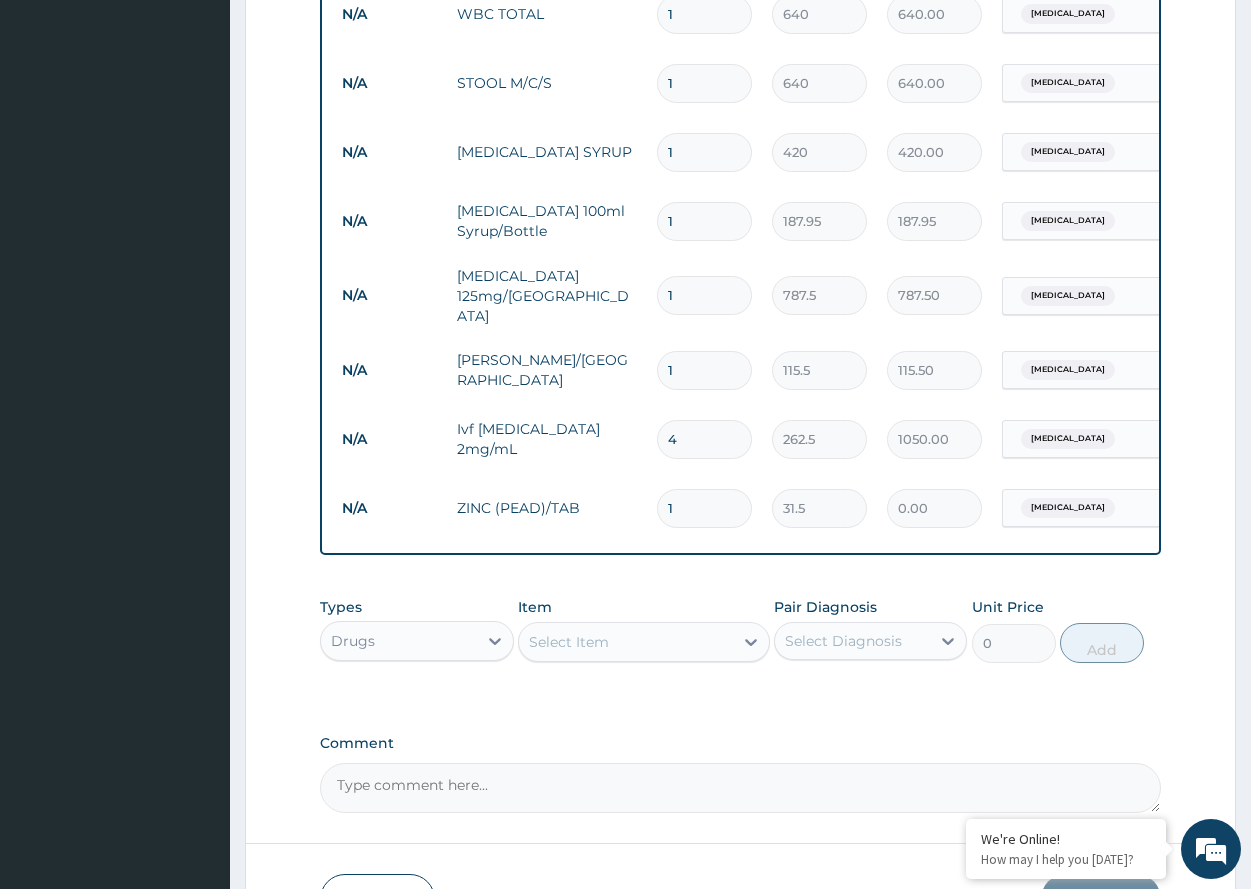 type on "31.50" 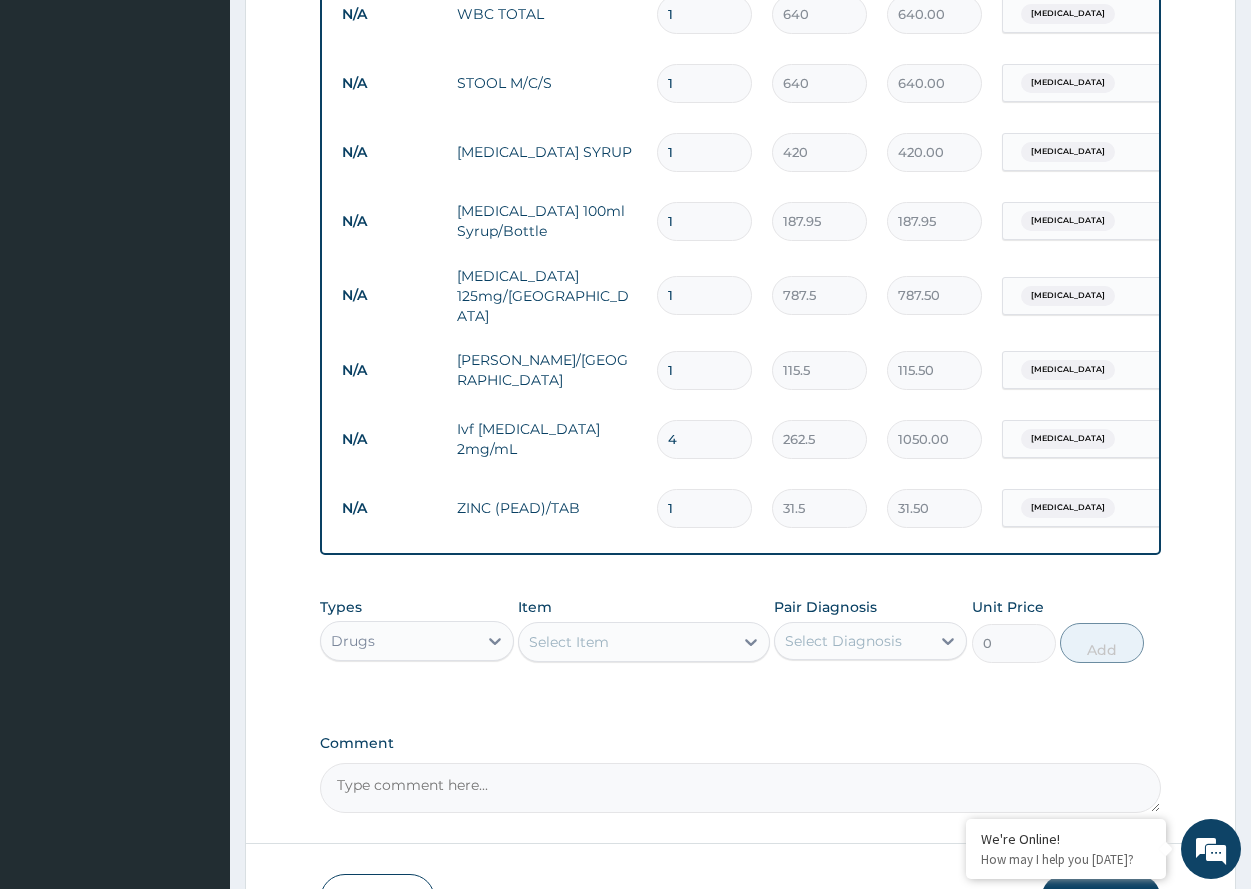 type on "10" 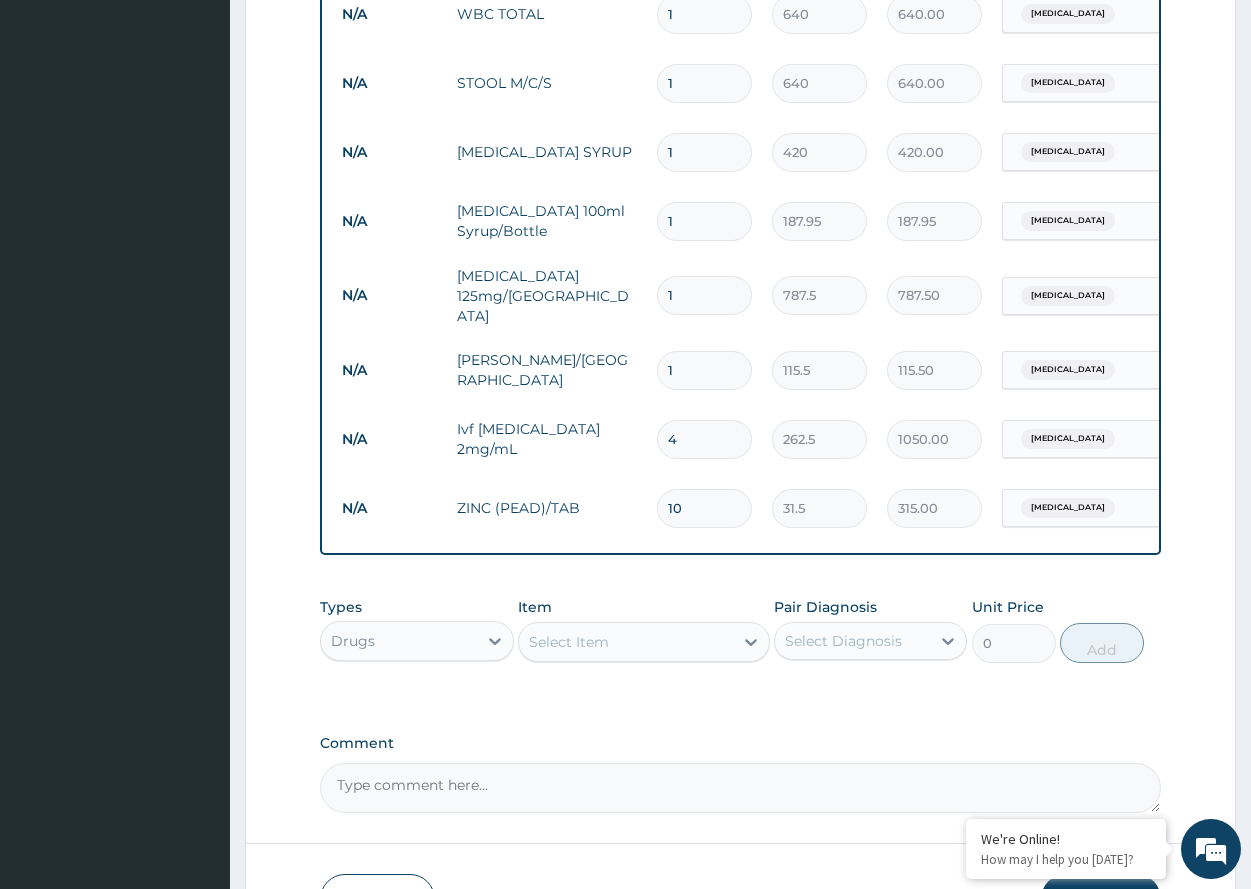 type on "10" 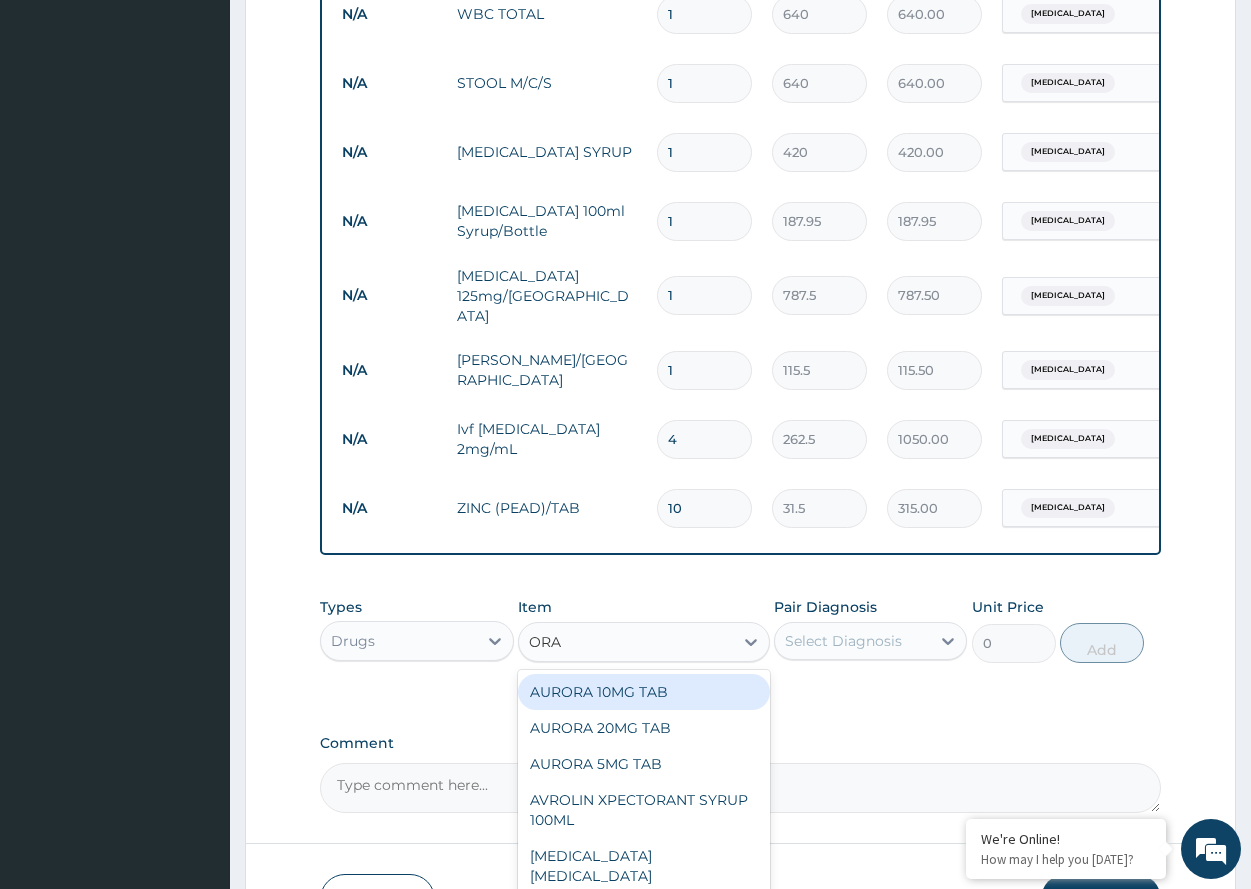 type on "ORAL" 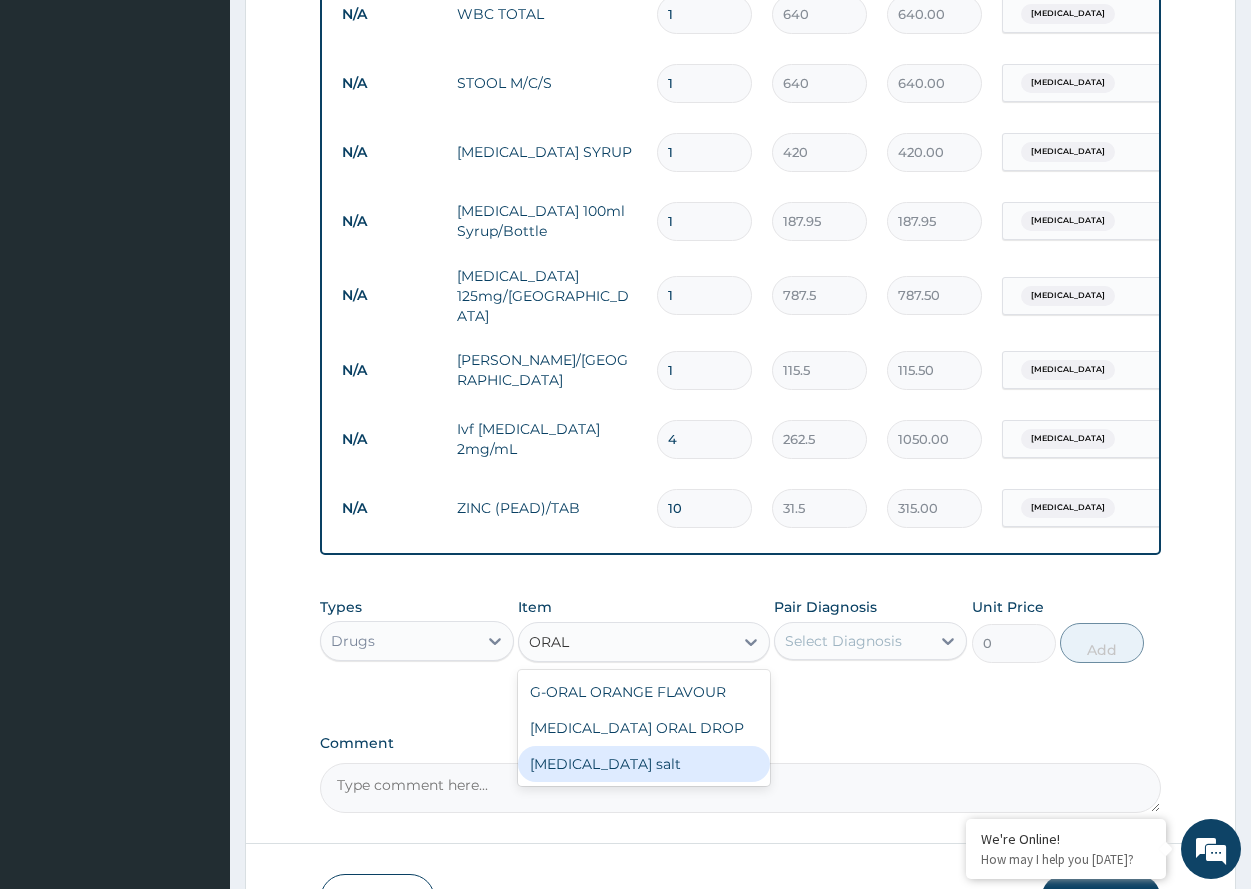 click on "Oral rehydration salt" at bounding box center [644, 764] 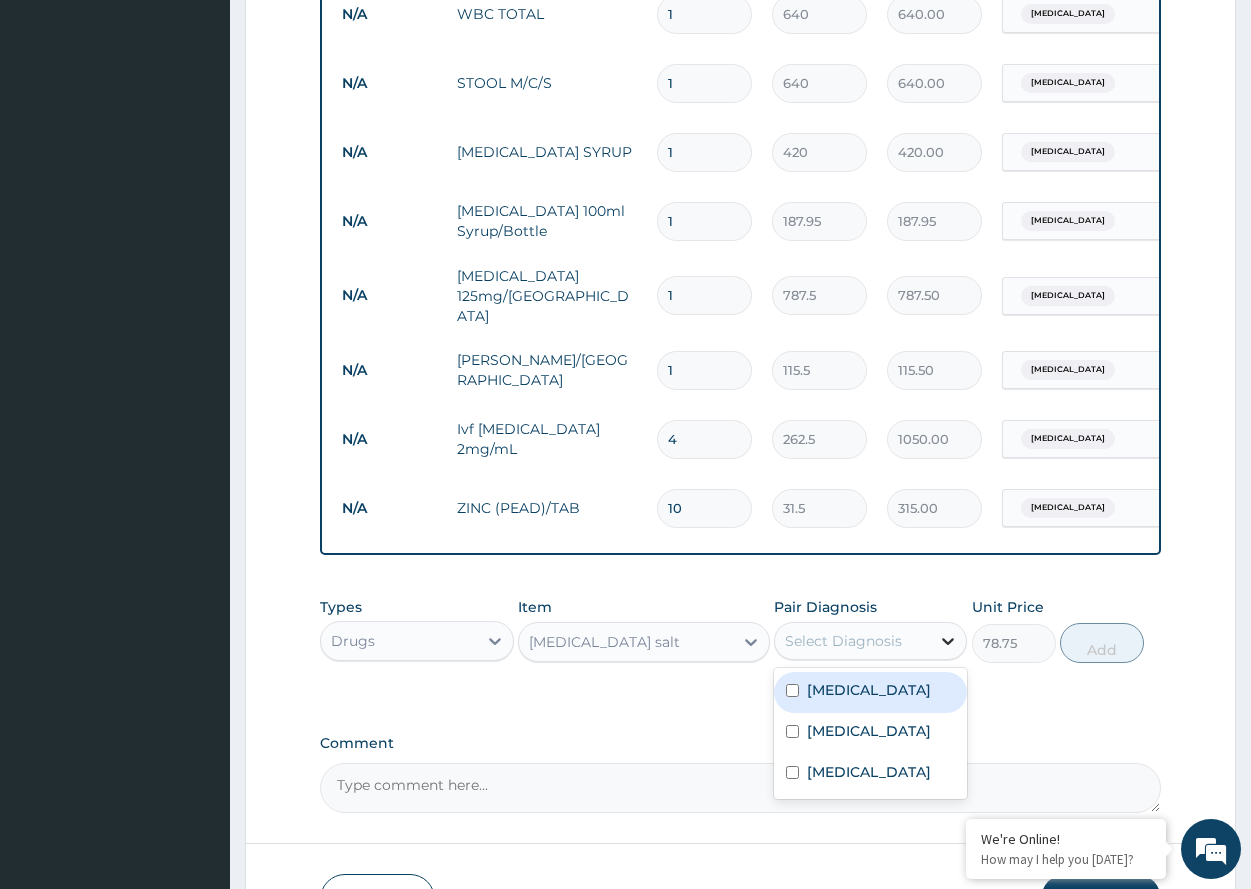 click 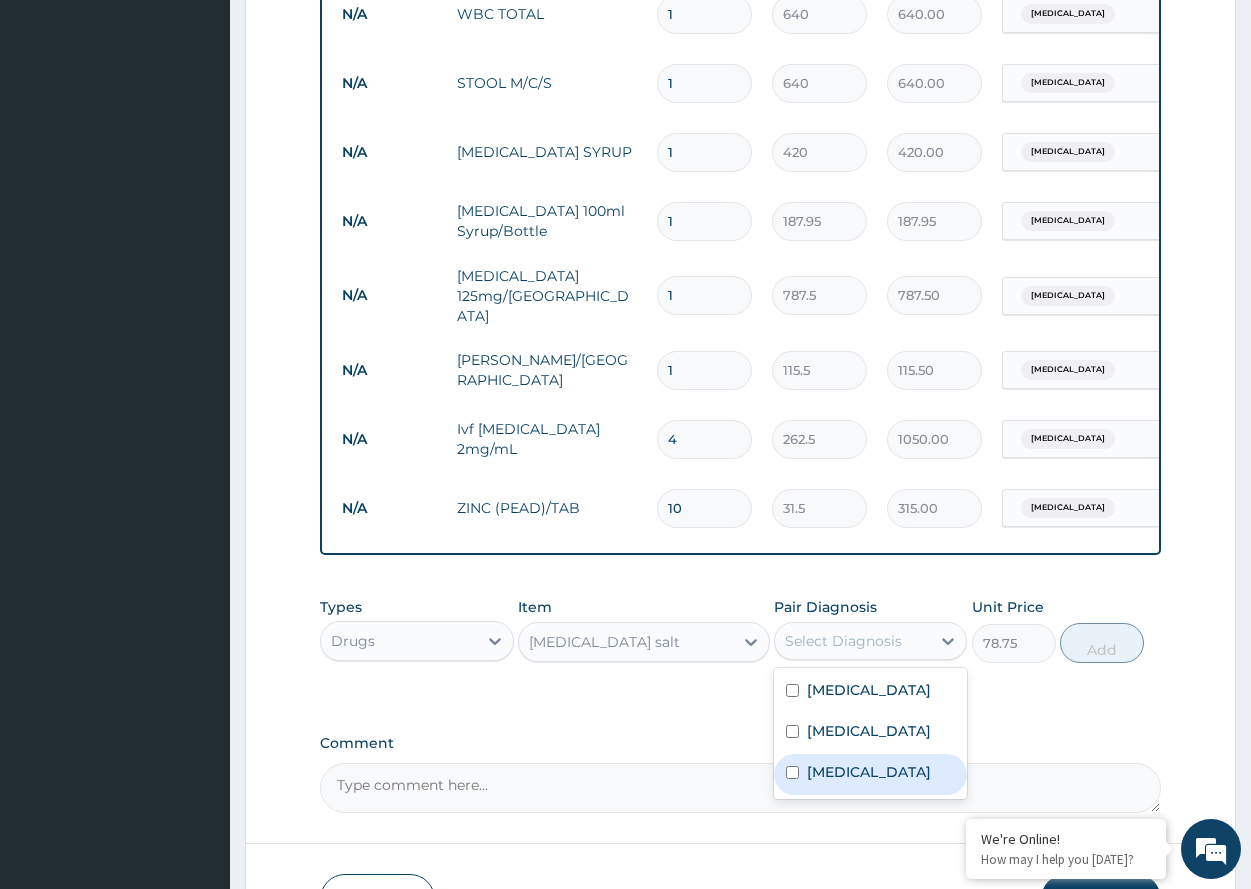 click at bounding box center [792, 772] 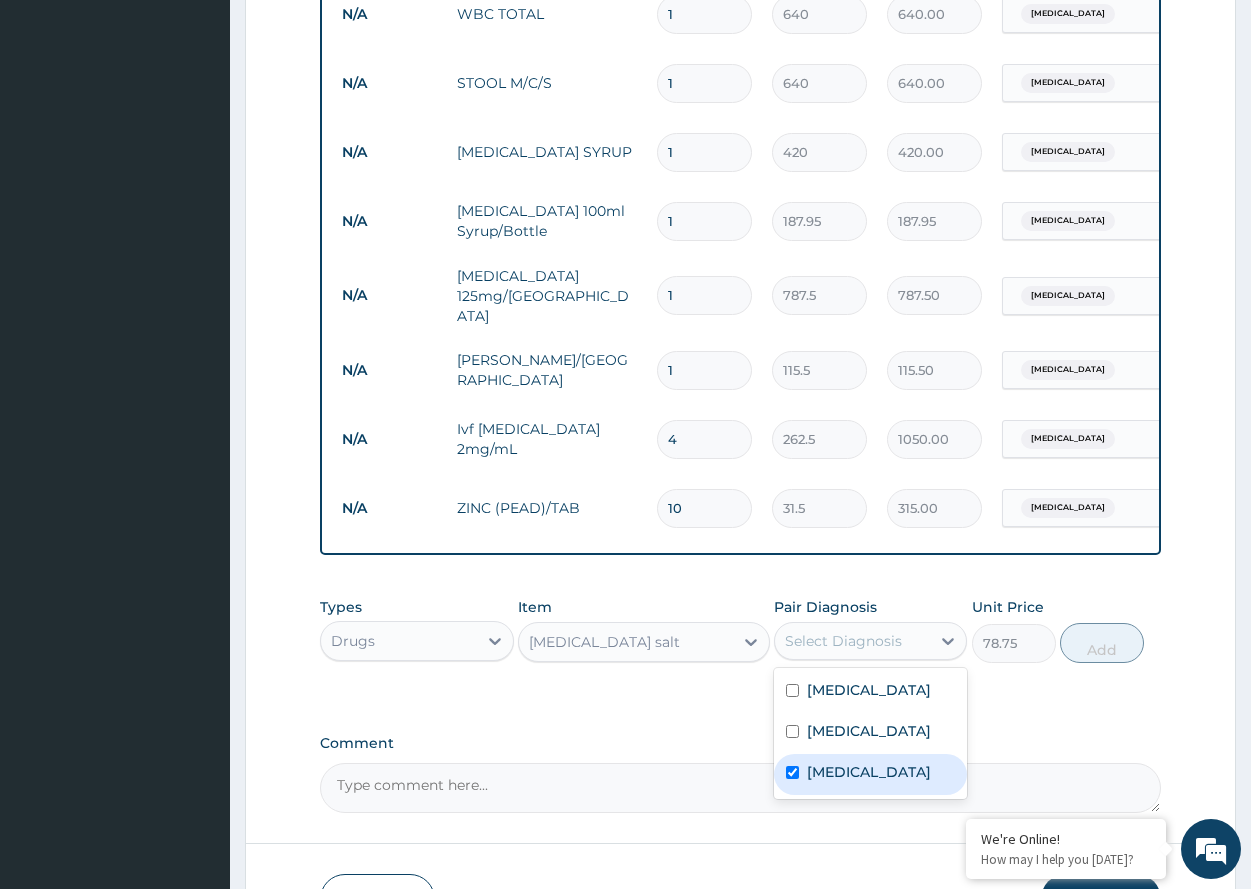 checkbox on "true" 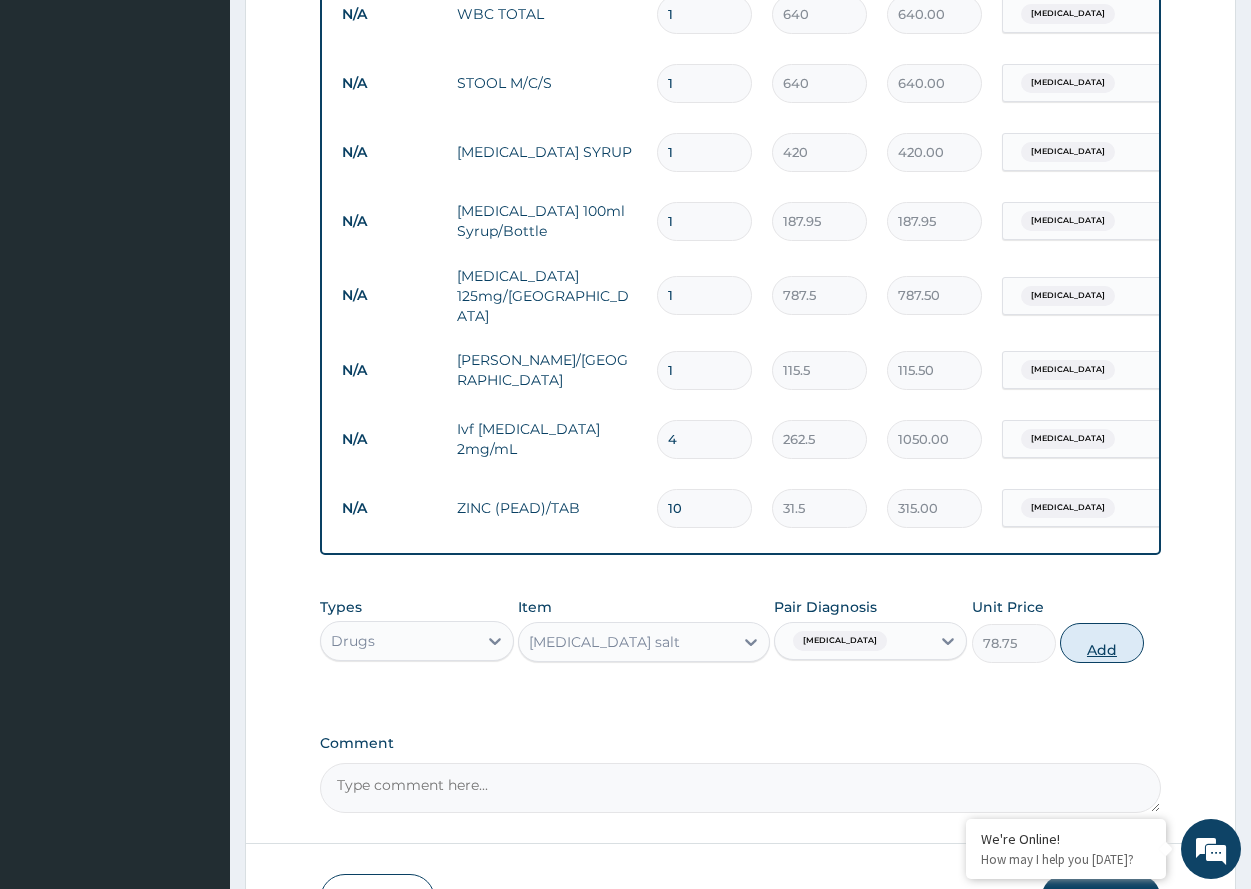 click on "Add" at bounding box center [1102, 643] 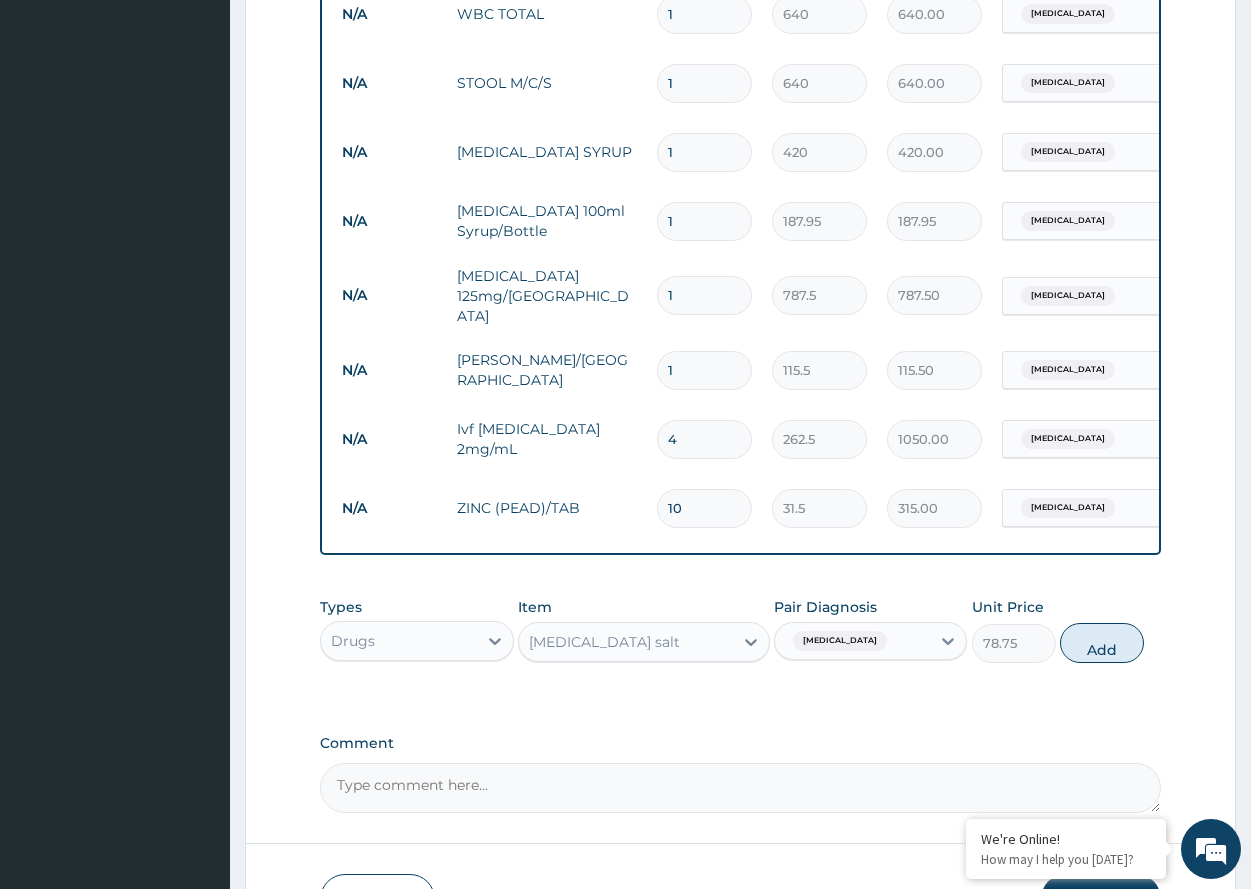 type on "0" 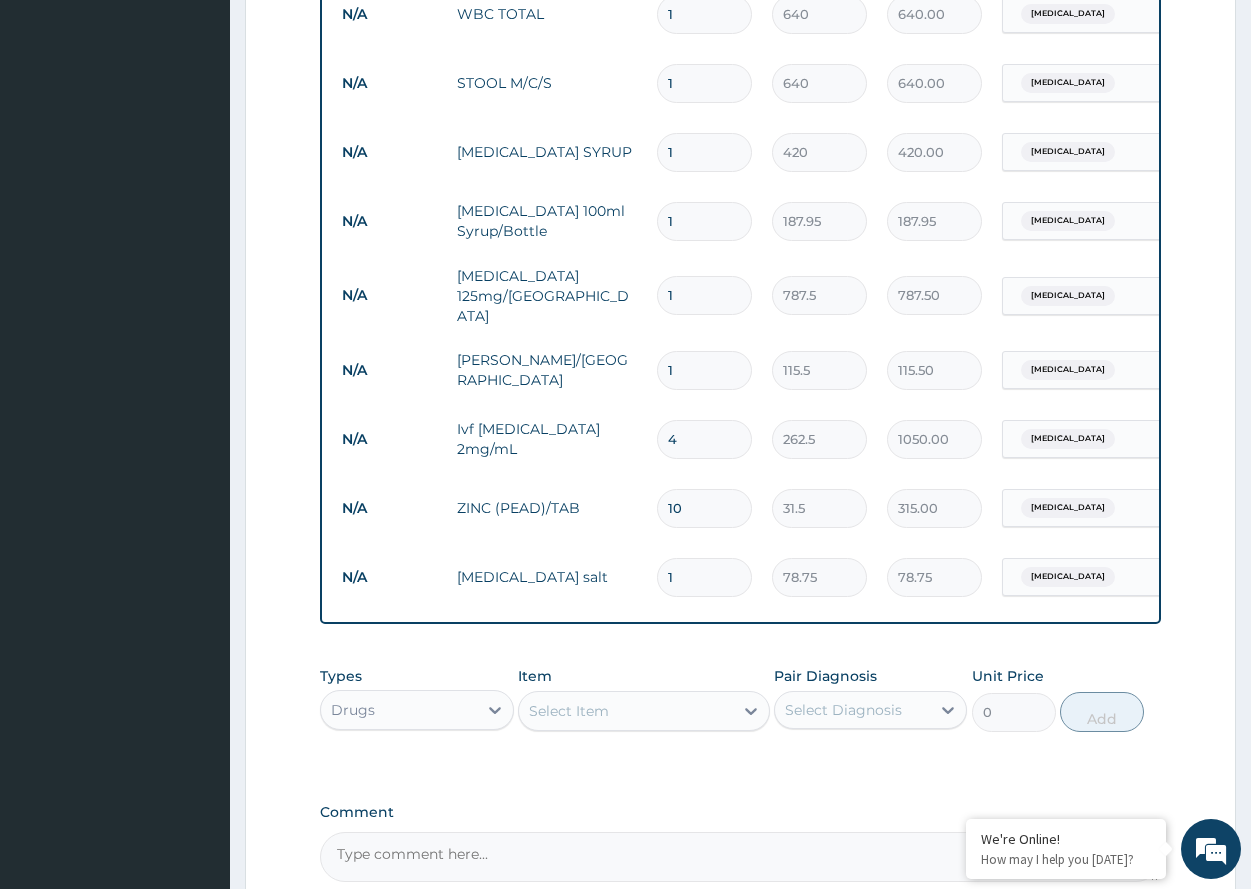 type 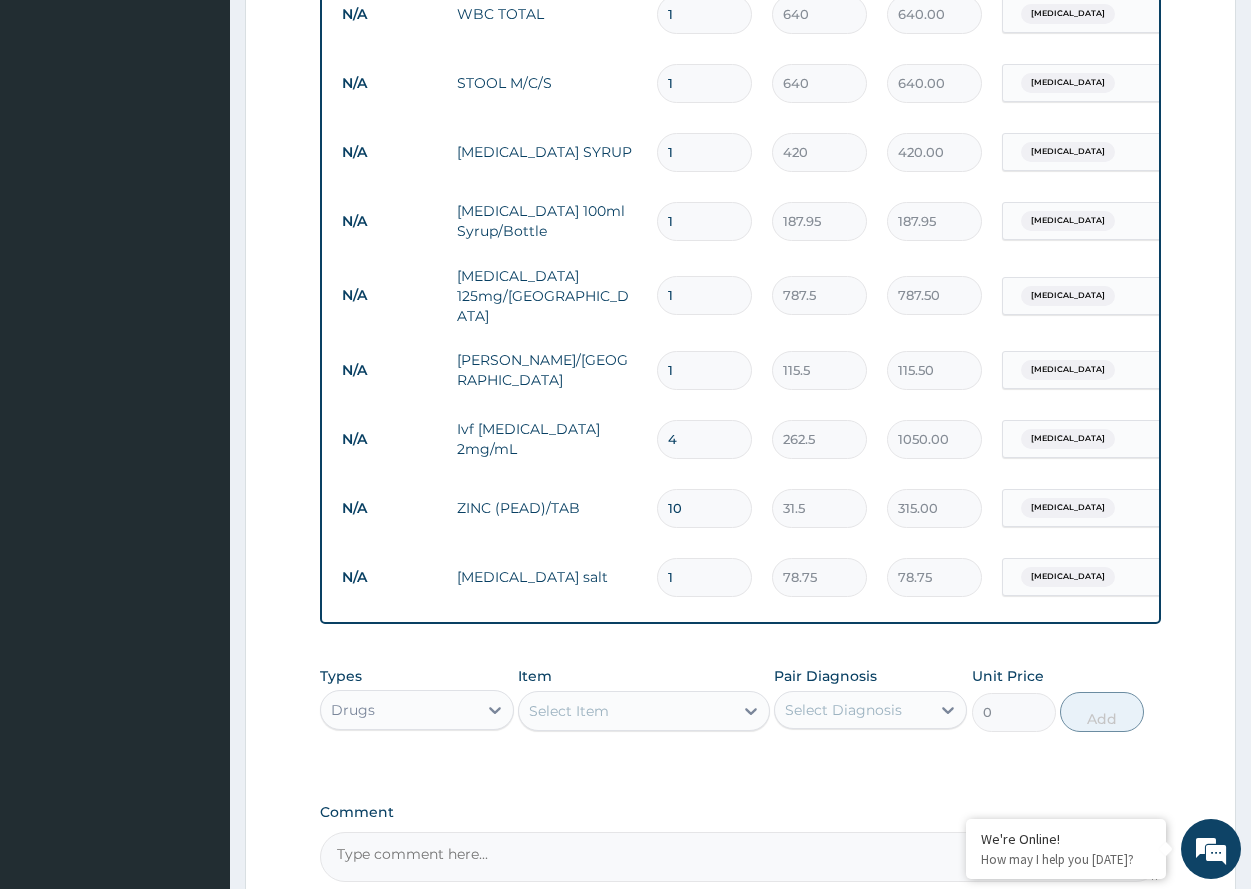 type on "0.00" 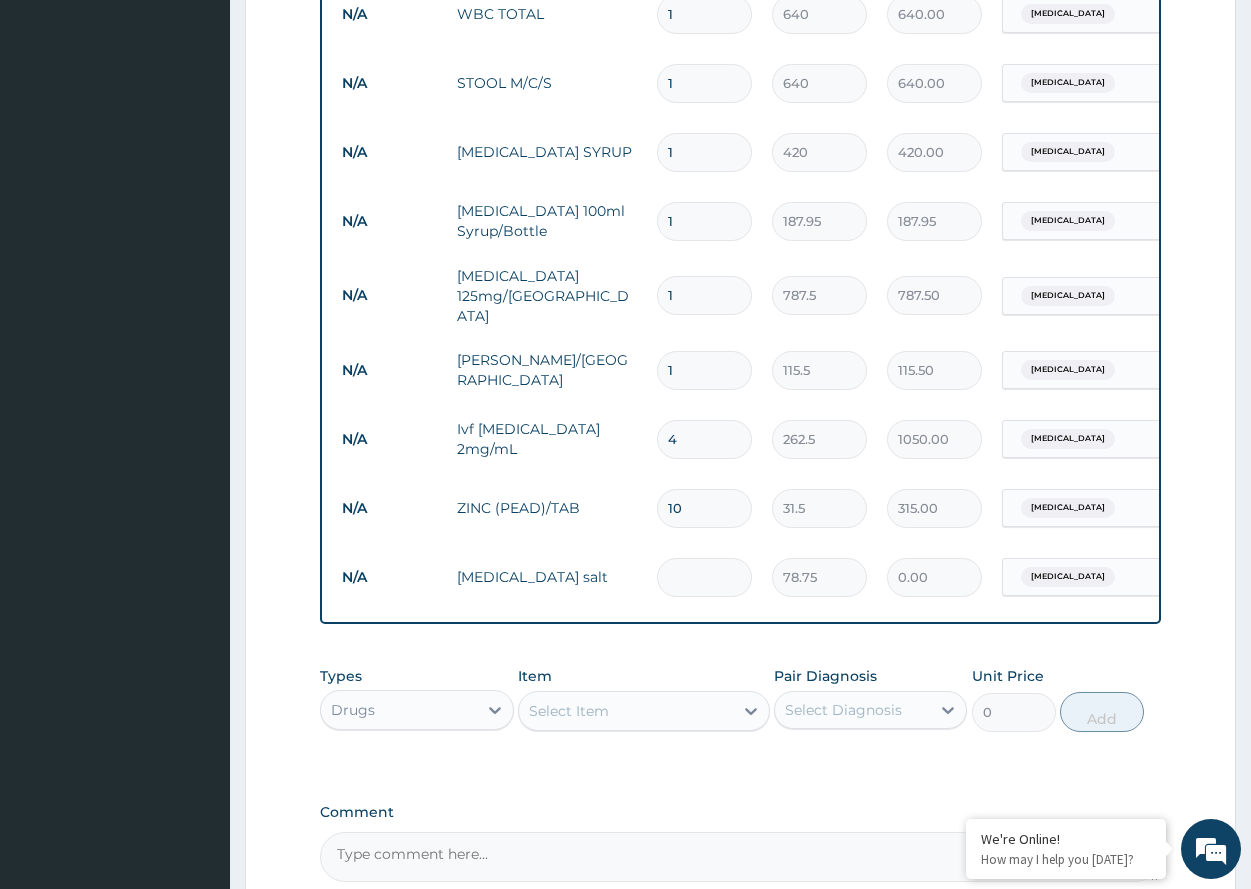 type on "2" 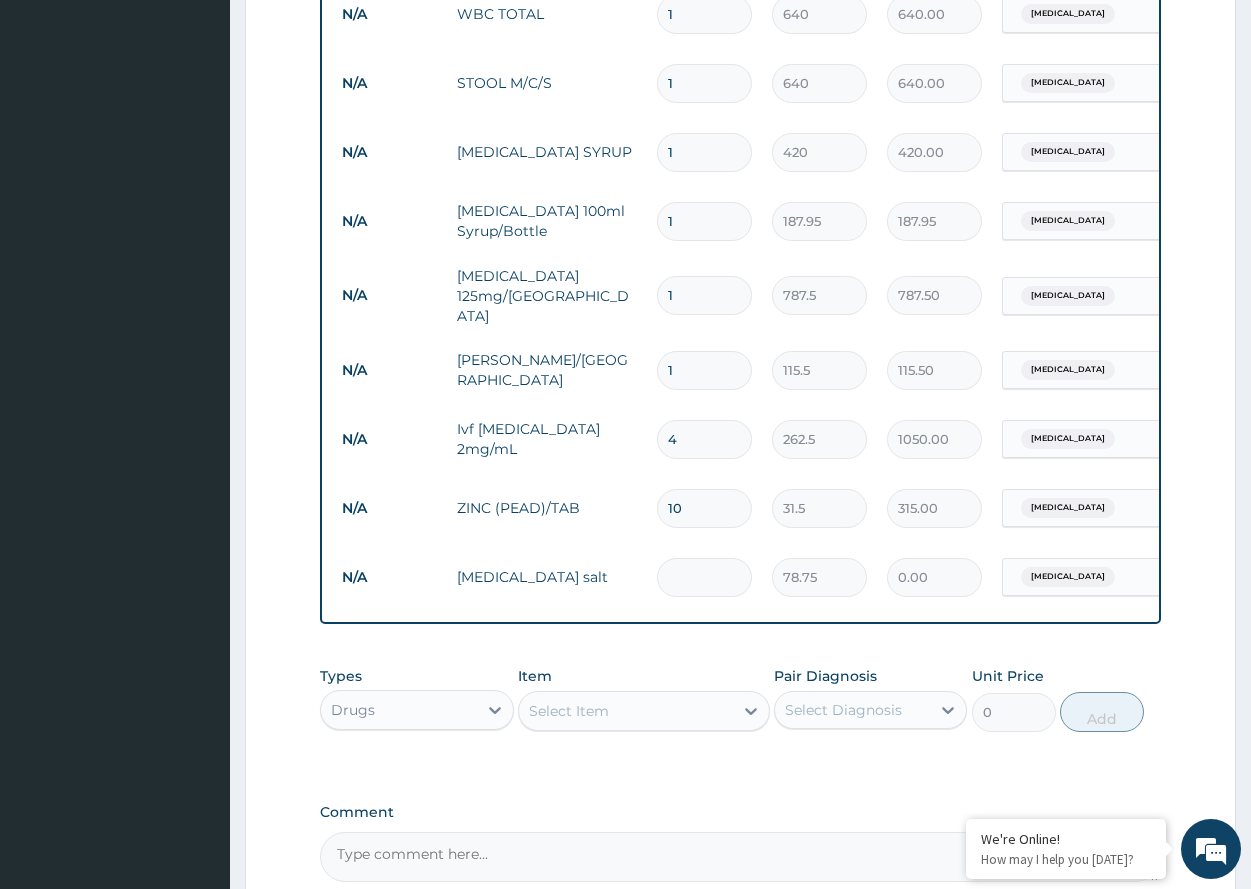 type on "157.50" 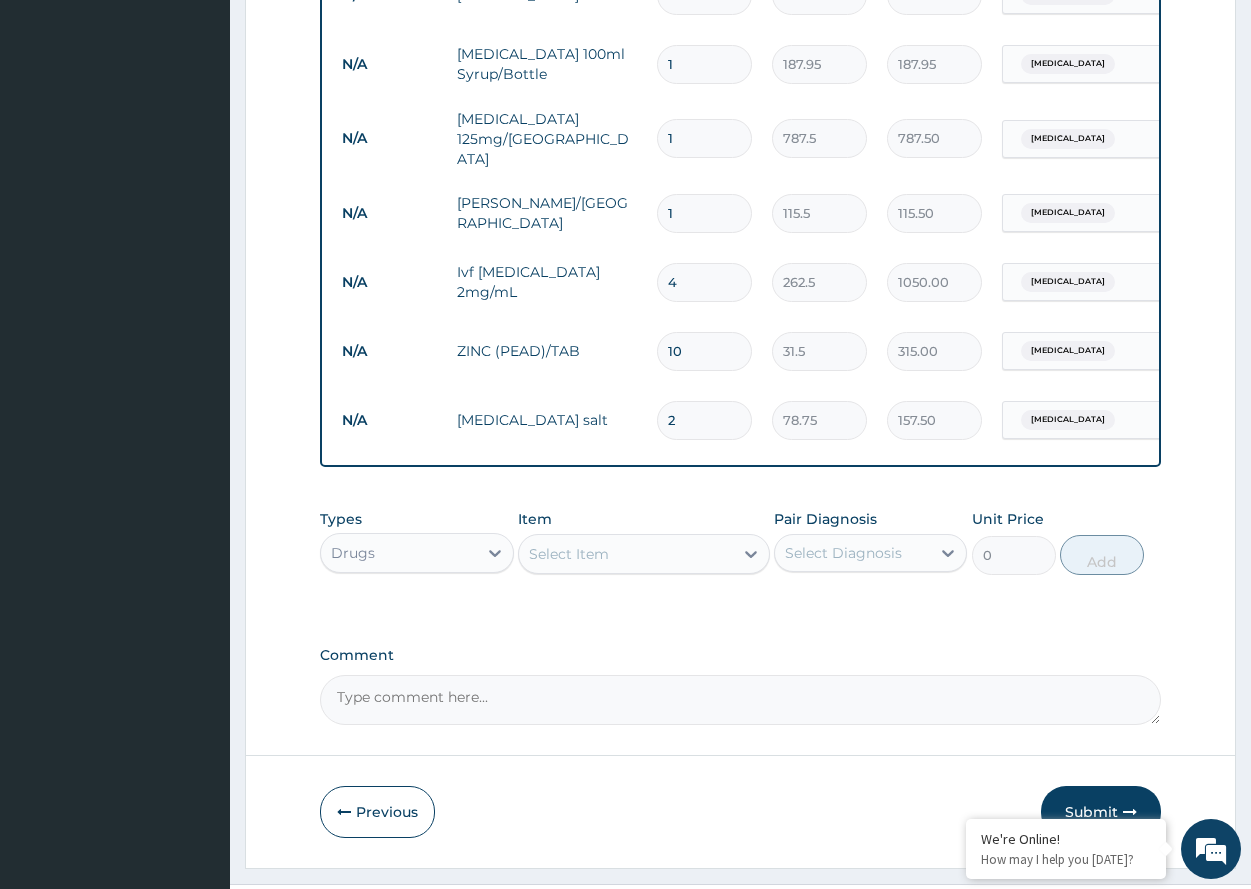 scroll, scrollTop: 1174, scrollLeft: 0, axis: vertical 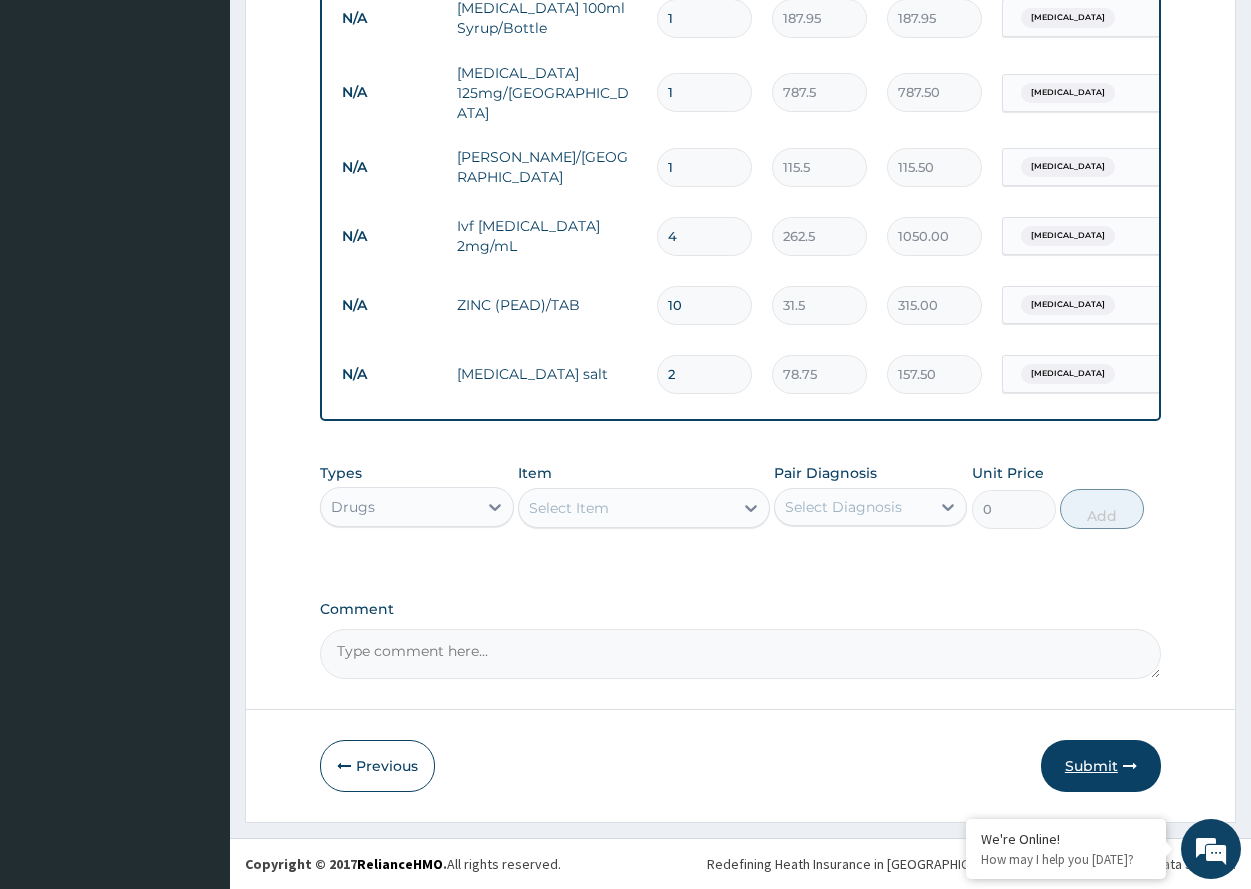 type on "2" 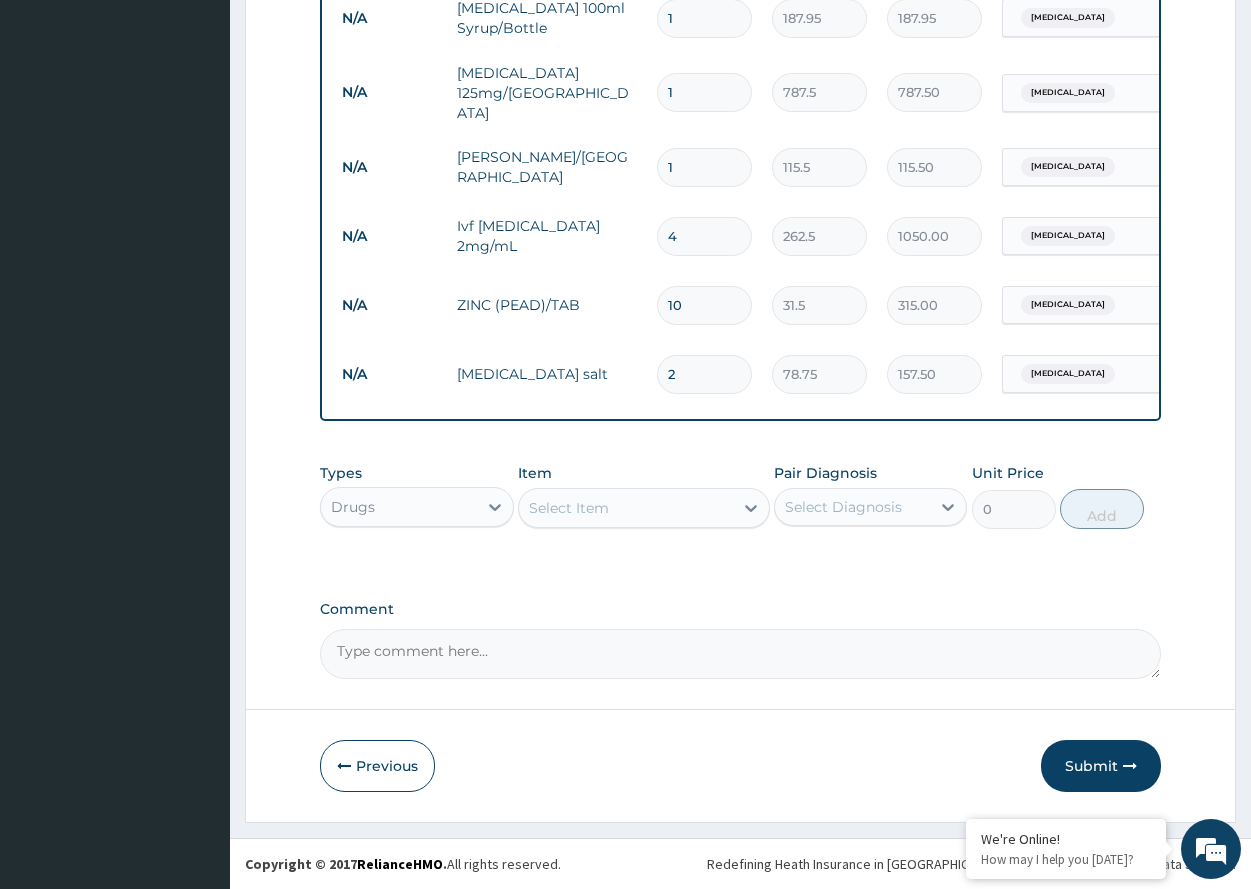 click on "Submit" at bounding box center [1101, 766] 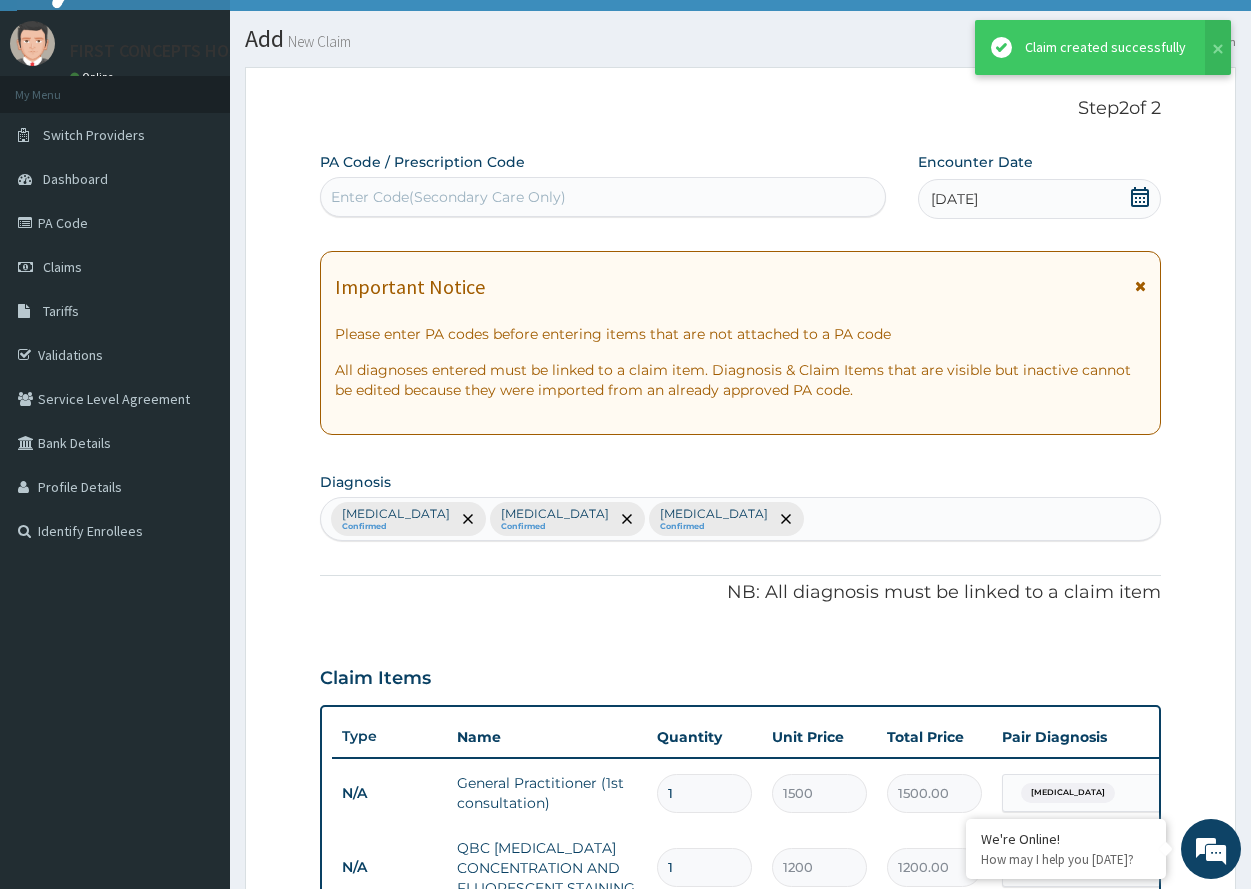 scroll, scrollTop: 1174, scrollLeft: 0, axis: vertical 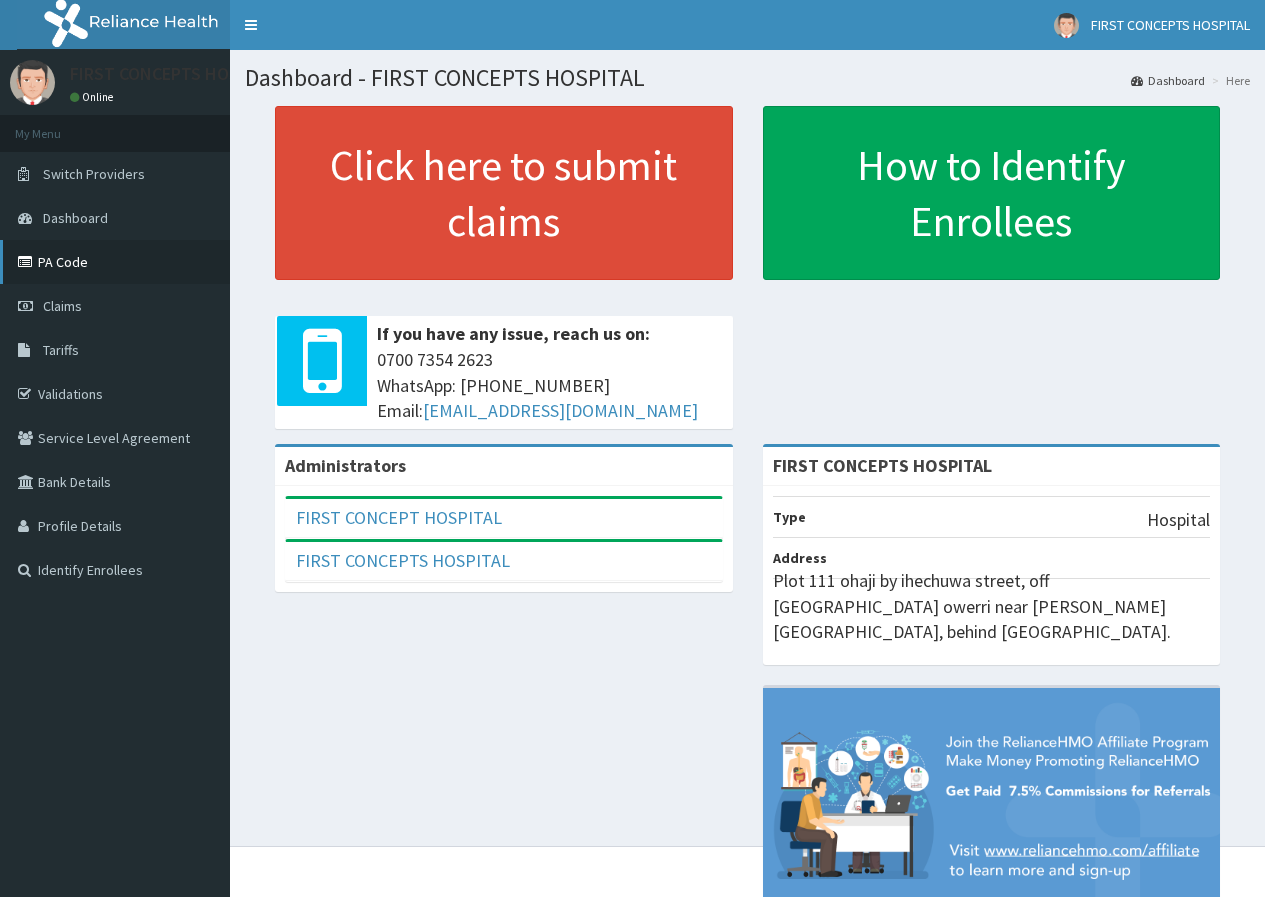 click on "PA Code" at bounding box center (115, 262) 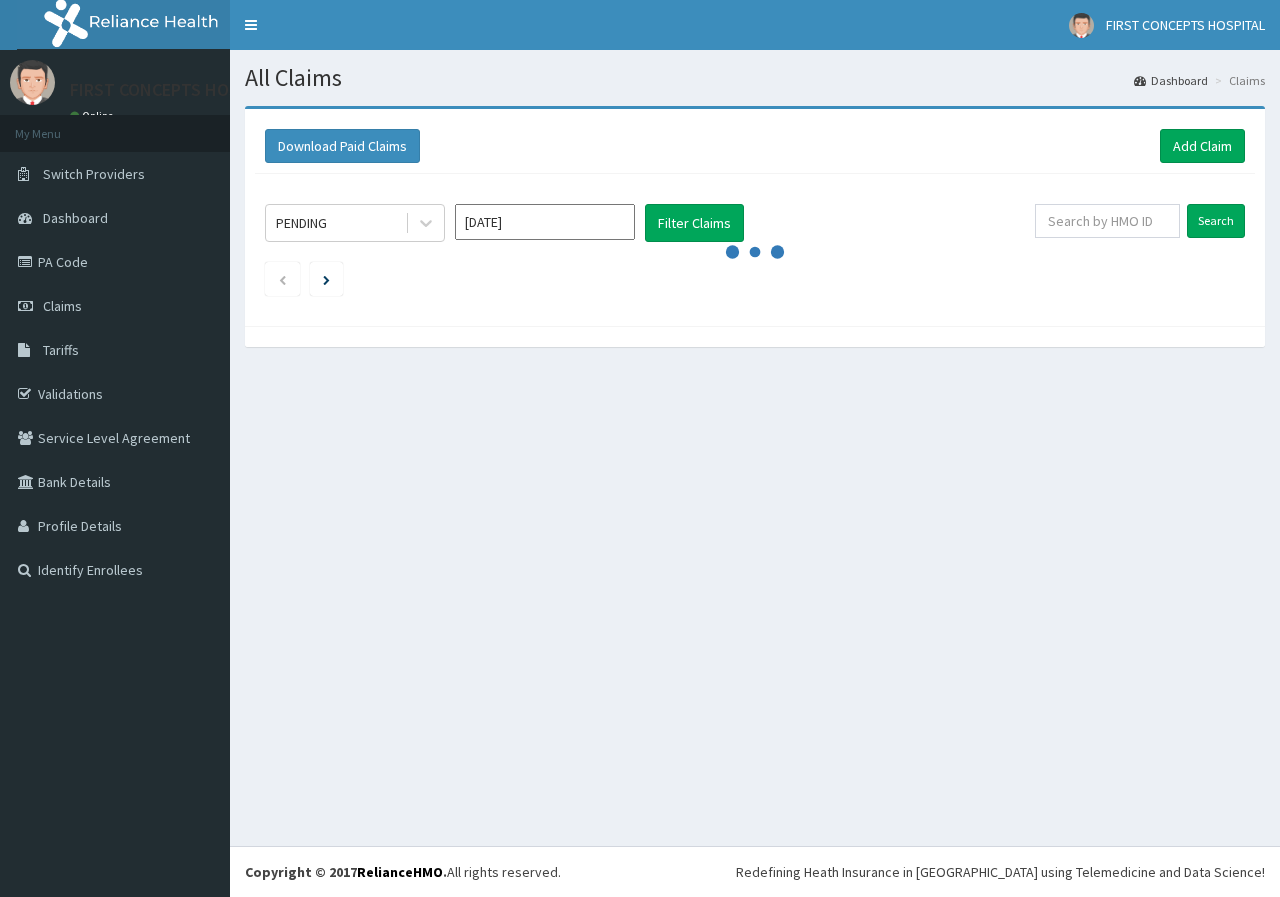 scroll, scrollTop: 0, scrollLeft: 0, axis: both 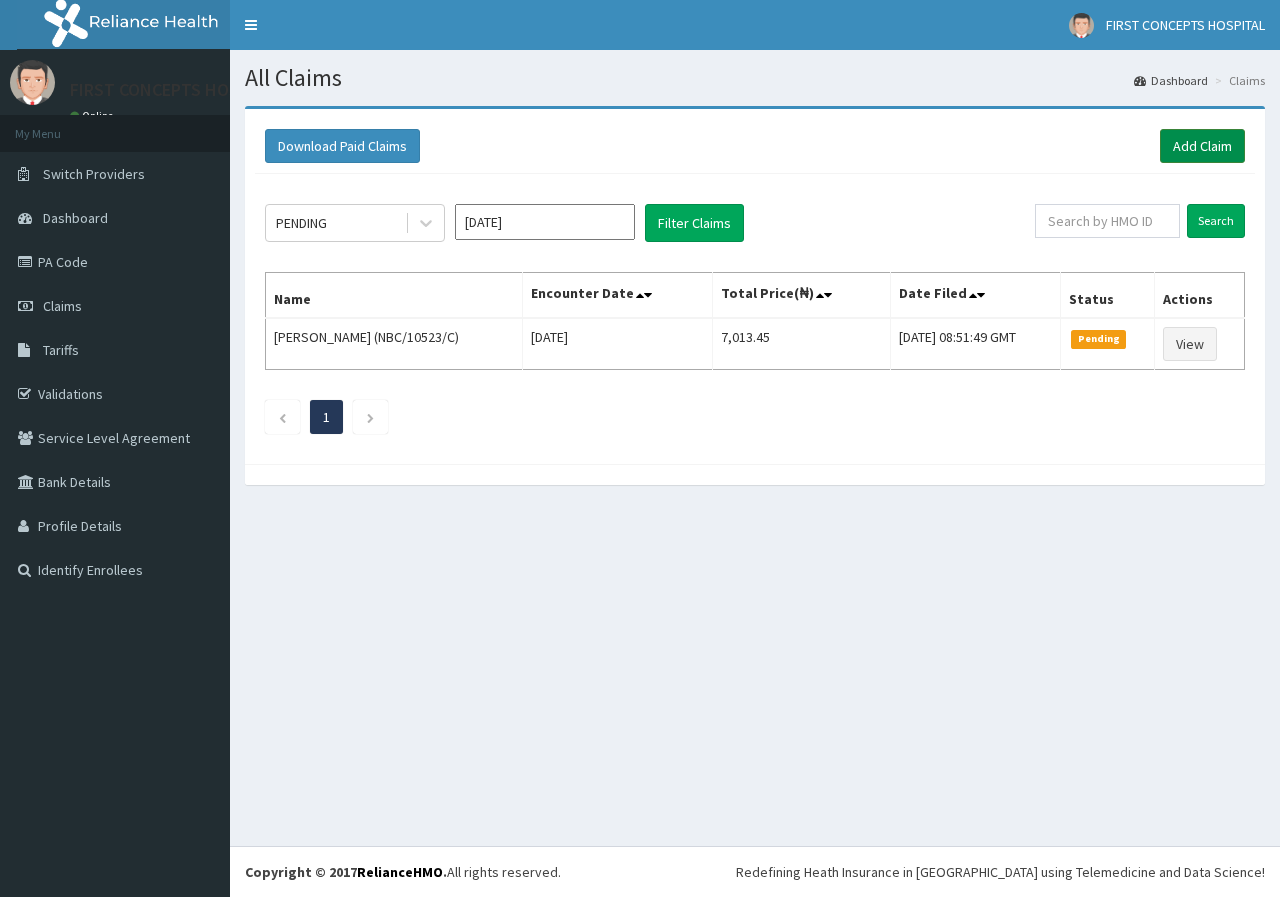 click on "Add Claim" at bounding box center [1202, 146] 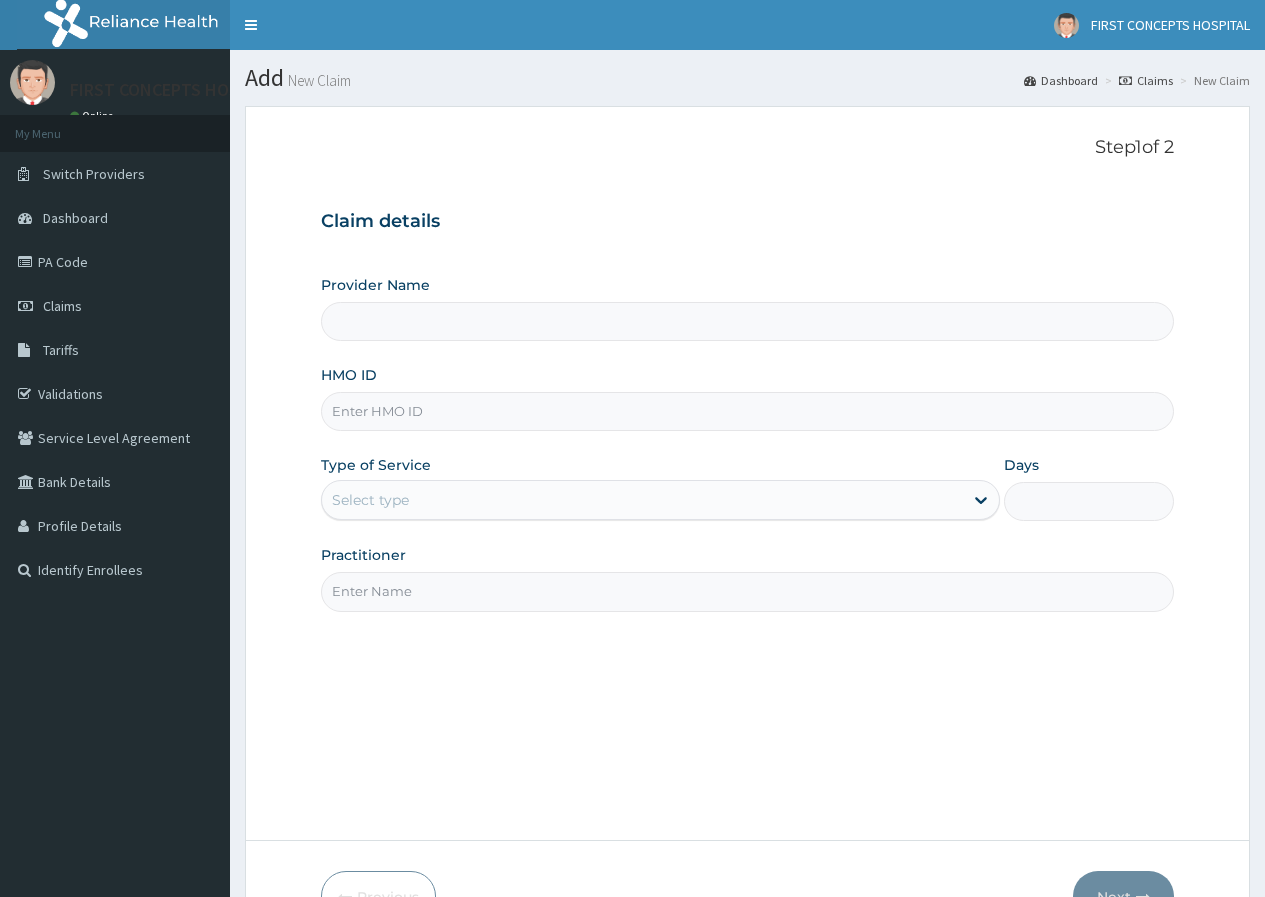 scroll, scrollTop: 0, scrollLeft: 0, axis: both 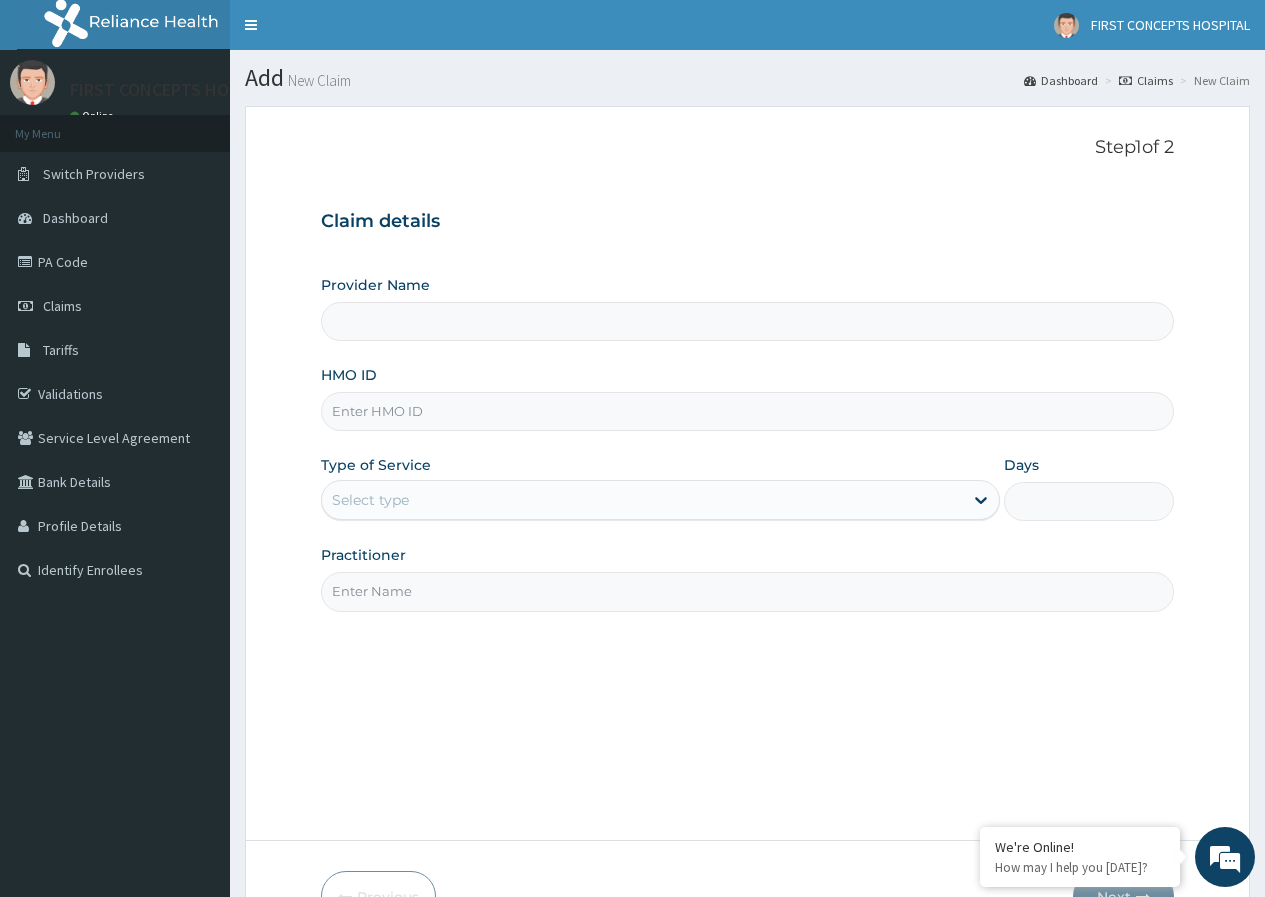 type on "FIRST CONCEPTS HOSPITAL" 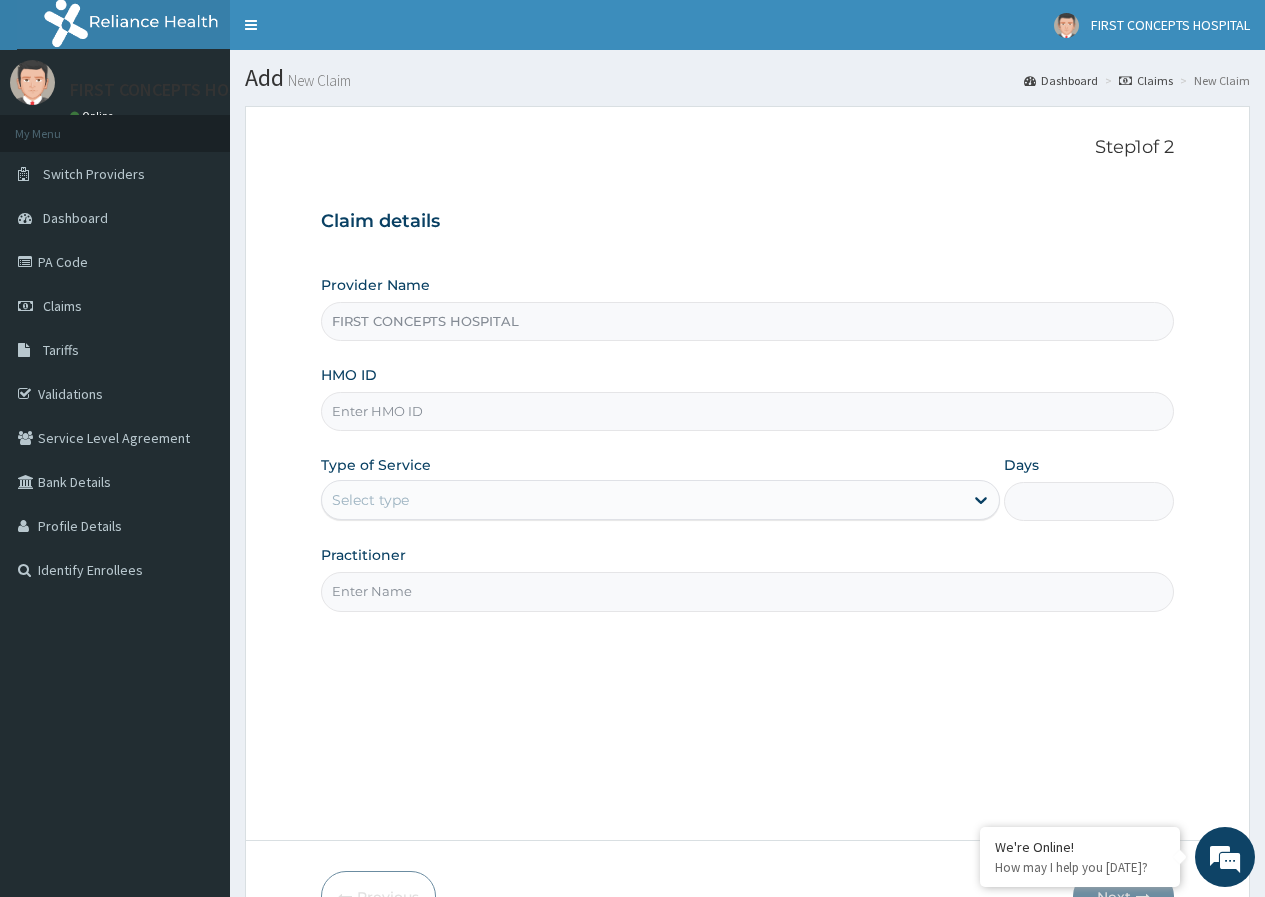 click on "HMO ID" at bounding box center (747, 411) 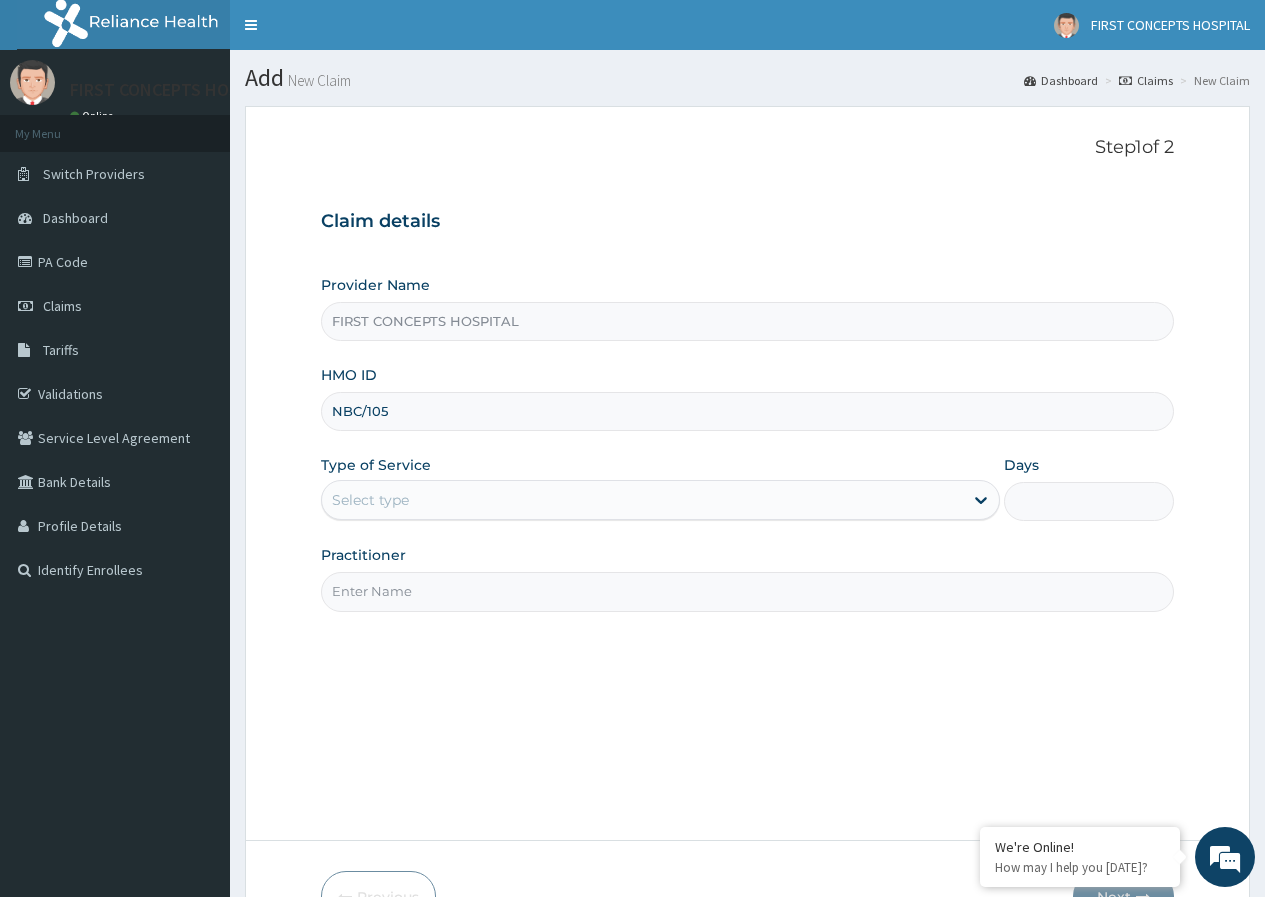 type on "NBC/10523/B" 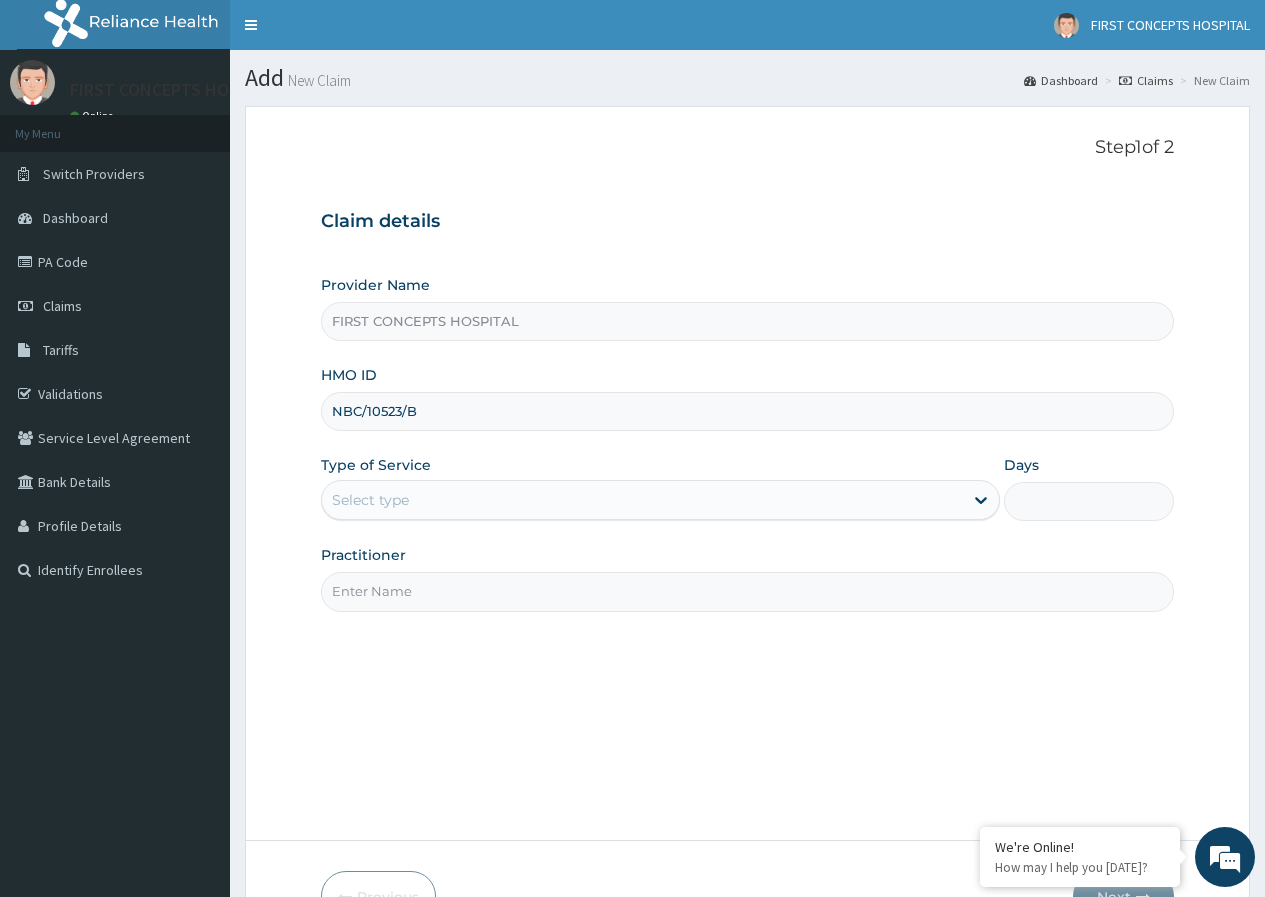 scroll, scrollTop: 0, scrollLeft: 0, axis: both 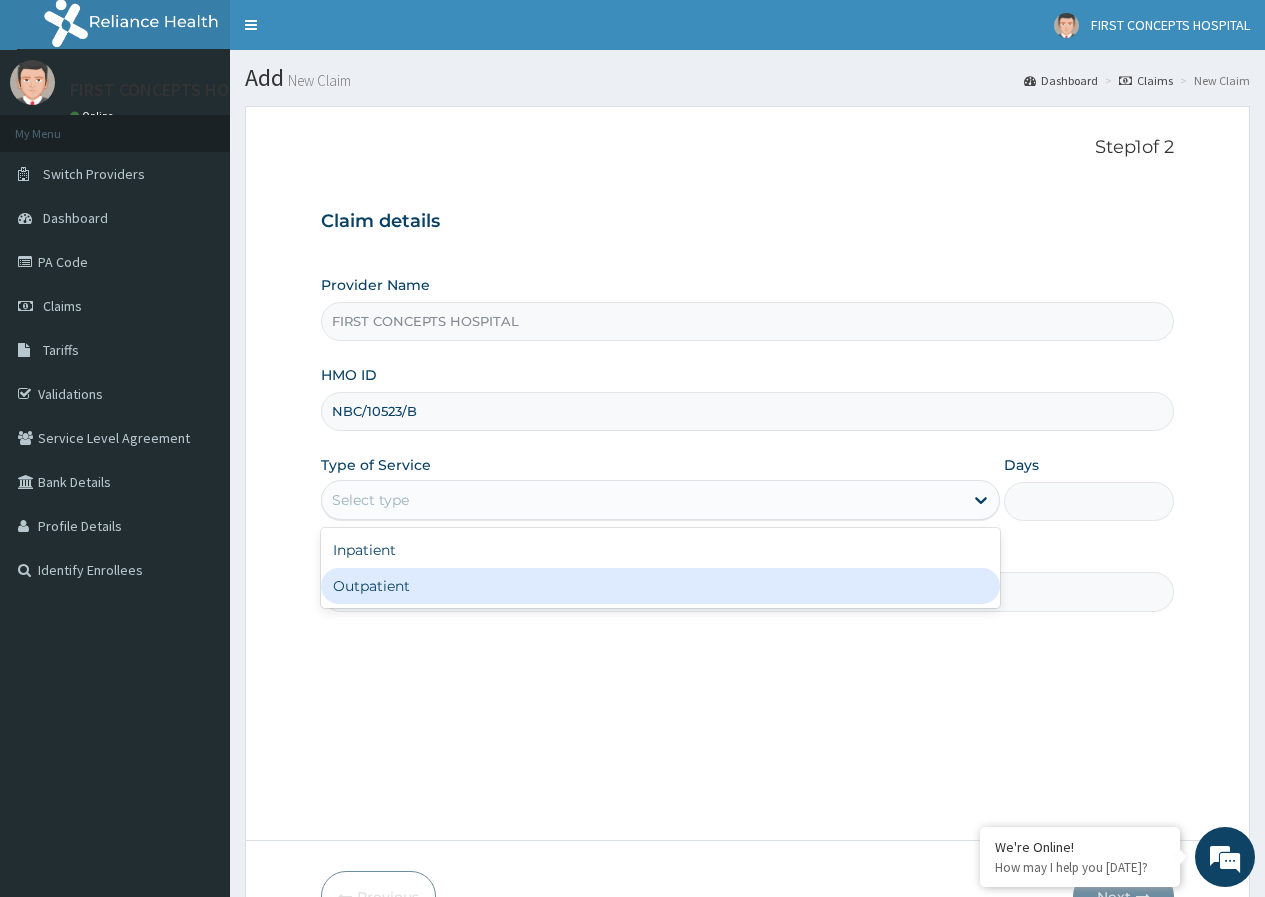 click on "Outpatient" at bounding box center (660, 586) 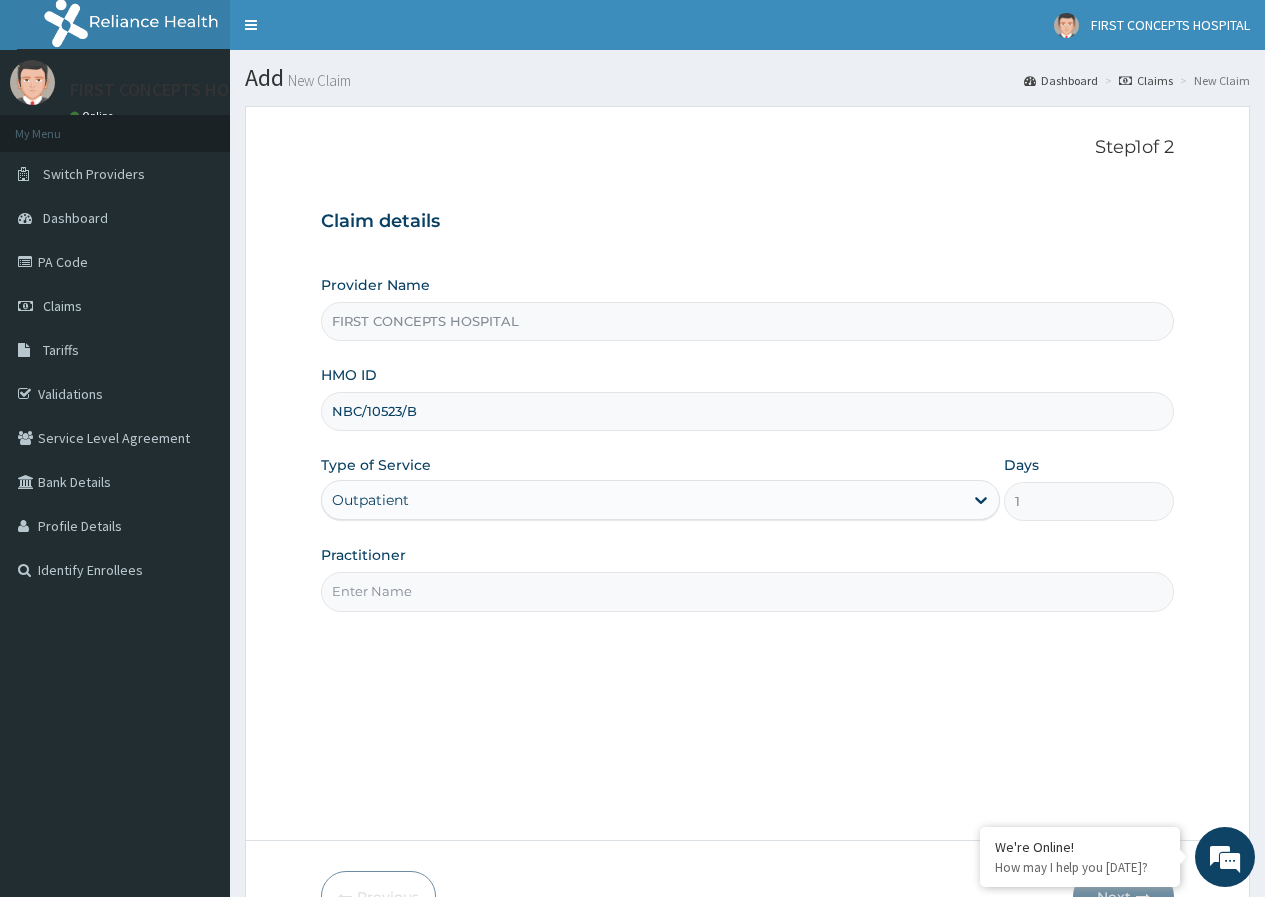 click on "Practitioner" at bounding box center [747, 591] 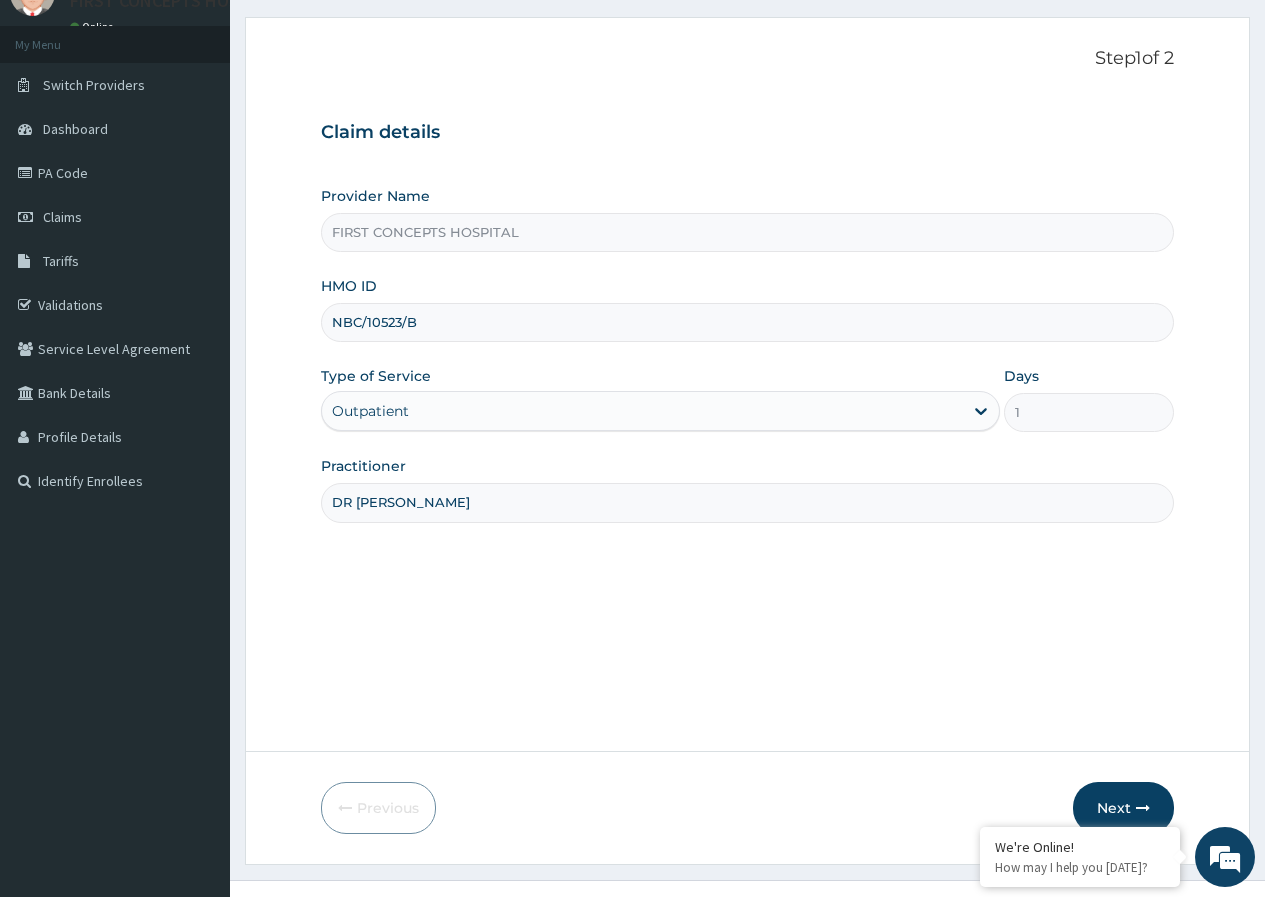scroll, scrollTop: 99, scrollLeft: 0, axis: vertical 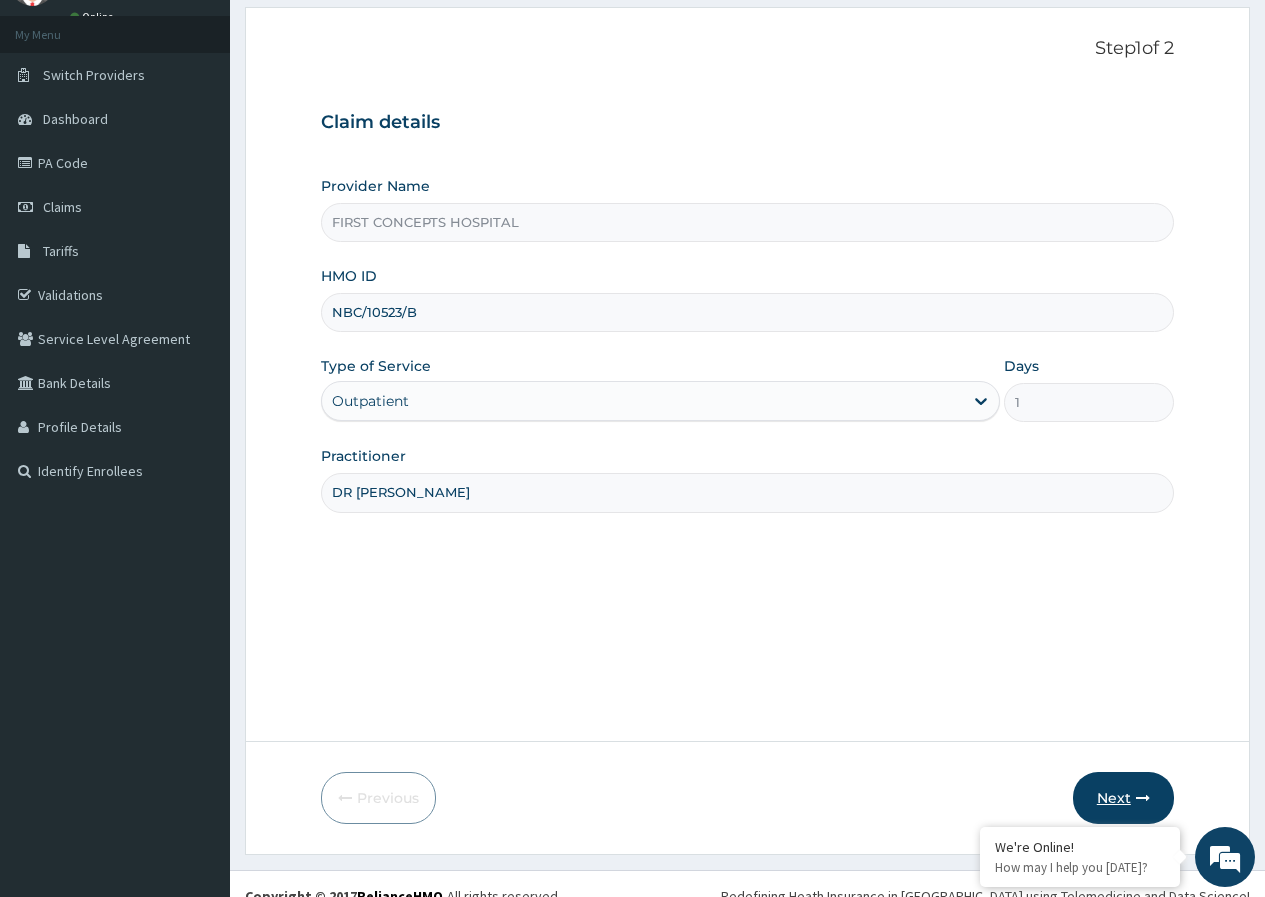 click on "Next" at bounding box center (1123, 798) 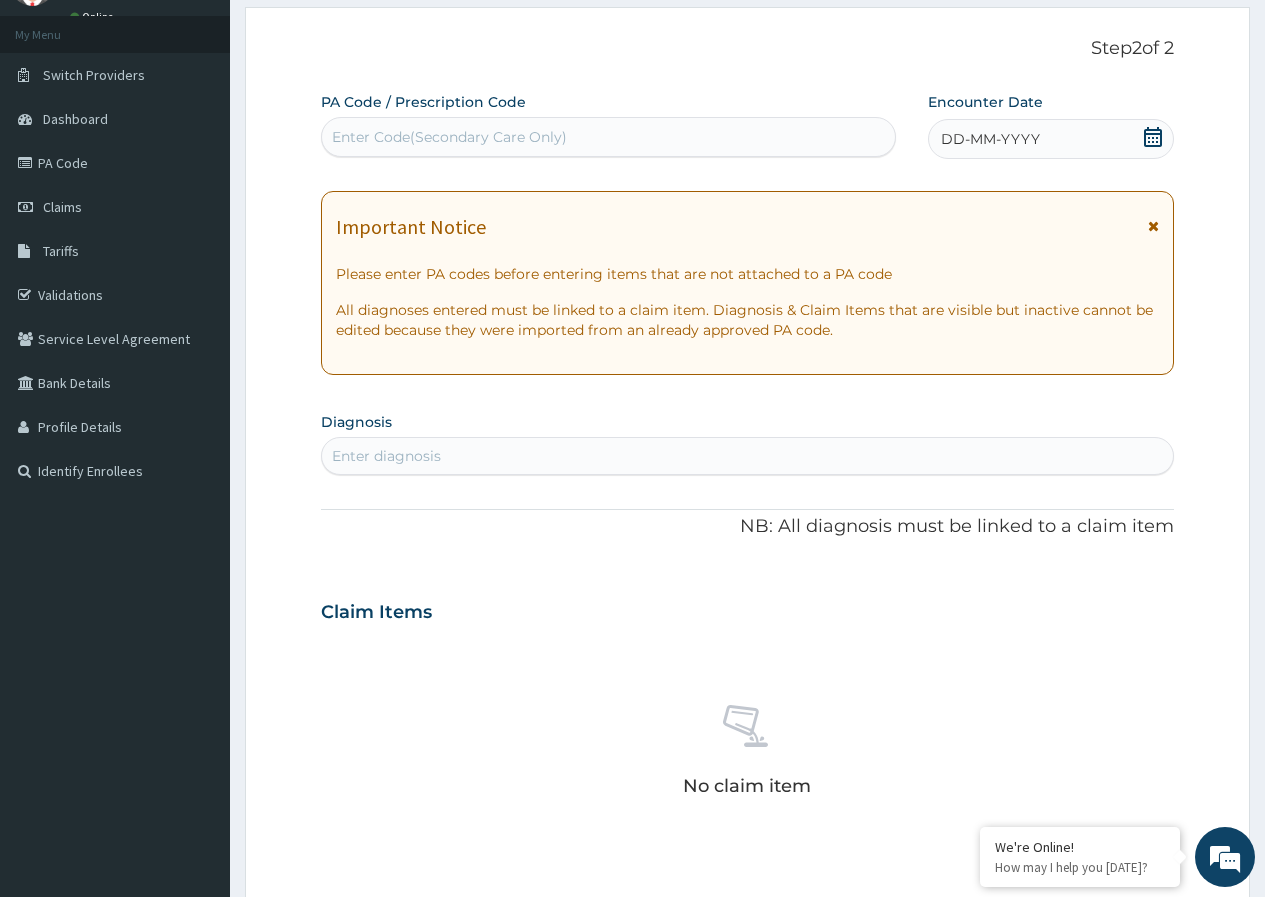 click on "Enter Code(Secondary Care Only)" at bounding box center [449, 137] 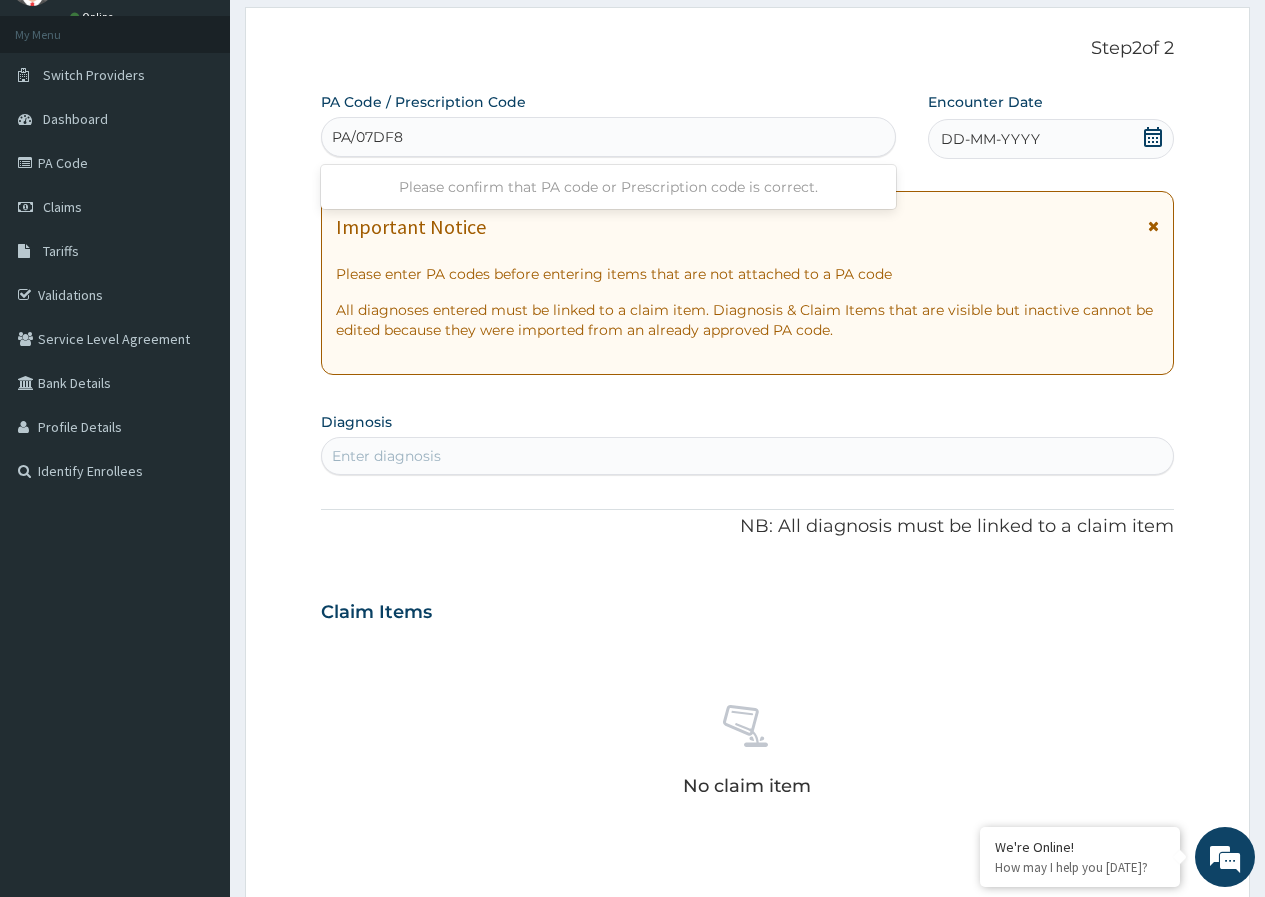 type on "PA/07DF80" 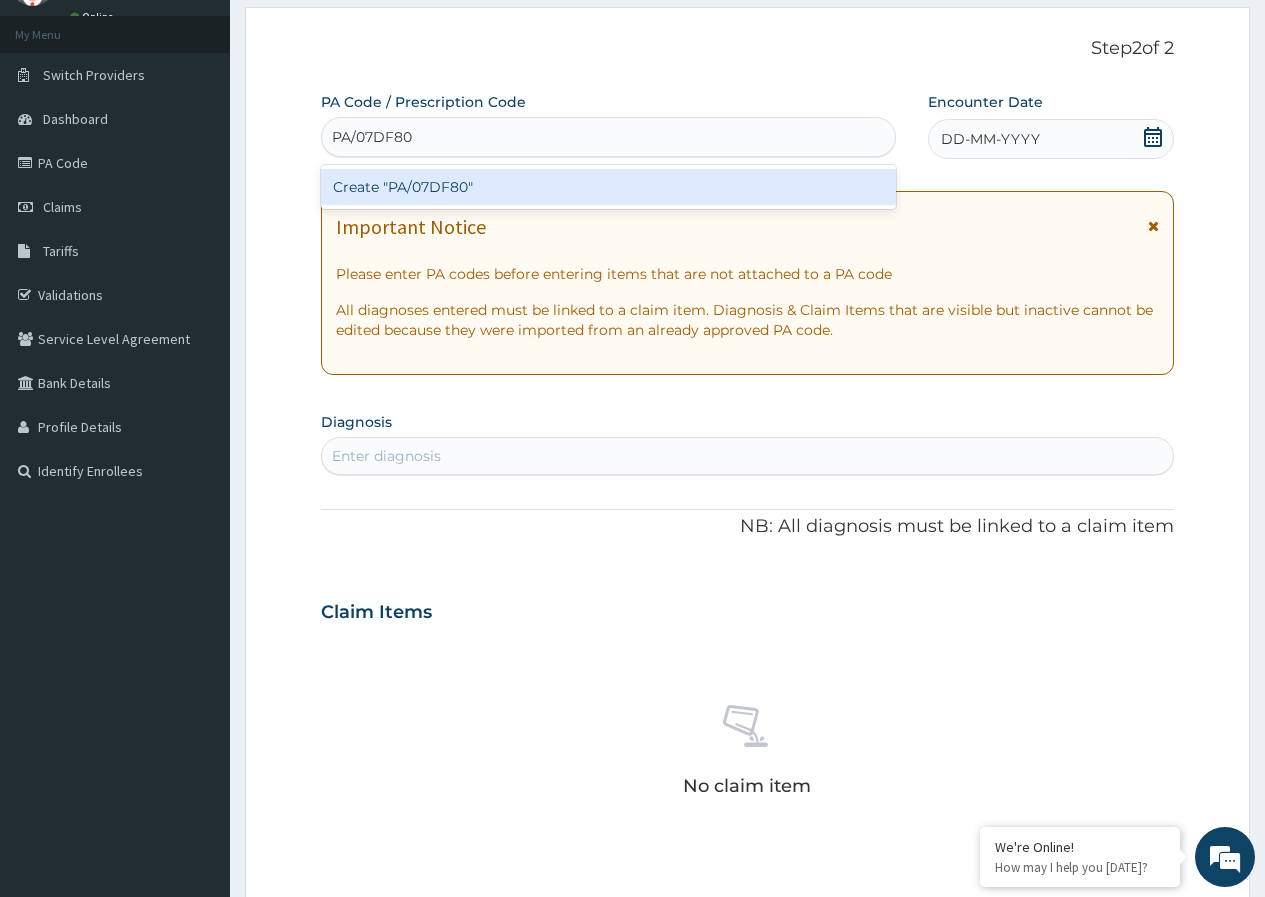 click on "Create "PA/07DF80"" at bounding box center (608, 187) 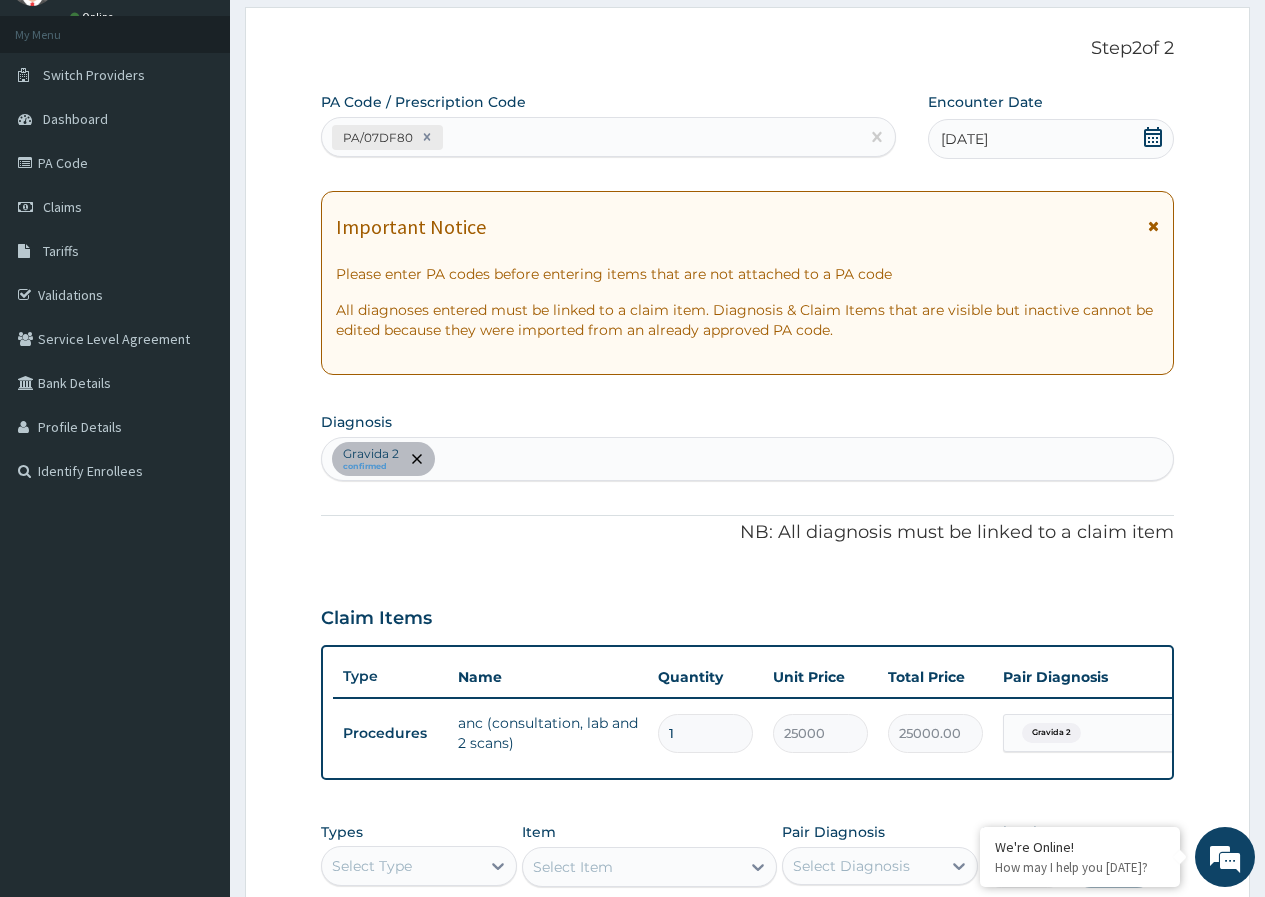 click 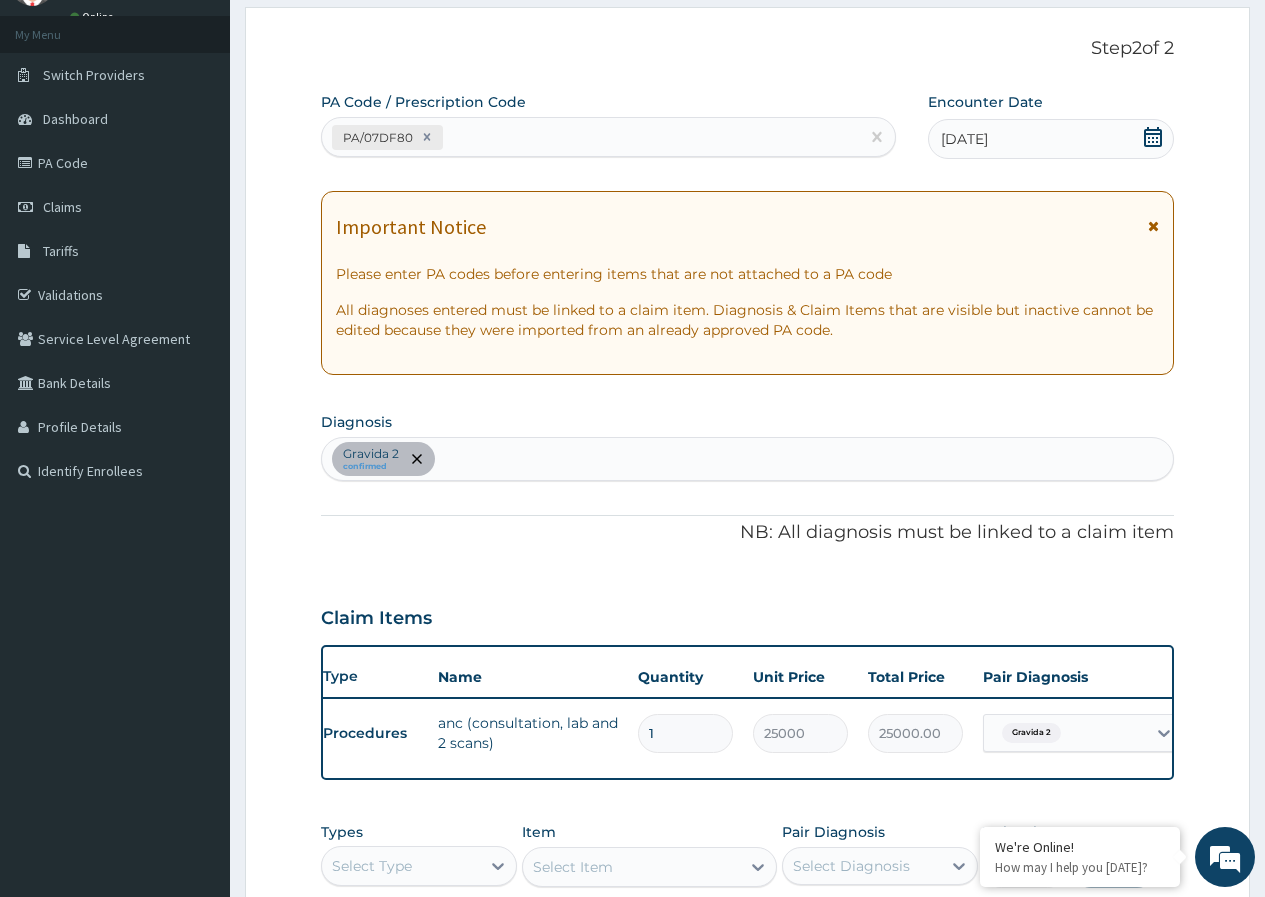 scroll, scrollTop: 0, scrollLeft: 0, axis: both 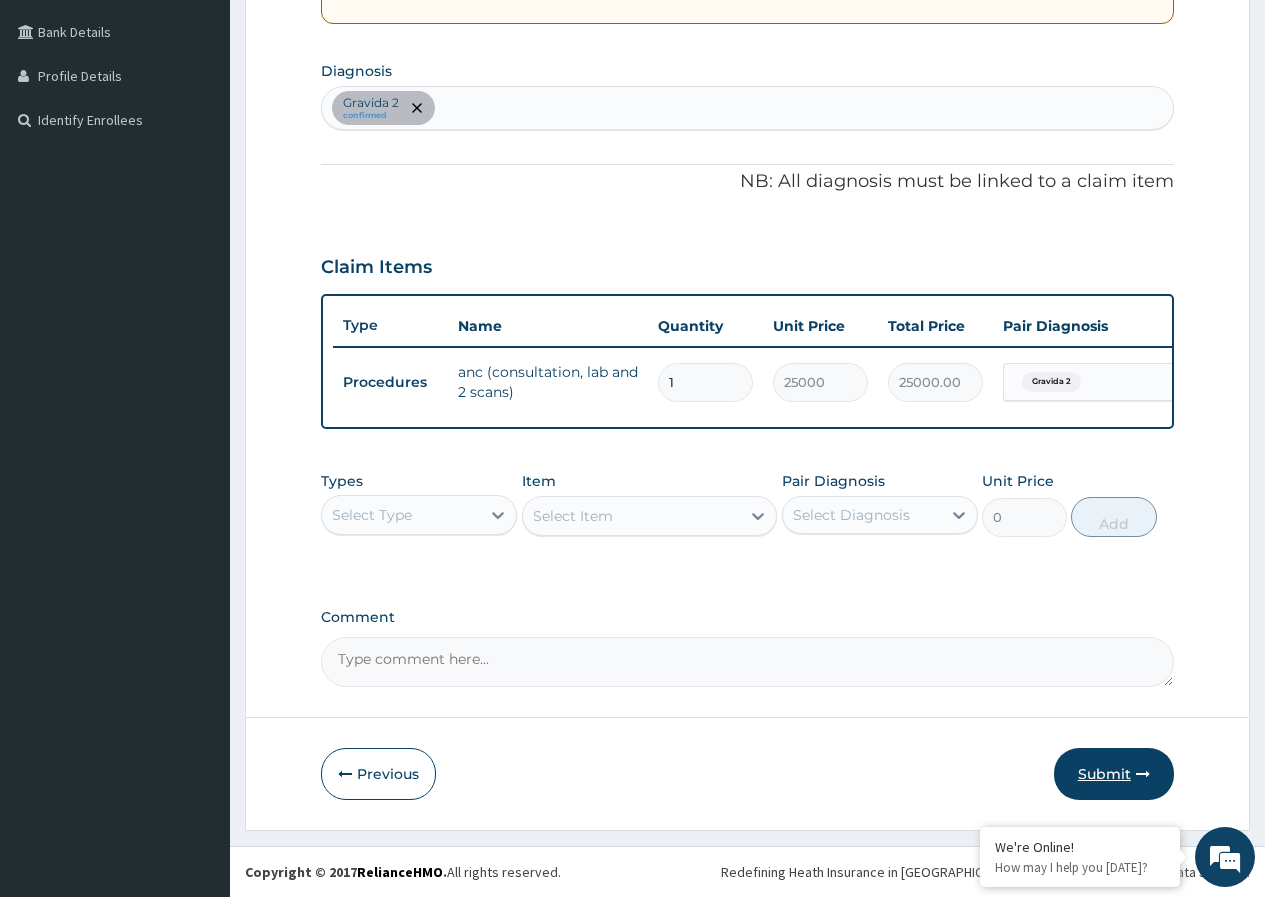 click on "Submit" at bounding box center [1114, 774] 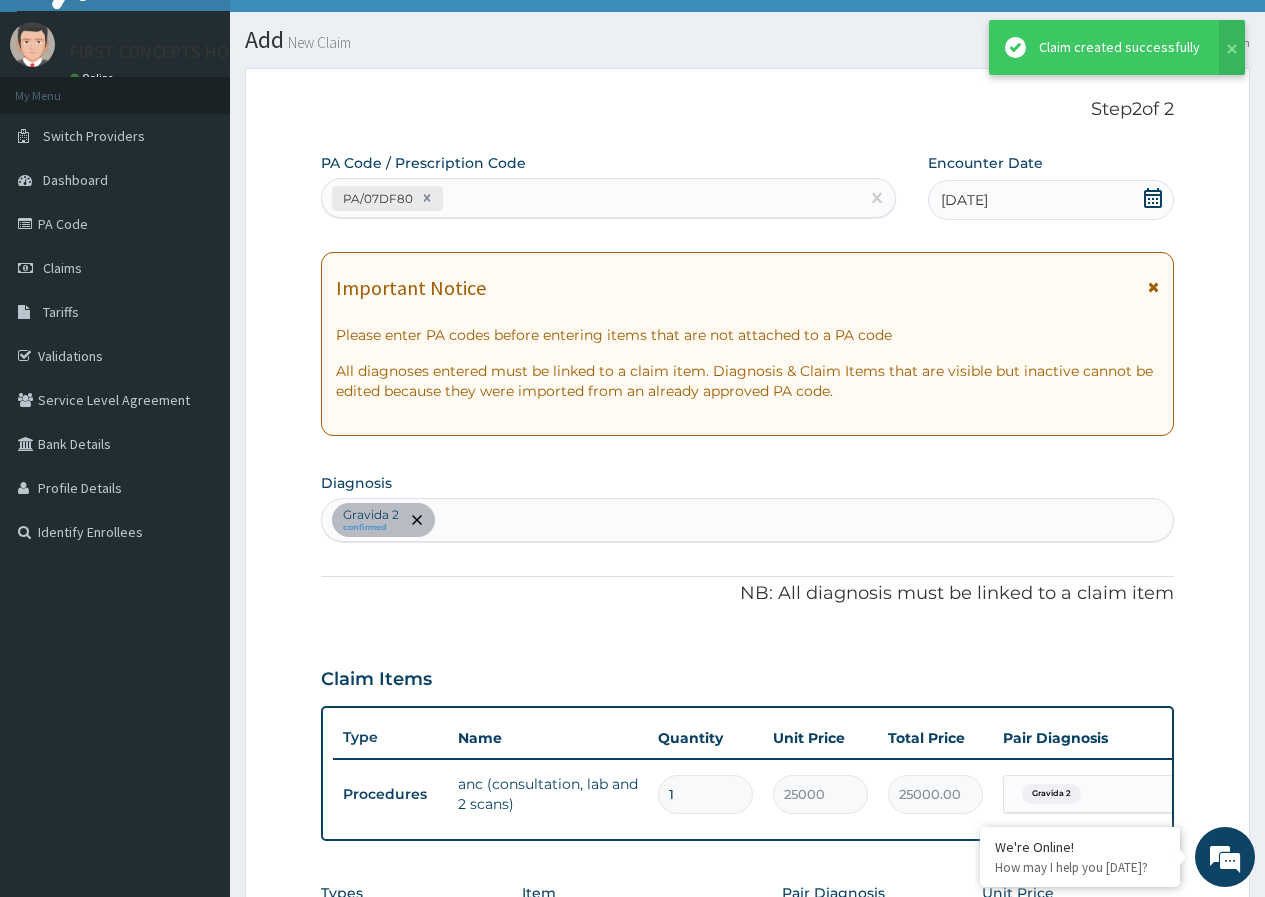 scroll, scrollTop: 465, scrollLeft: 0, axis: vertical 